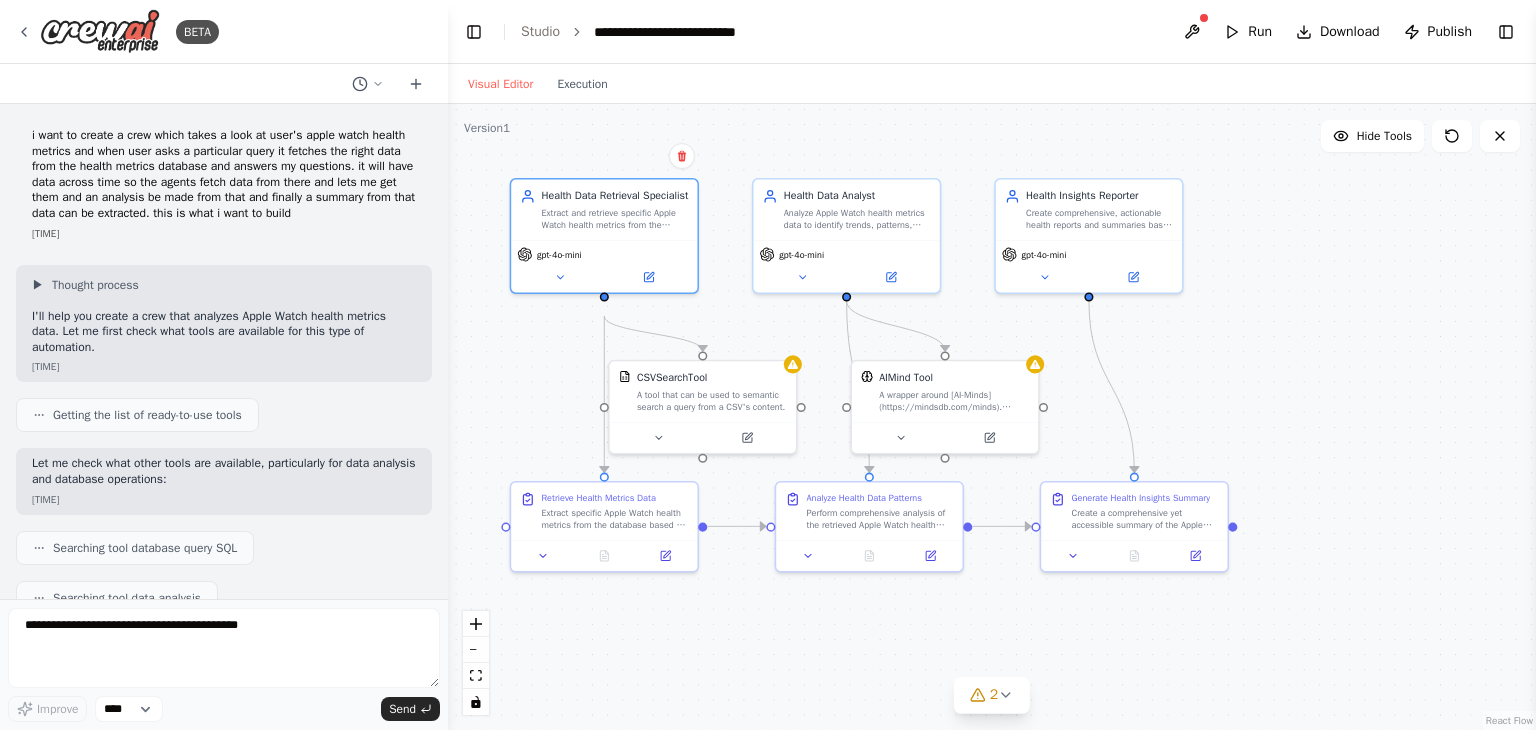 scroll, scrollTop: 0, scrollLeft: 0, axis: both 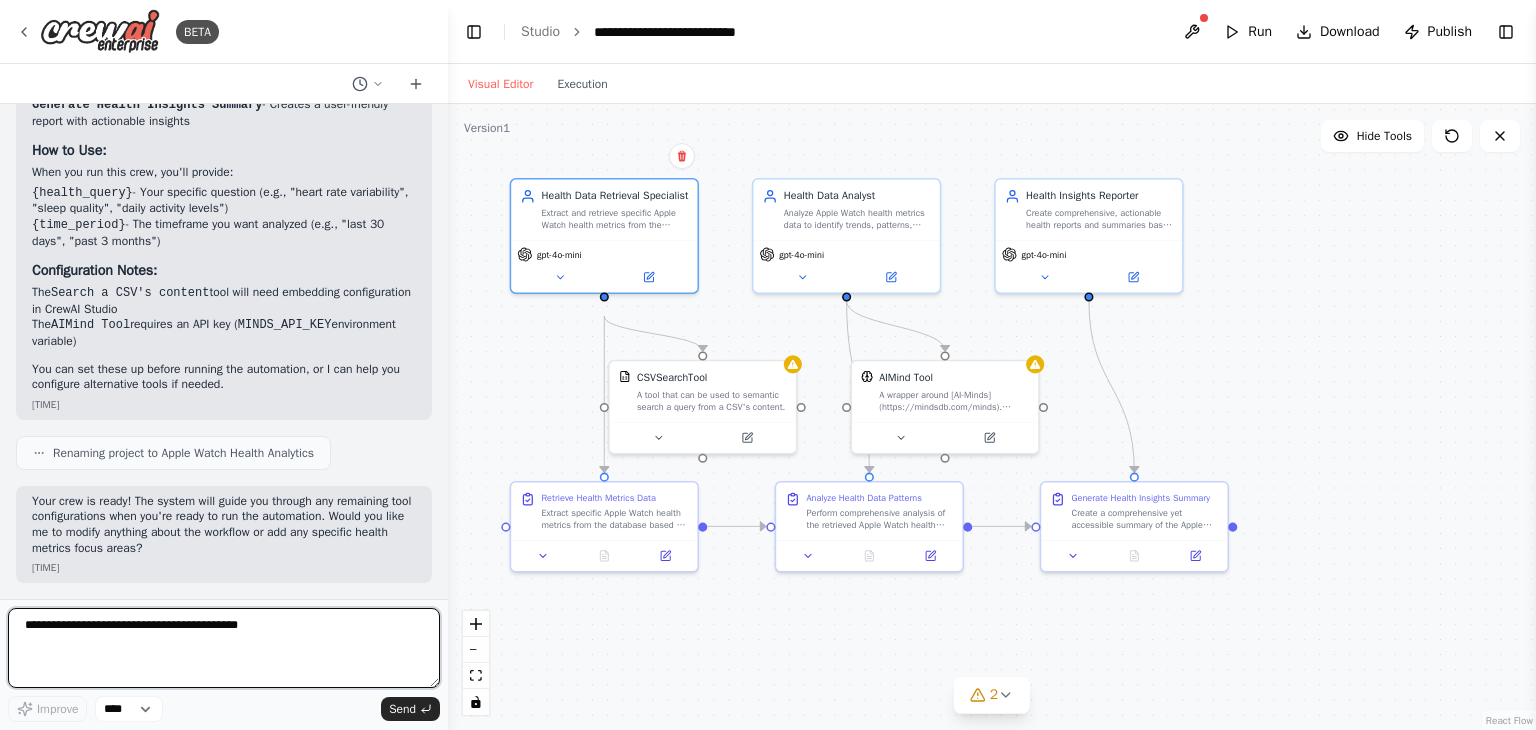 click at bounding box center (224, 648) 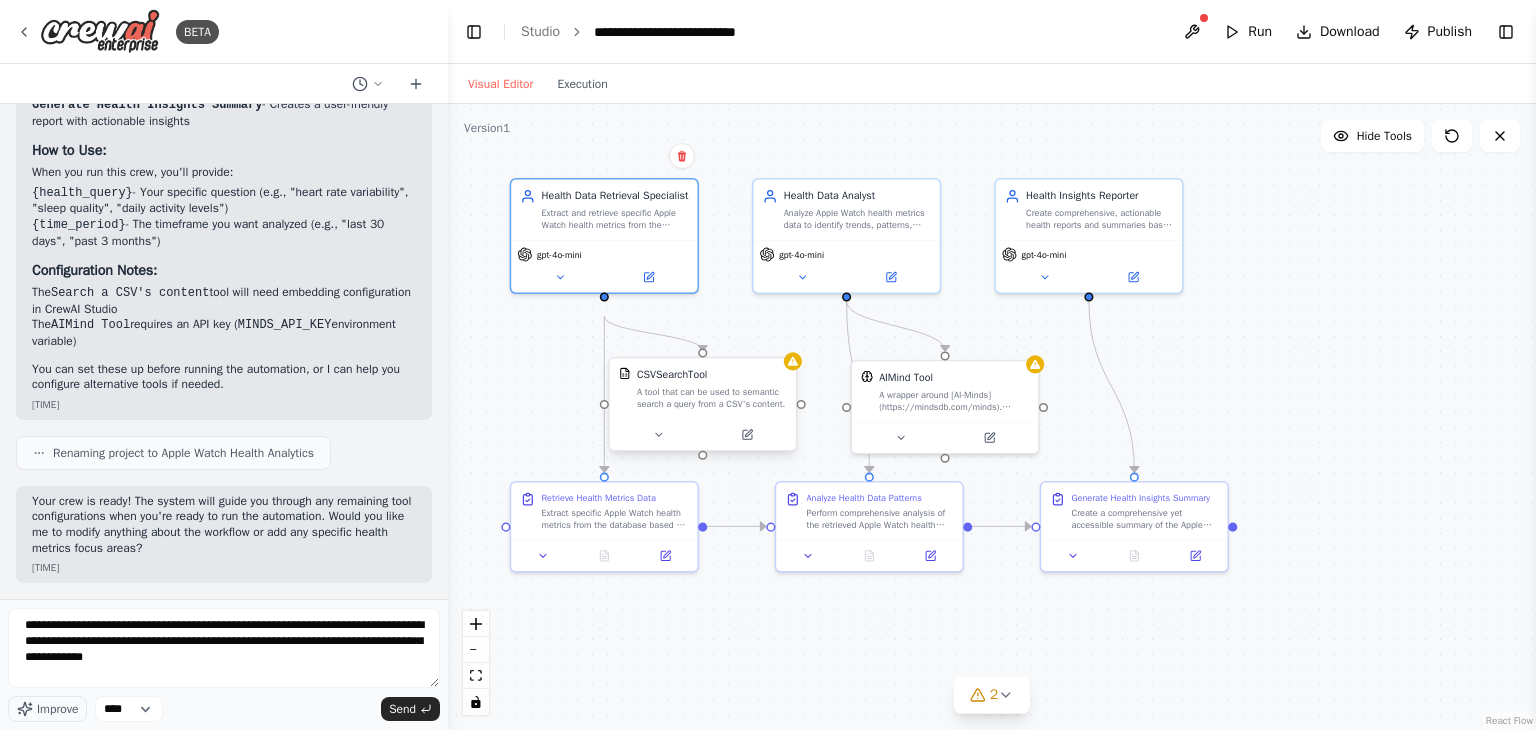 click at bounding box center (703, 434) 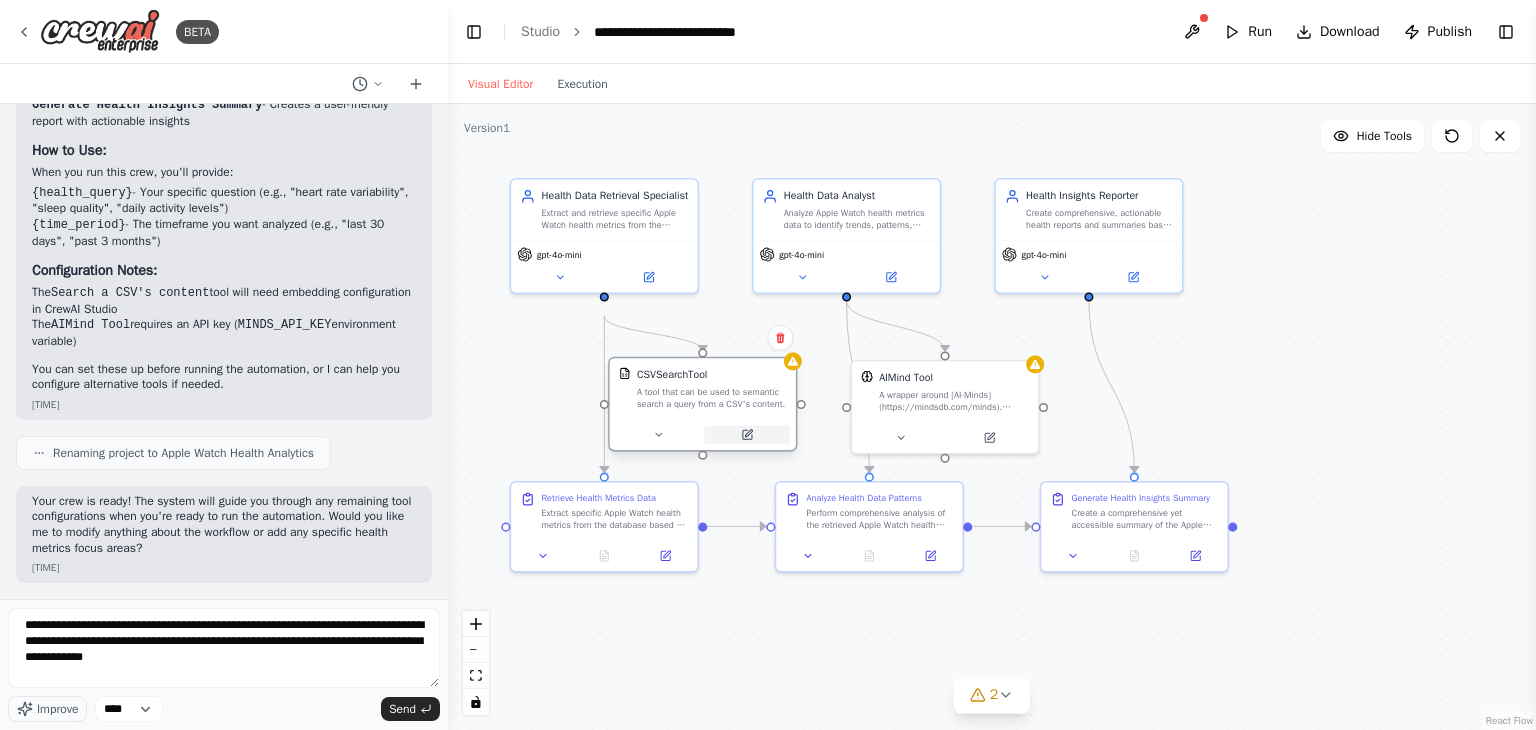 click 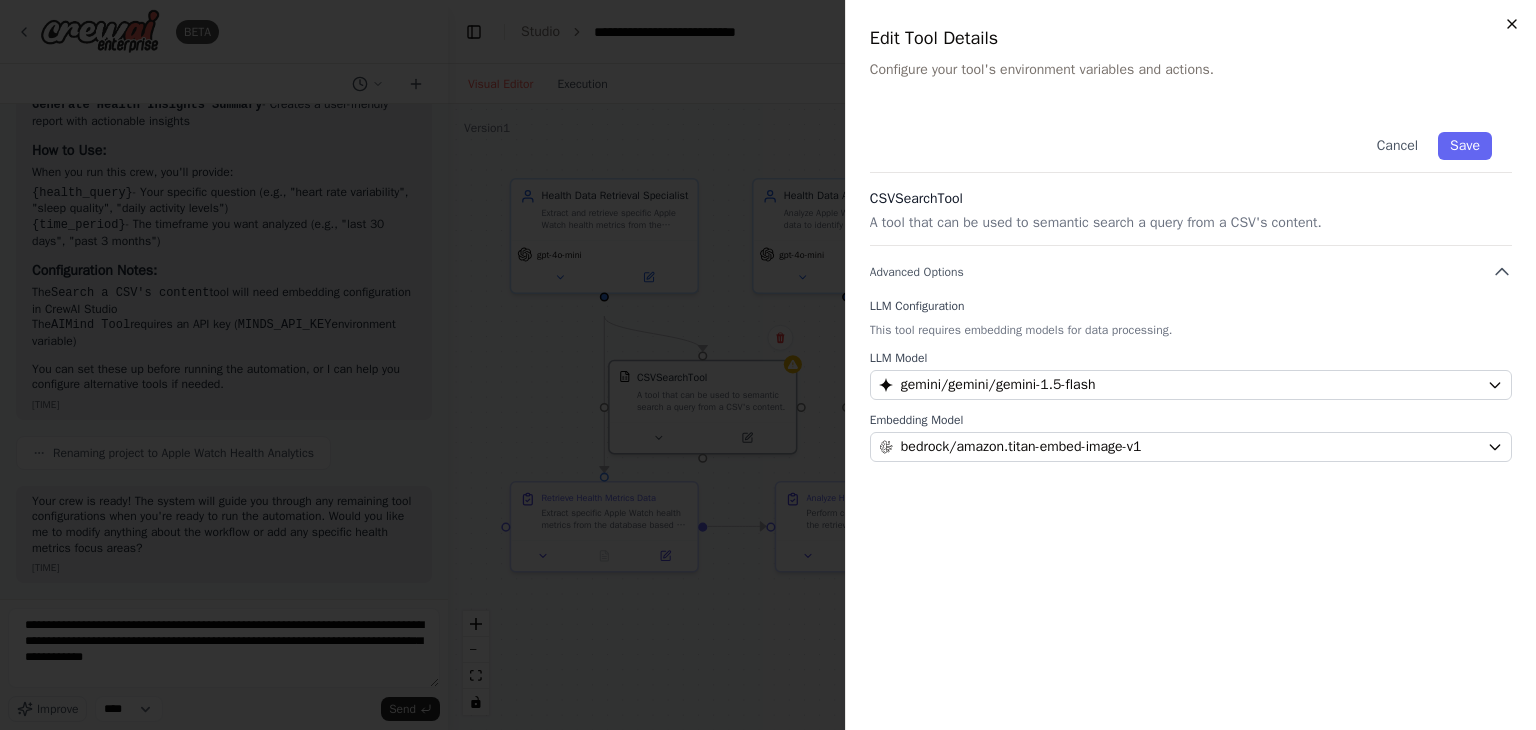 click 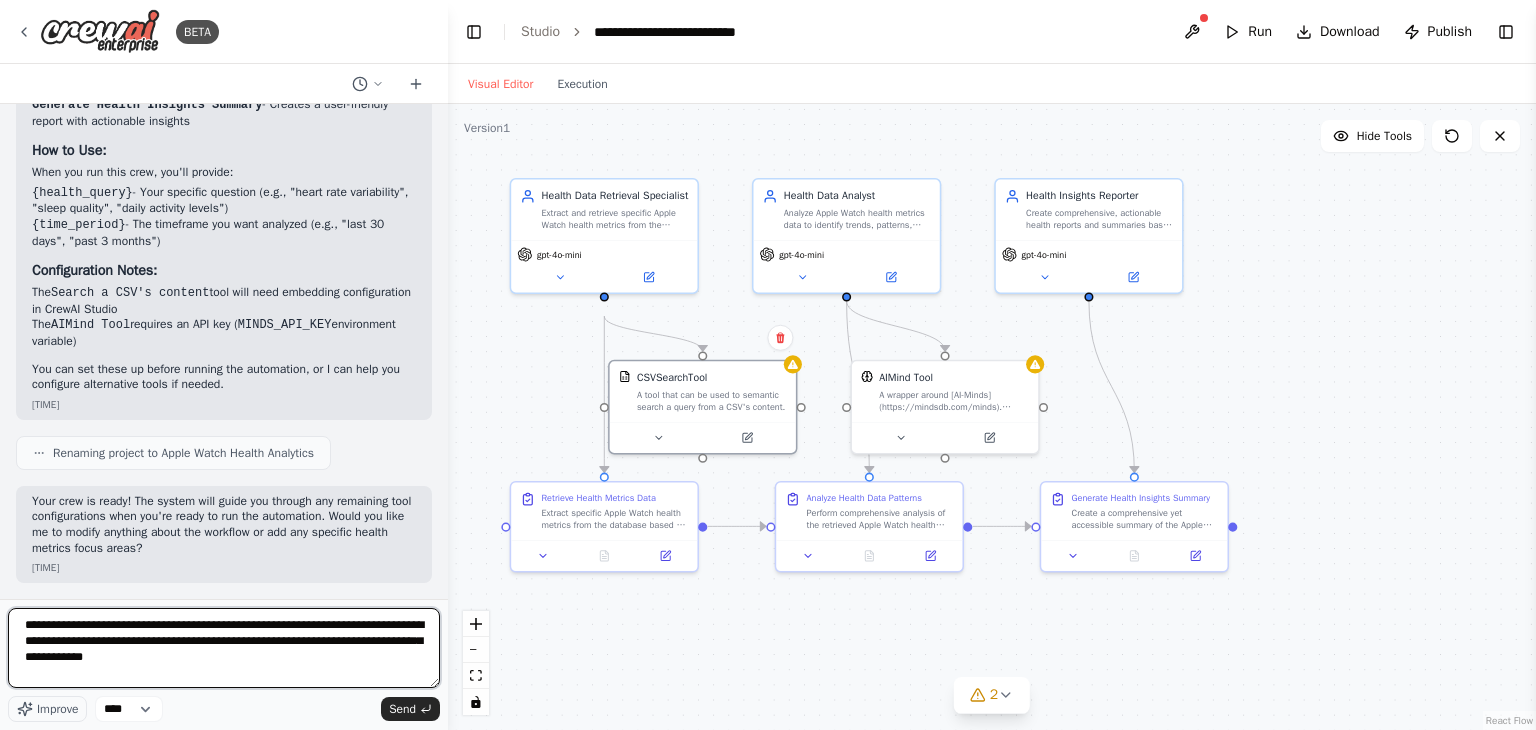 click on "**********" at bounding box center (224, 648) 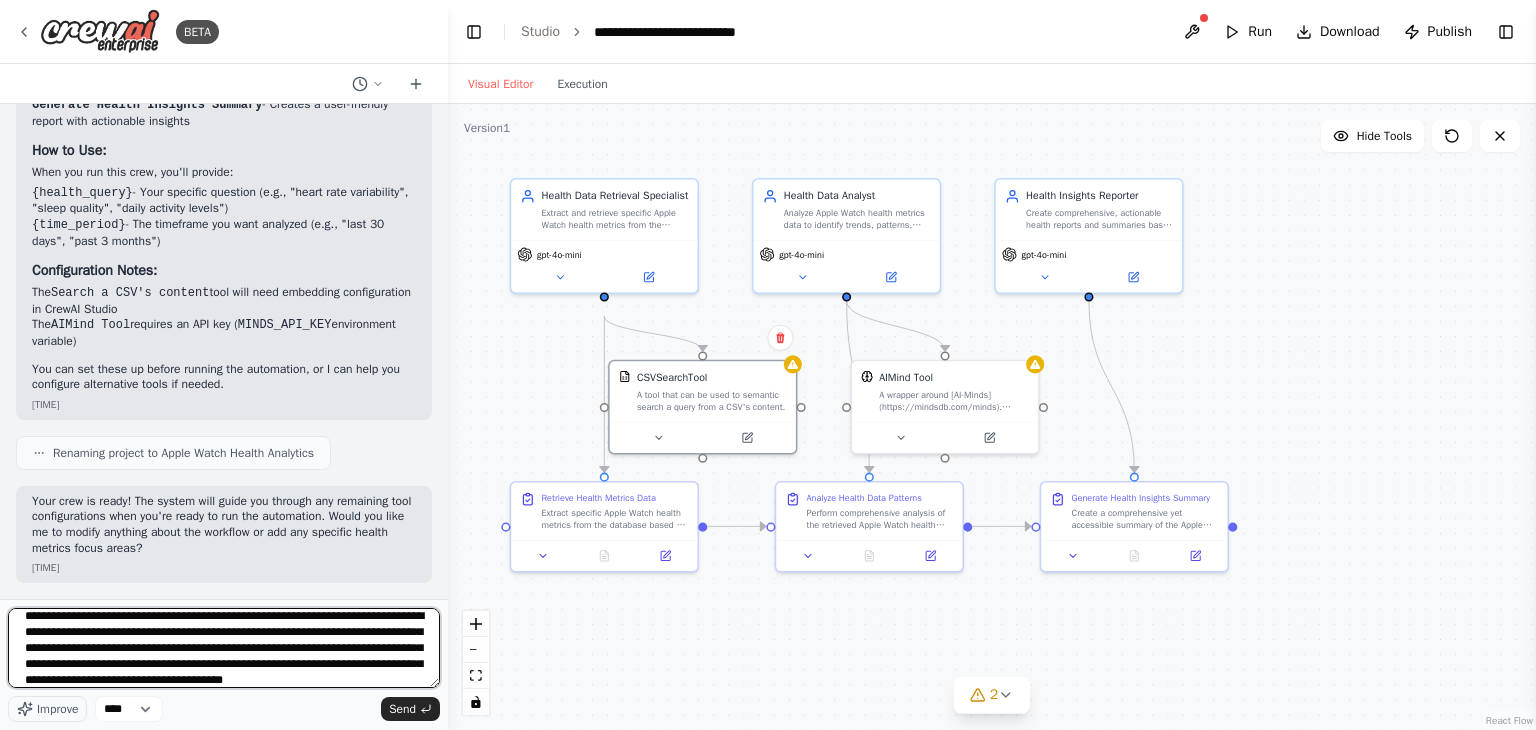 scroll, scrollTop: 25, scrollLeft: 0, axis: vertical 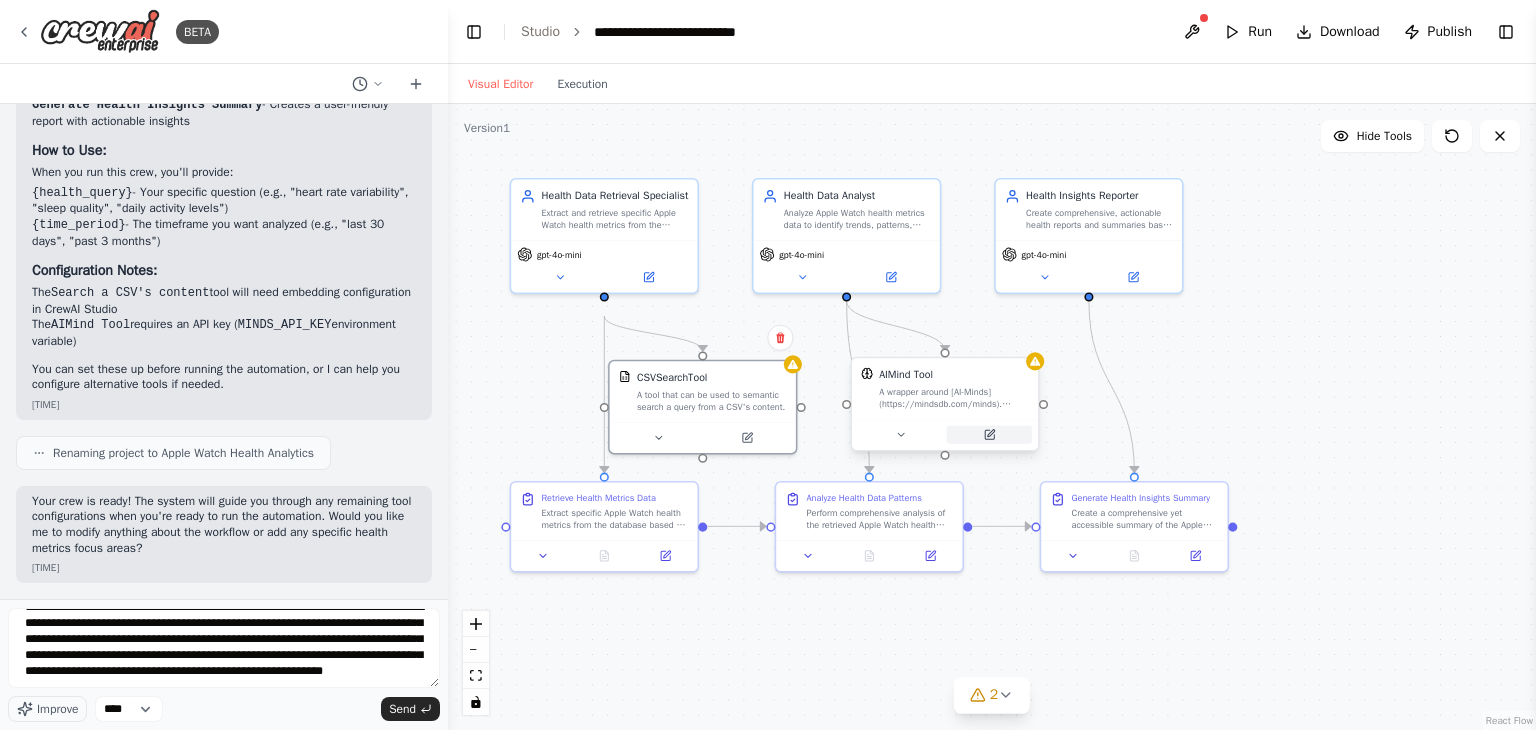 click 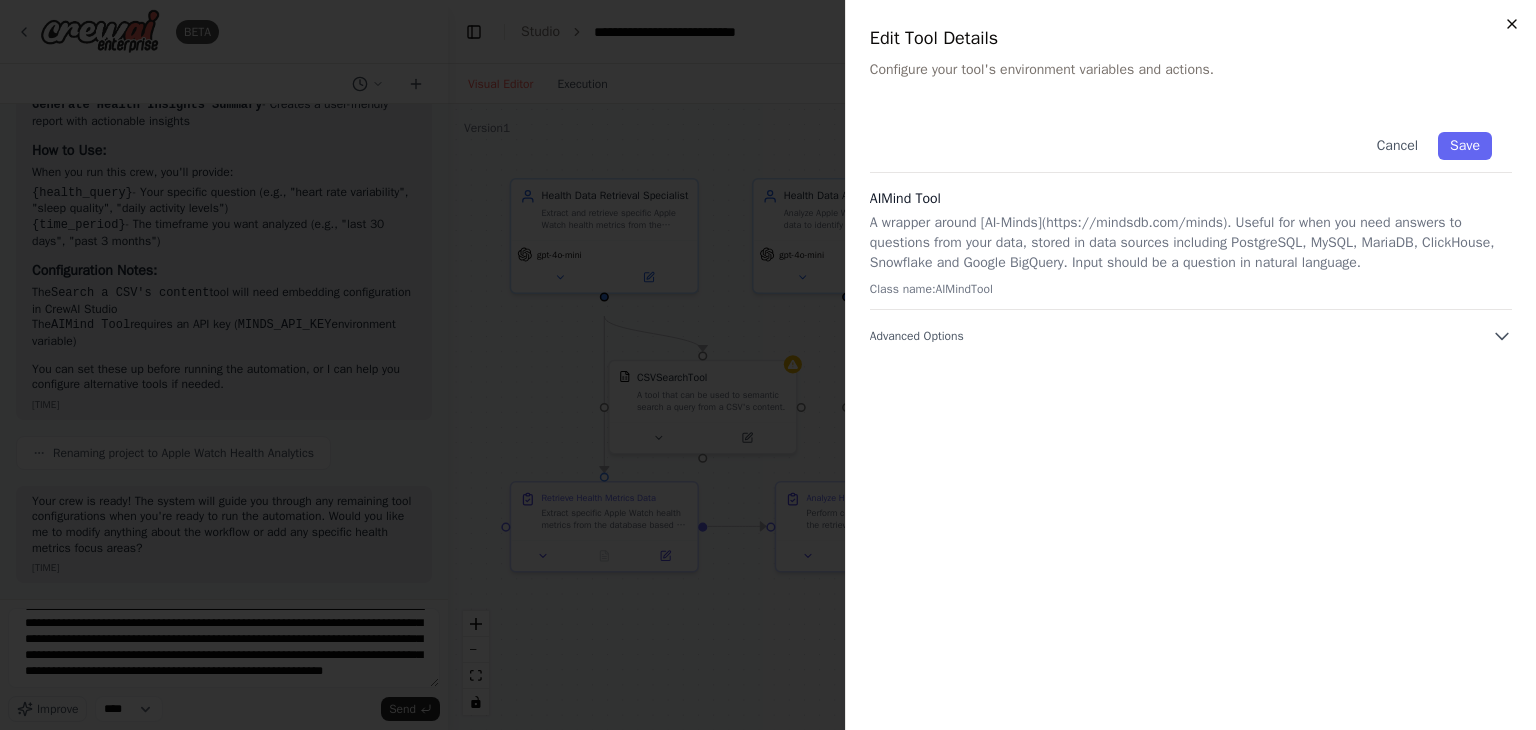 click 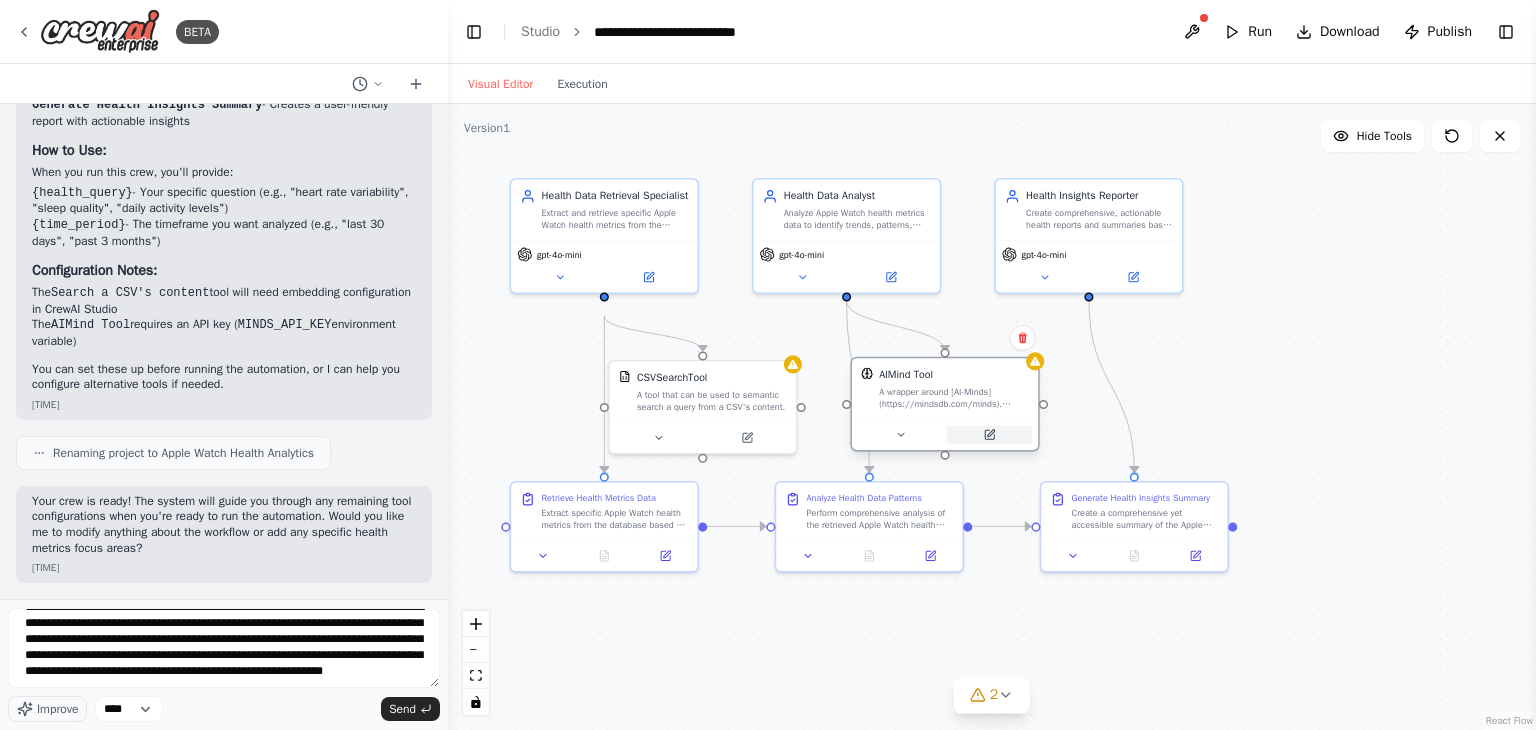 click 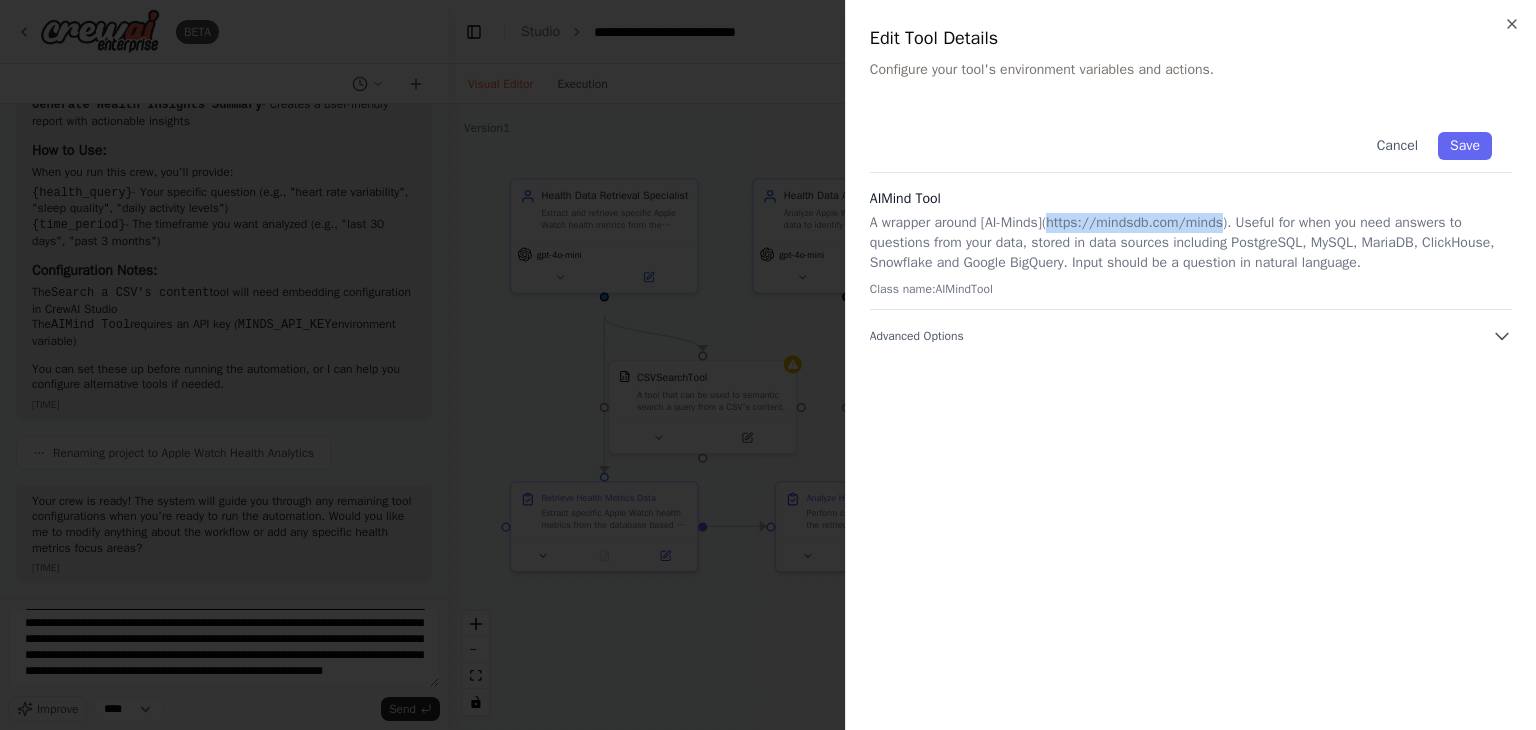 drag, startPoint x: 1053, startPoint y: 220, endPoint x: 1224, endPoint y: 224, distance: 171.04678 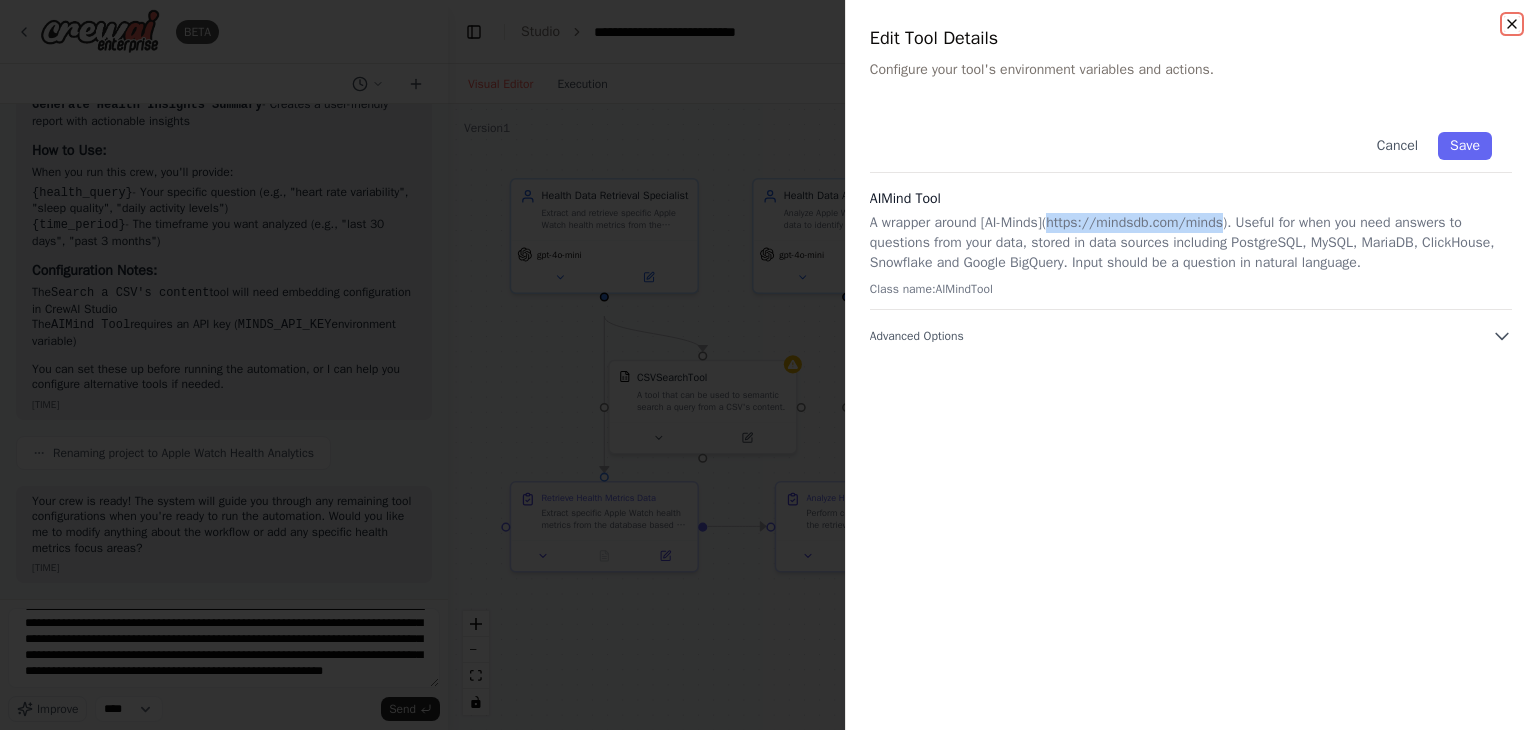 click 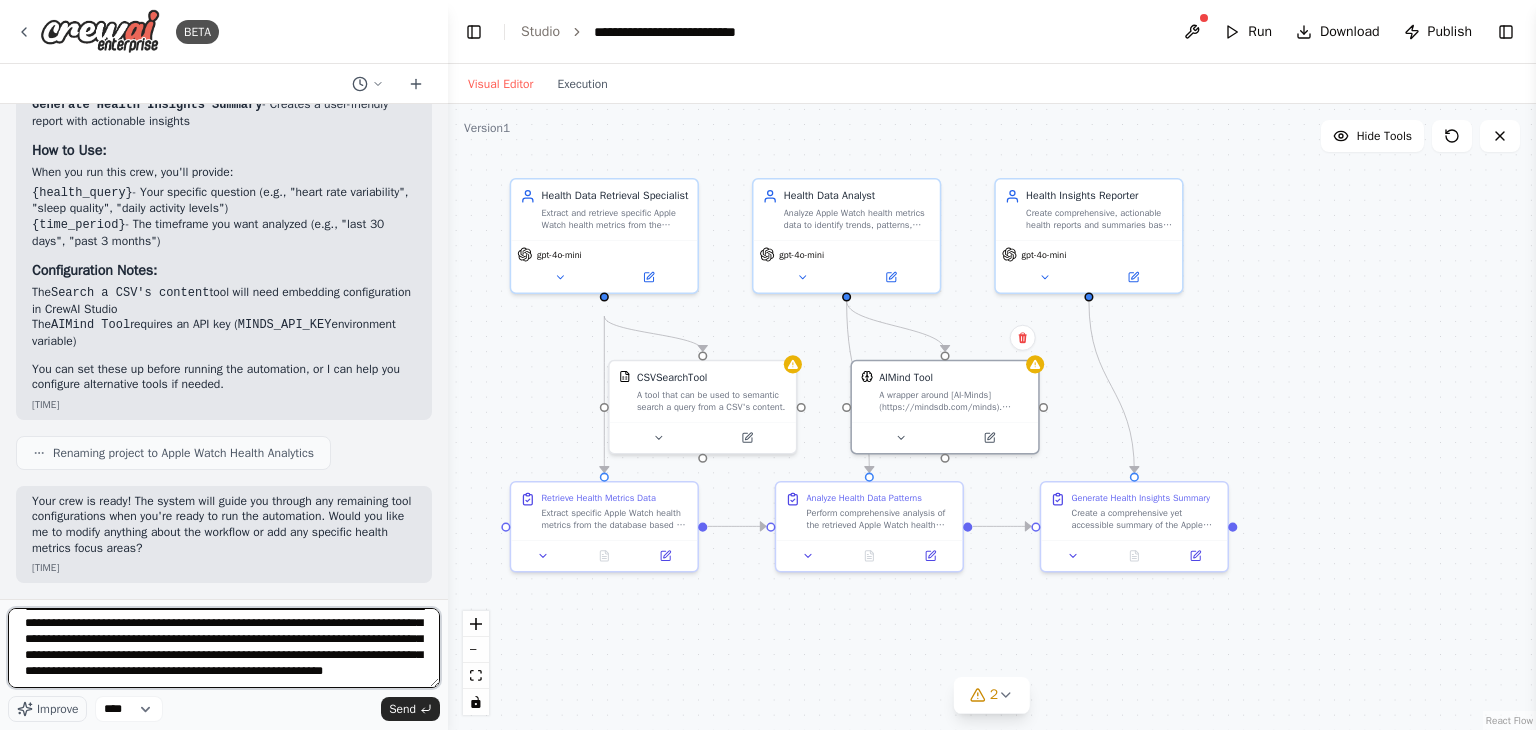 click on "**********" at bounding box center [224, 648] 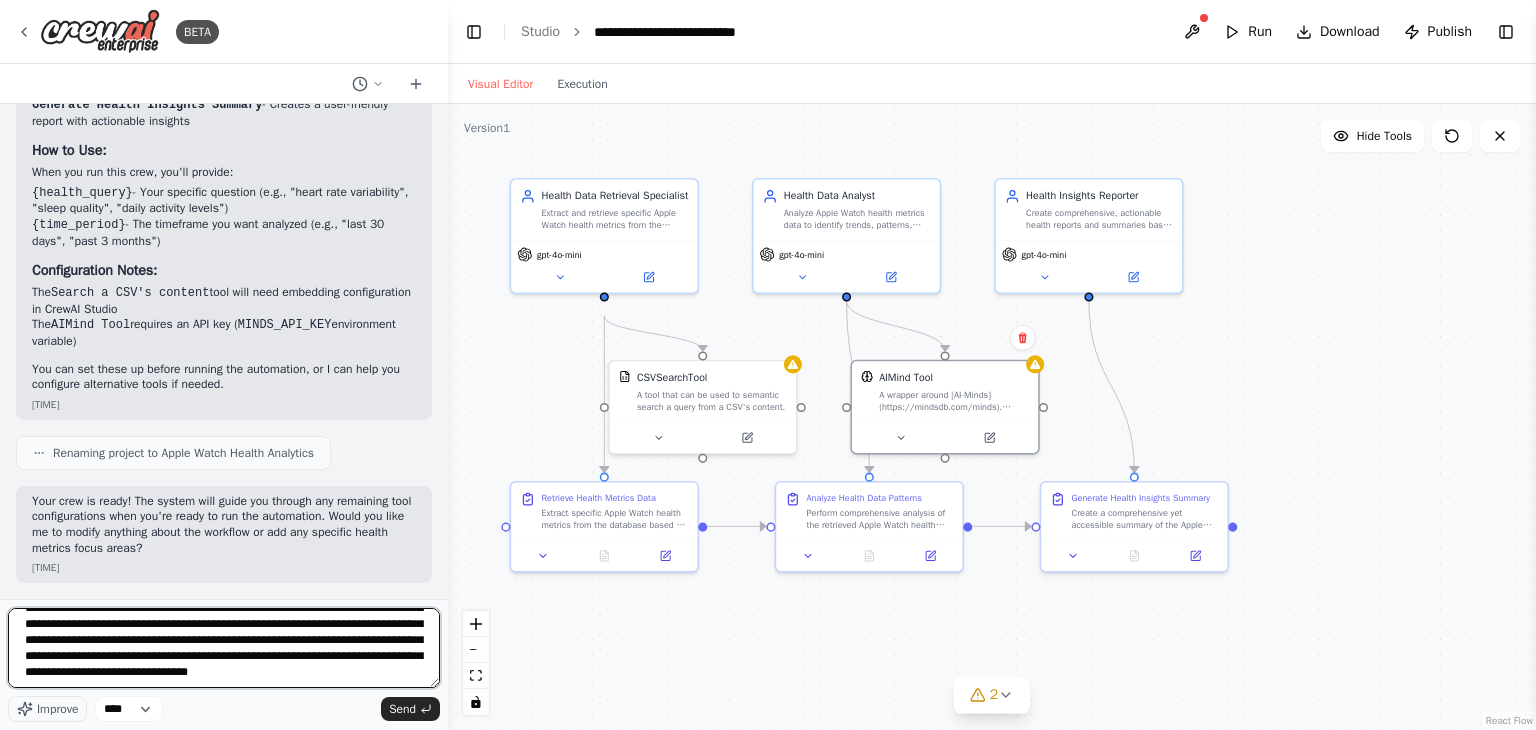 scroll, scrollTop: 41, scrollLeft: 0, axis: vertical 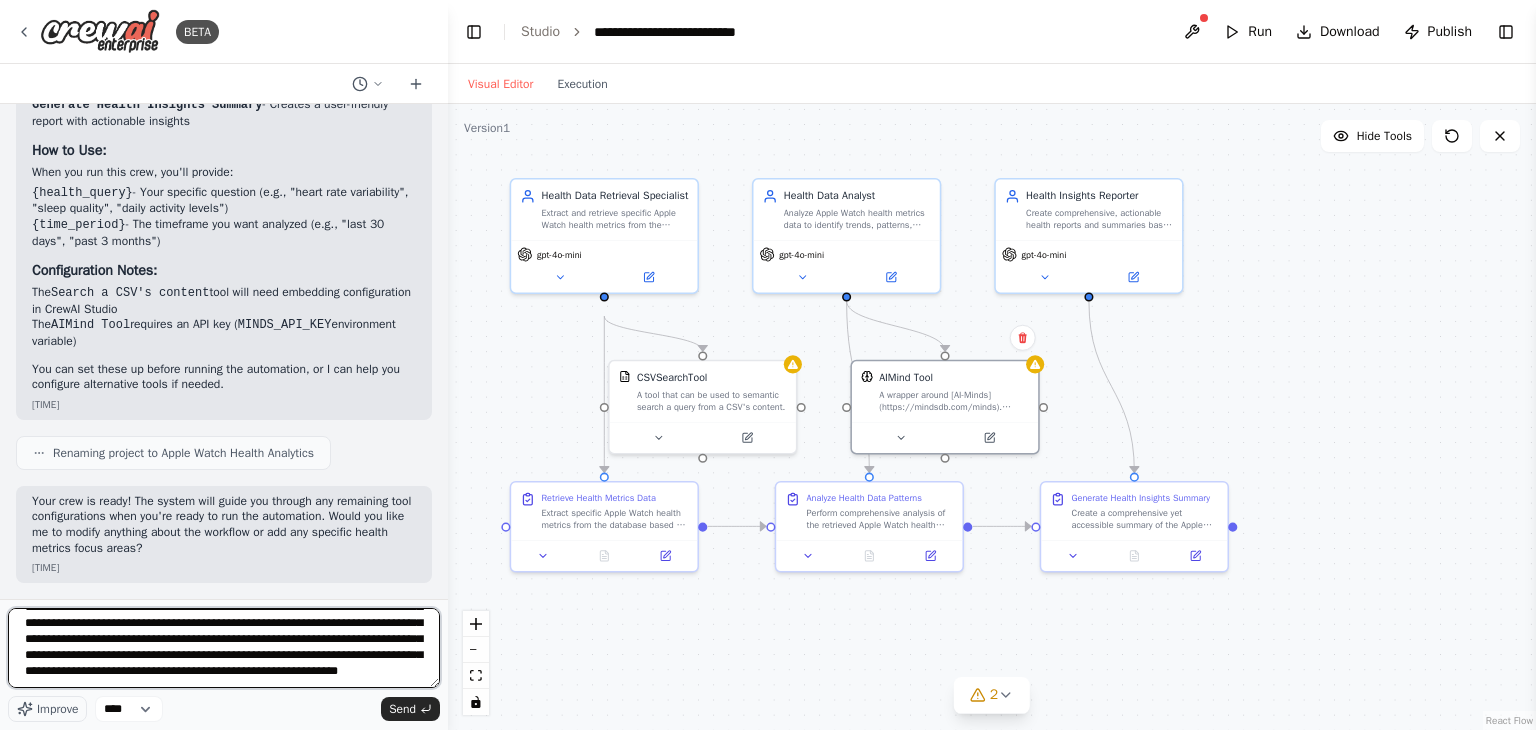 type on "**********" 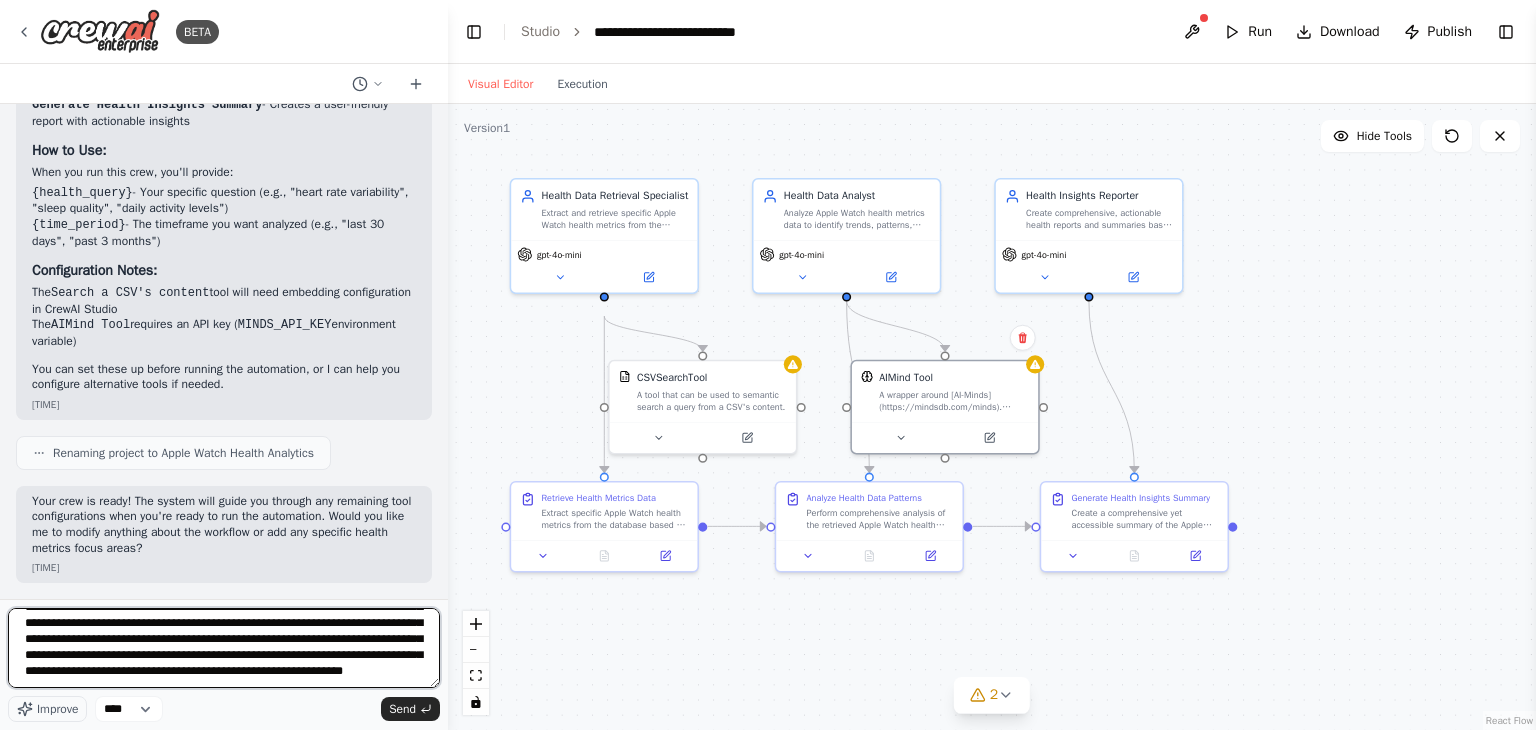 scroll, scrollTop: 1645, scrollLeft: 0, axis: vertical 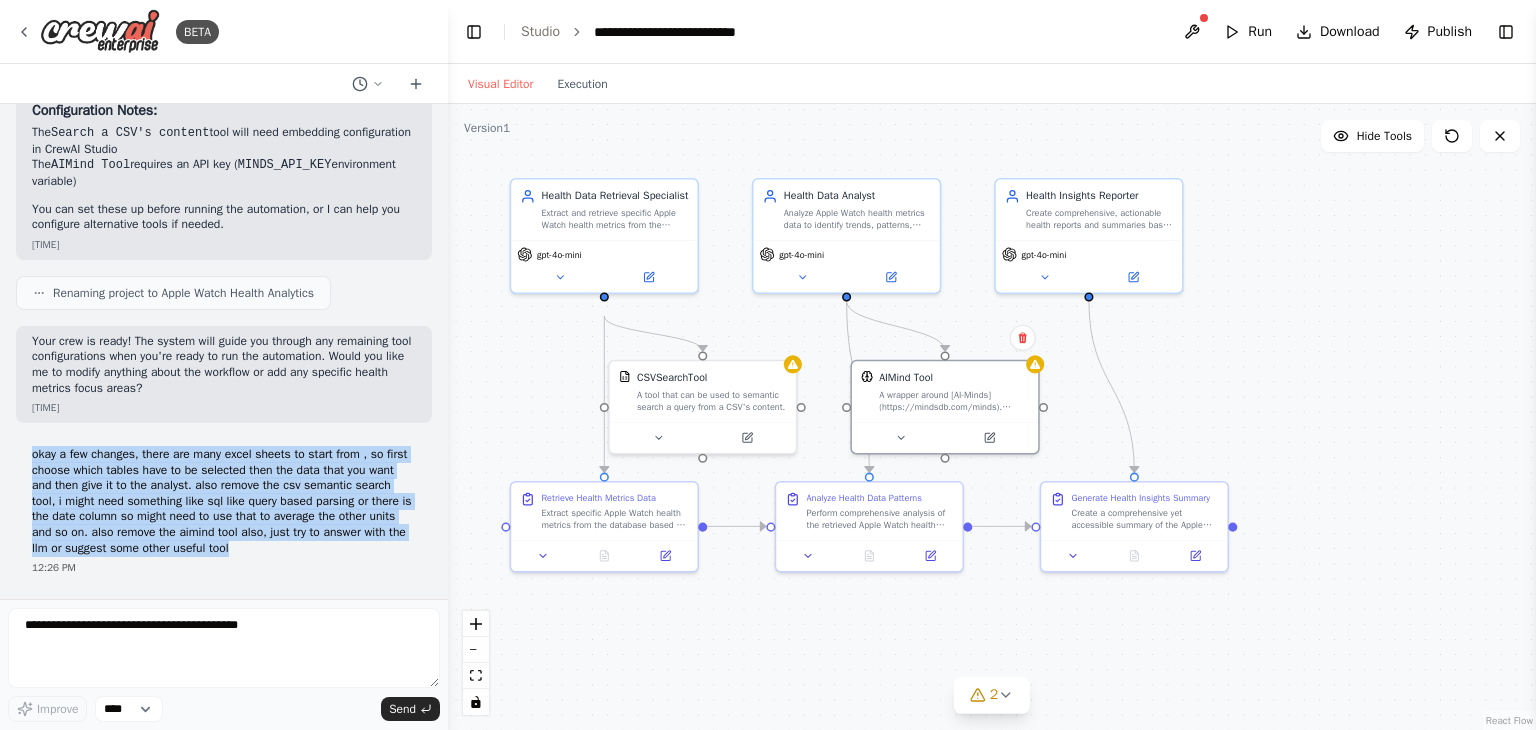 drag, startPoint x: 330, startPoint y: 548, endPoint x: 31, endPoint y: 448, distance: 315.27924 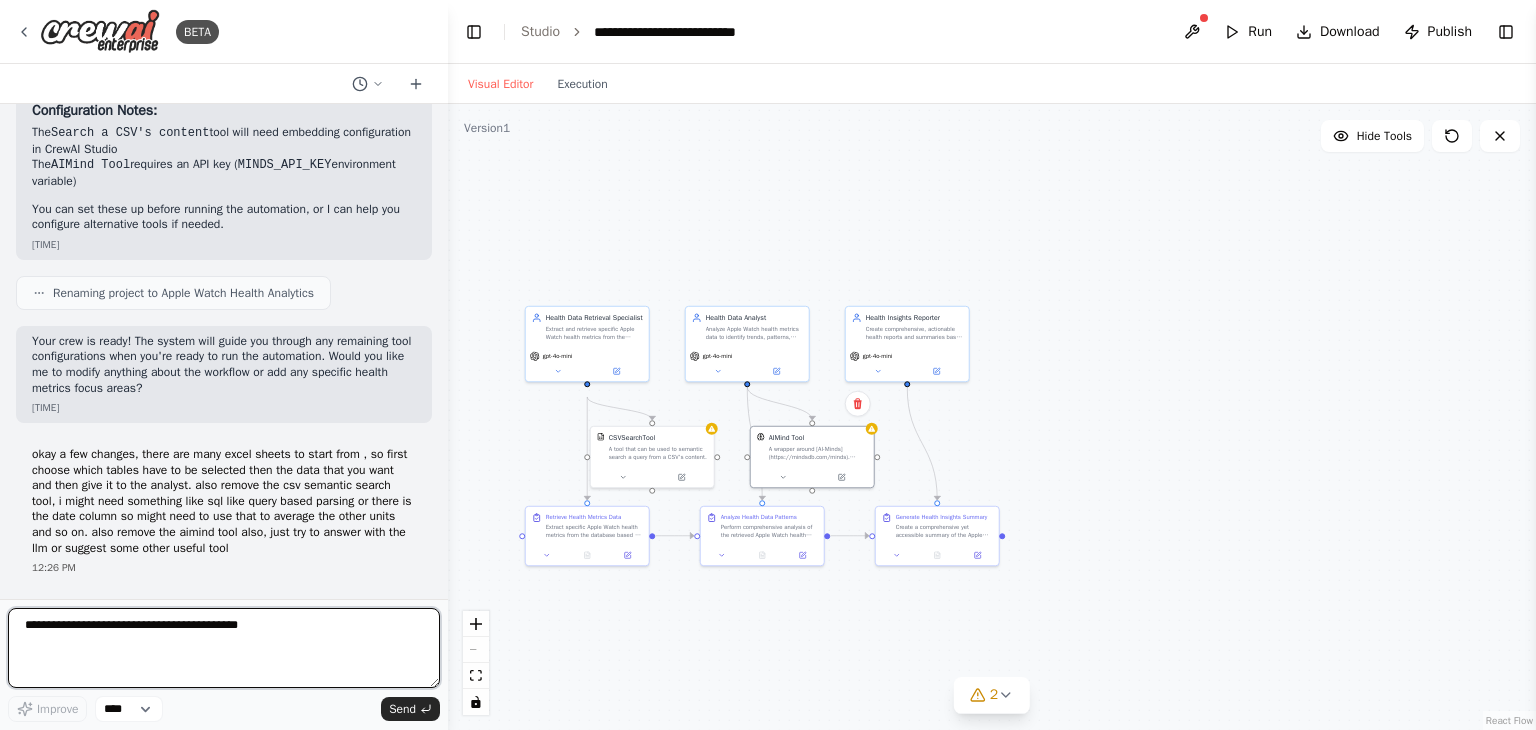click at bounding box center (224, 648) 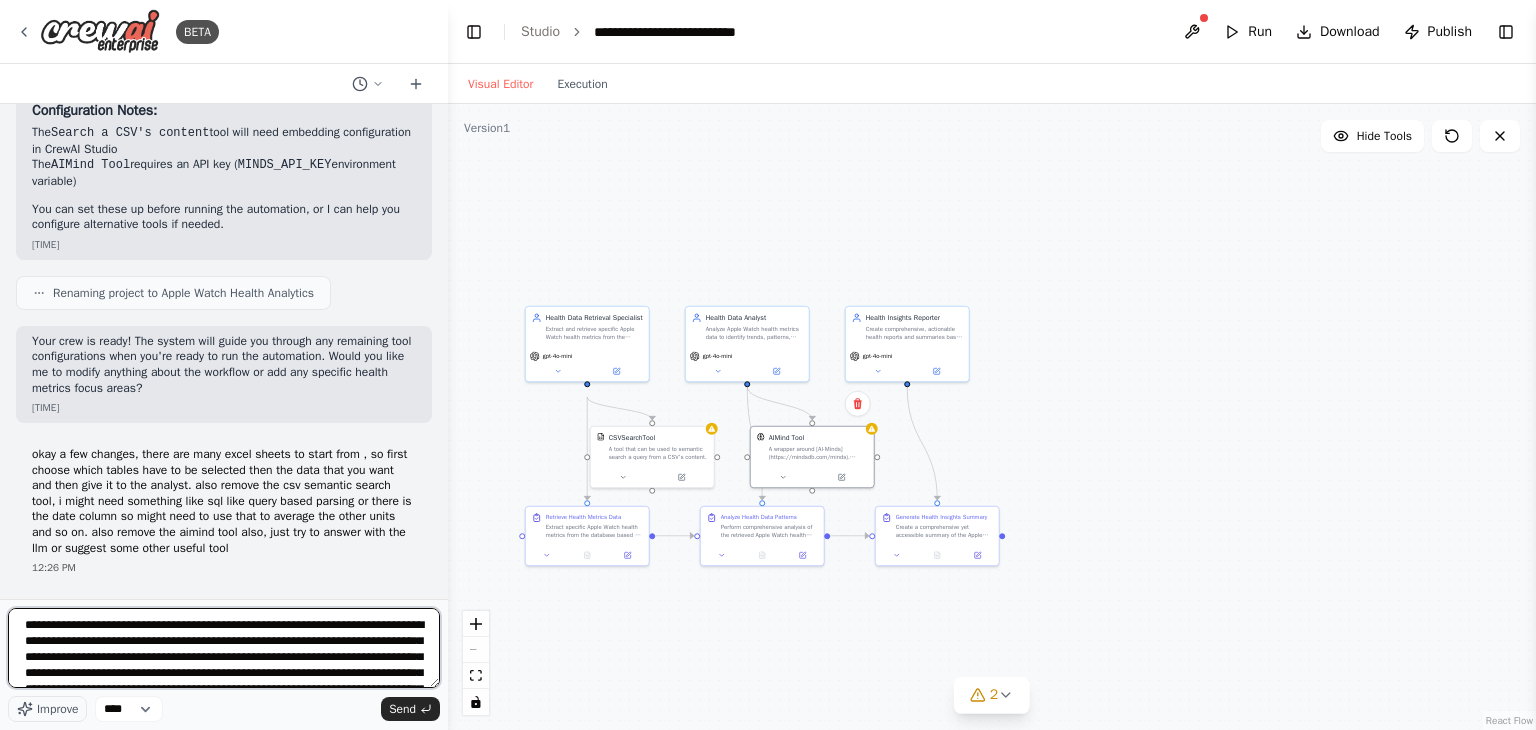 scroll, scrollTop: 41, scrollLeft: 0, axis: vertical 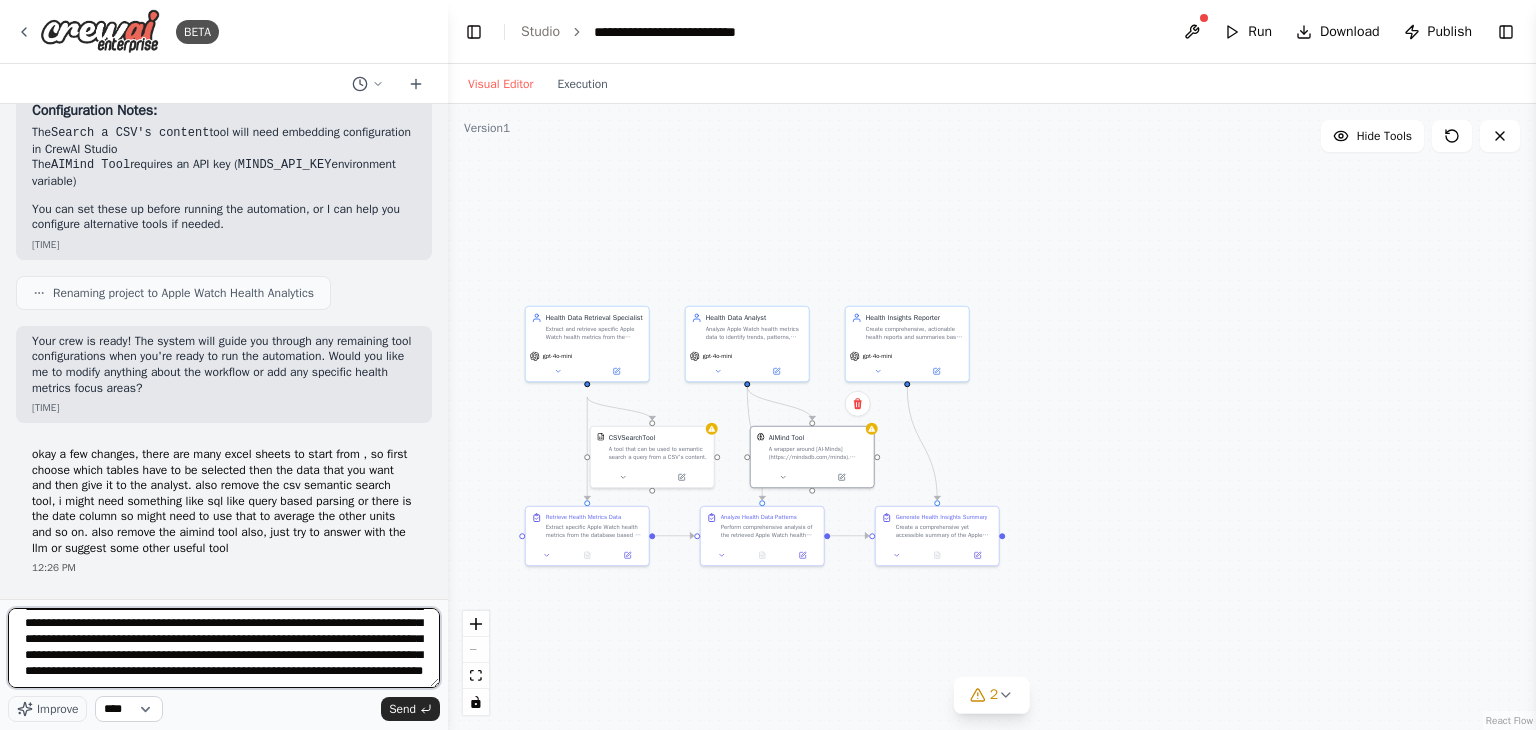 type on "**********" 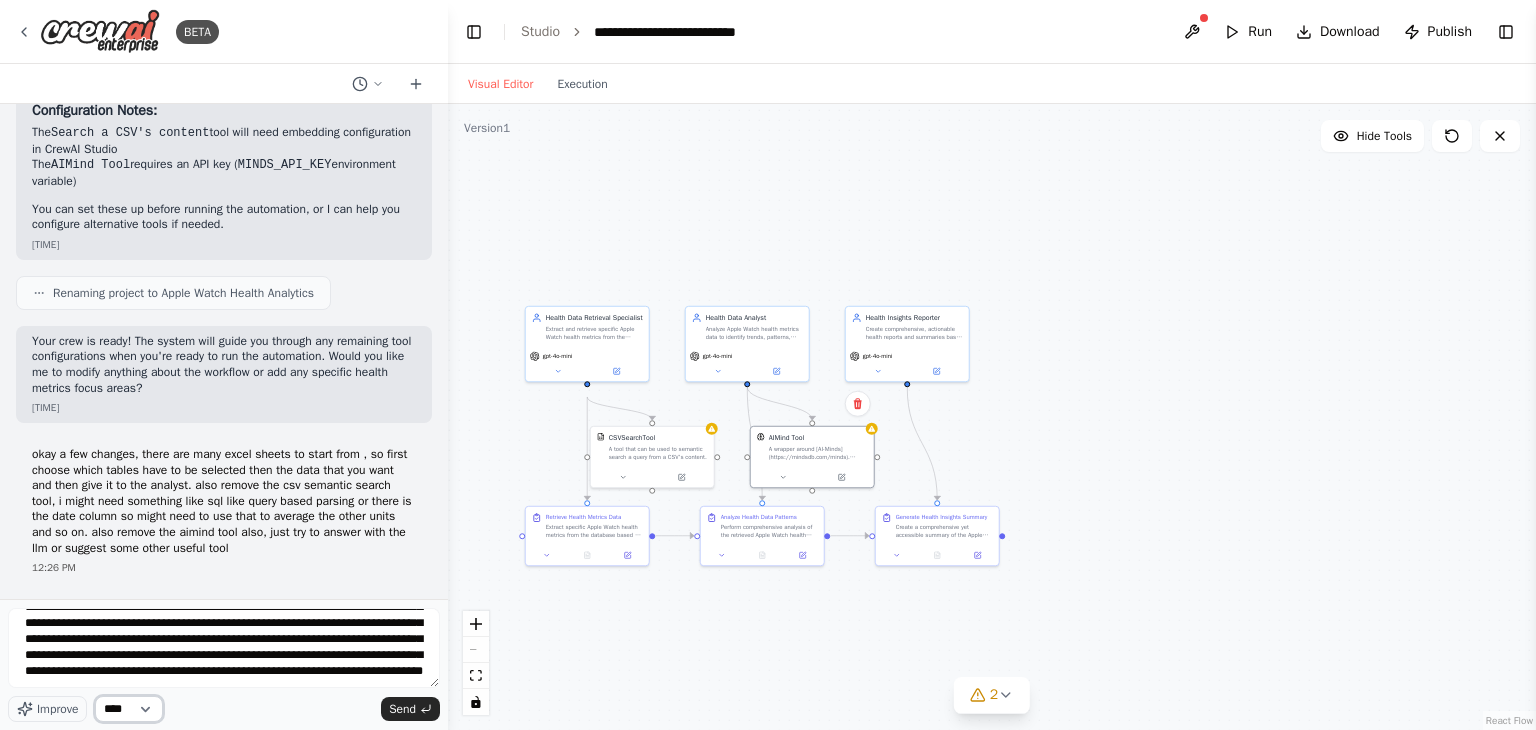 click on "****" at bounding box center [129, 709] 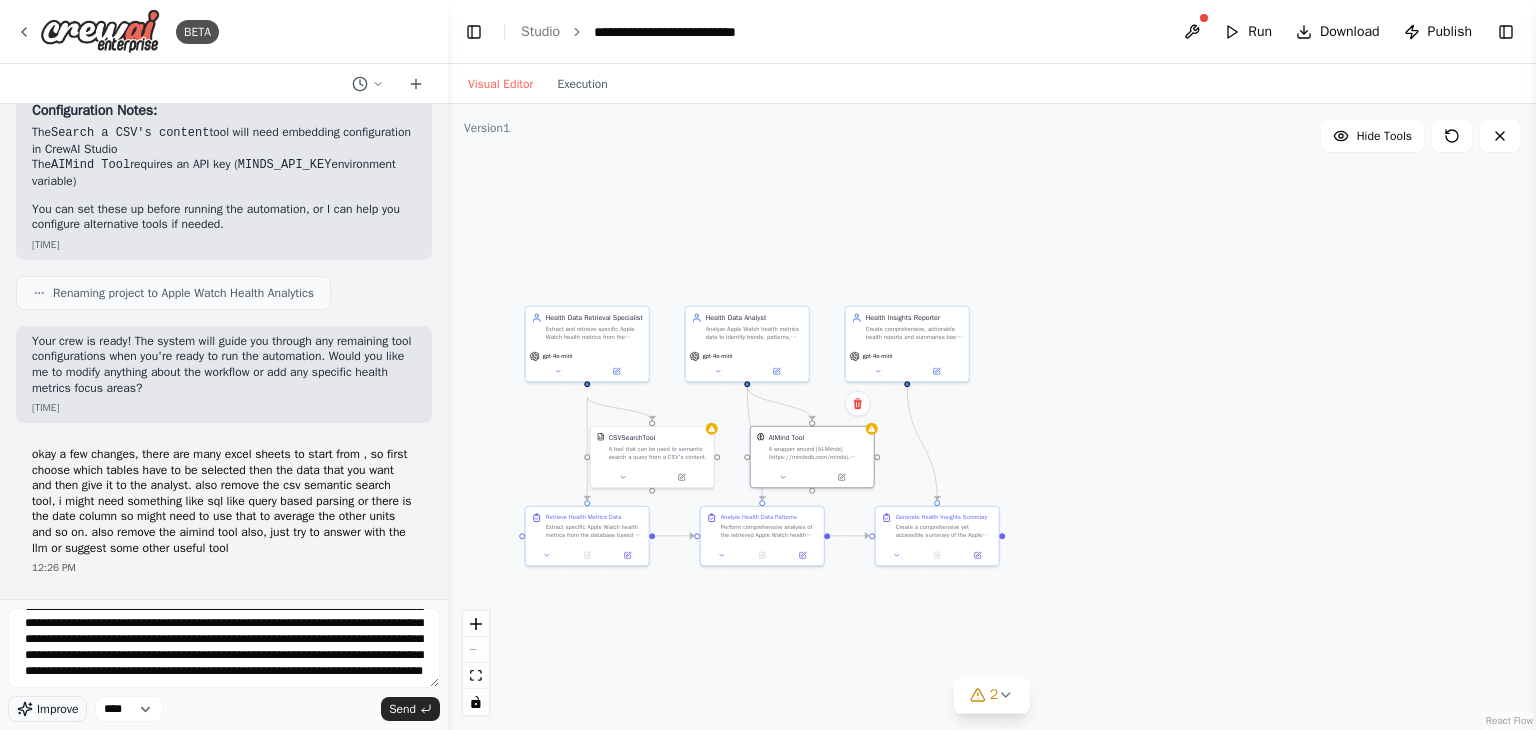 click on "Improve" at bounding box center [57, 709] 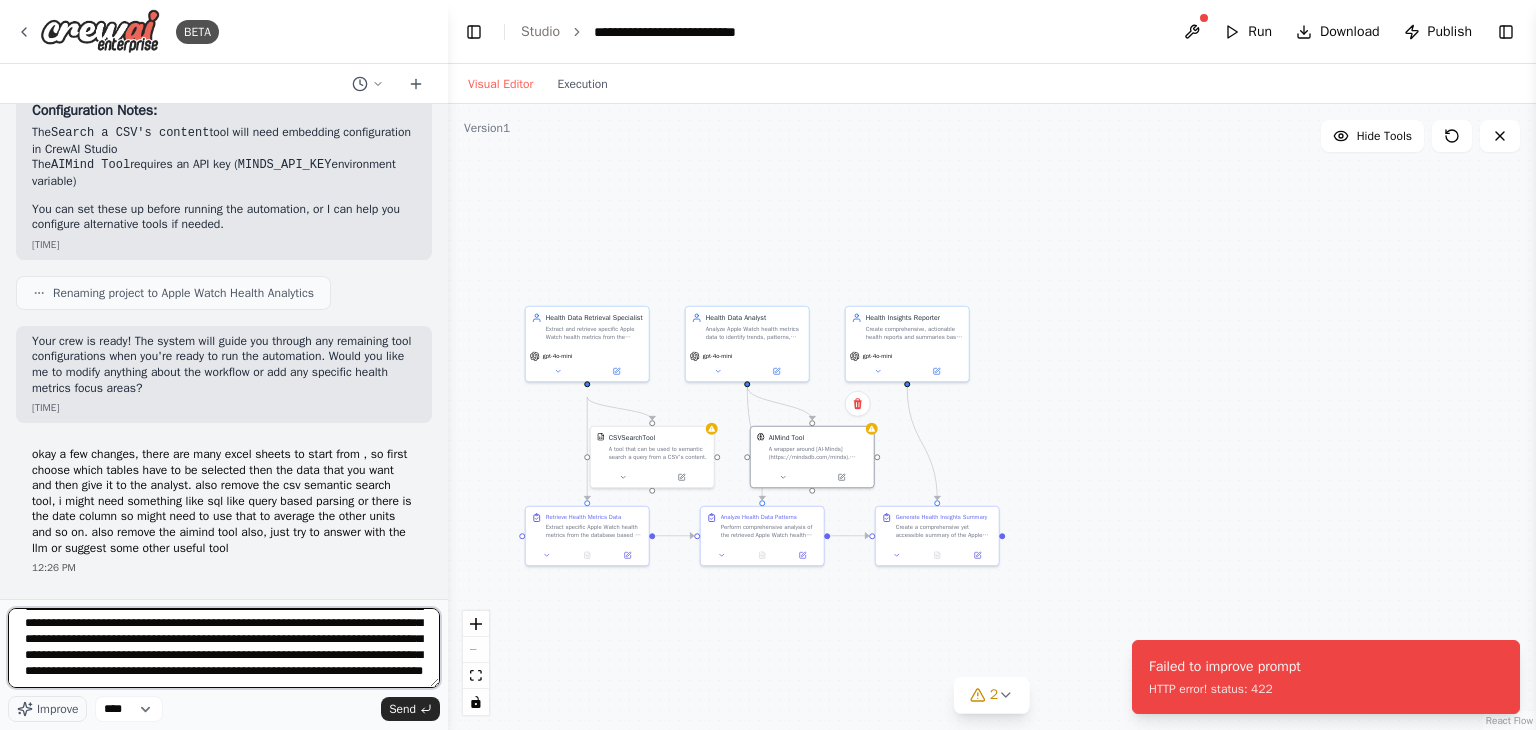 click on "**********" at bounding box center [224, 648] 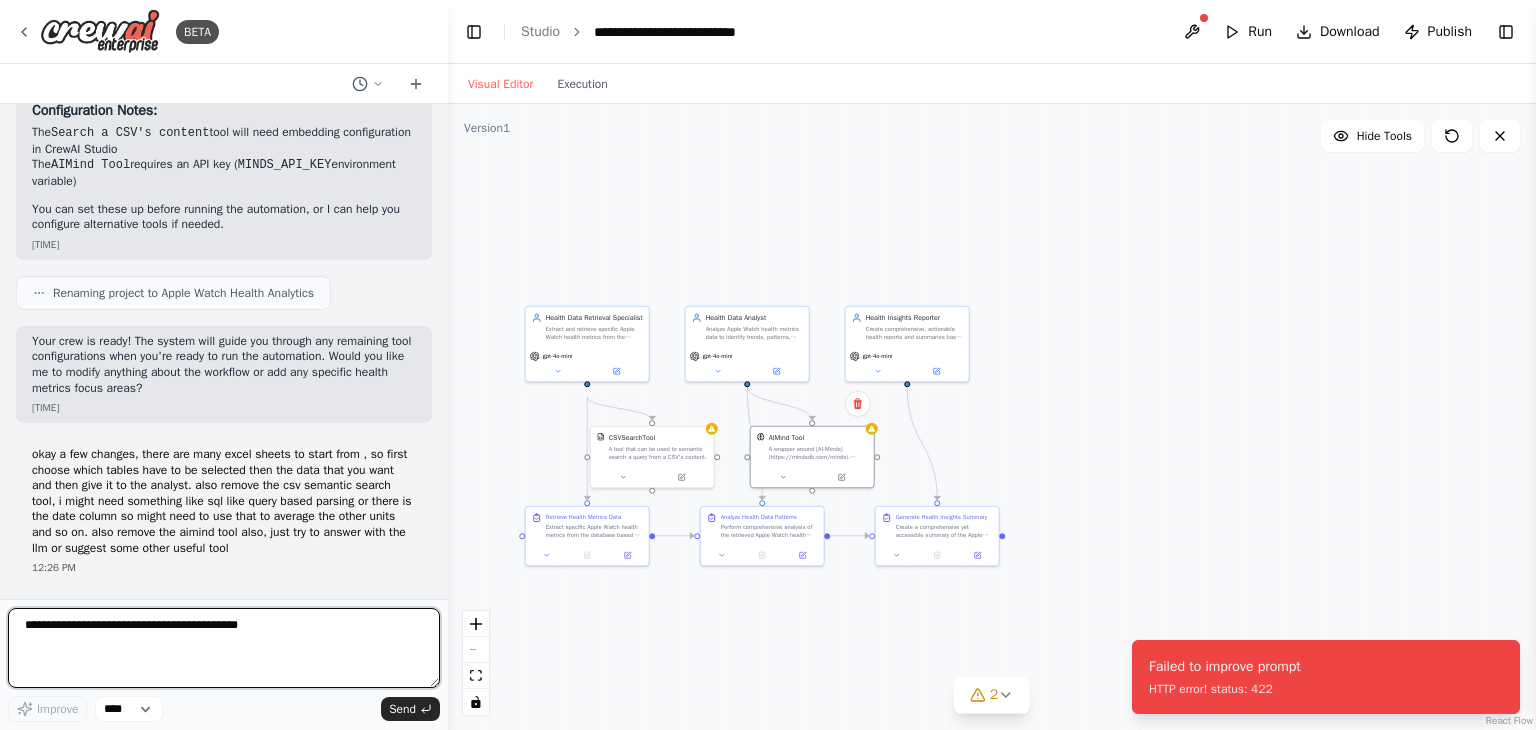 scroll, scrollTop: 0, scrollLeft: 0, axis: both 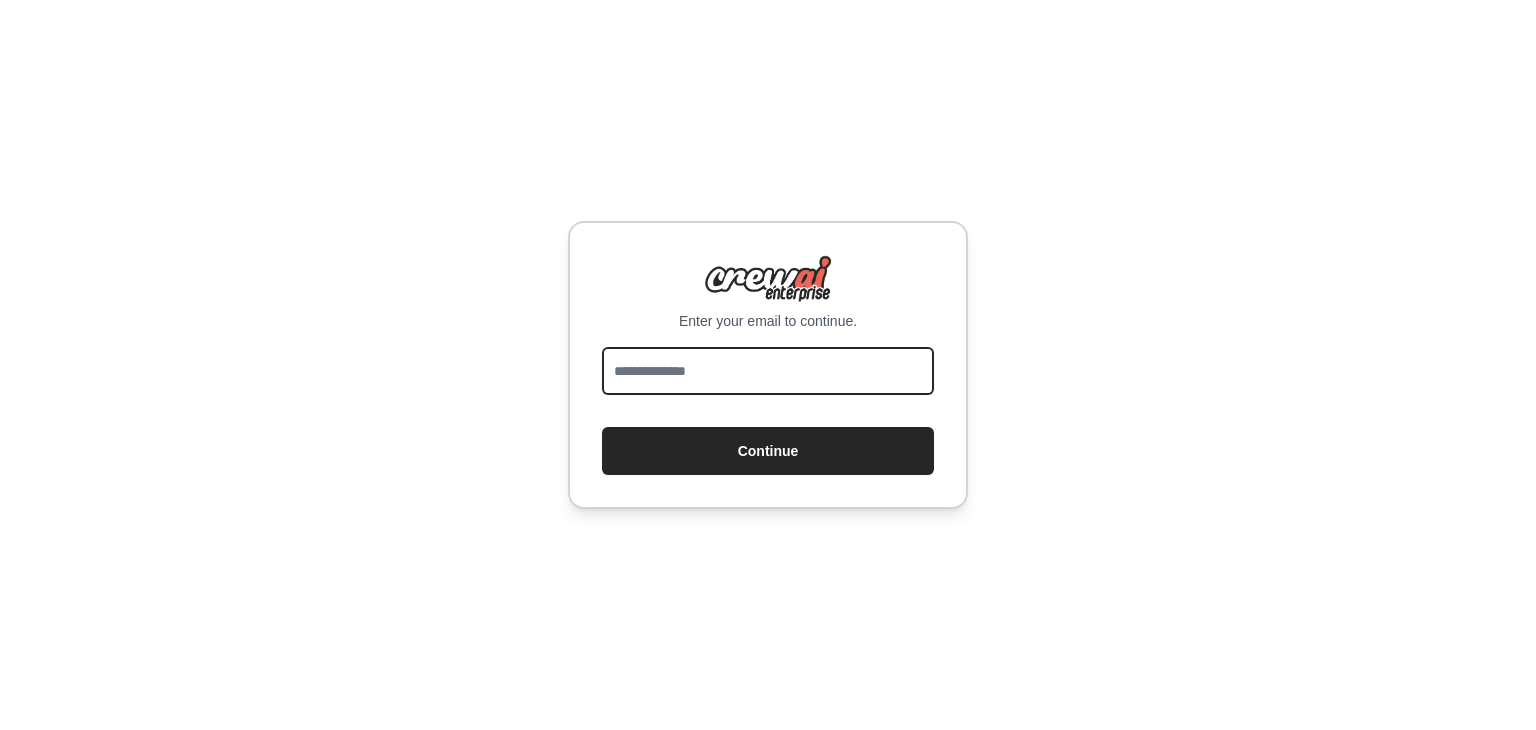 click at bounding box center [768, 371] 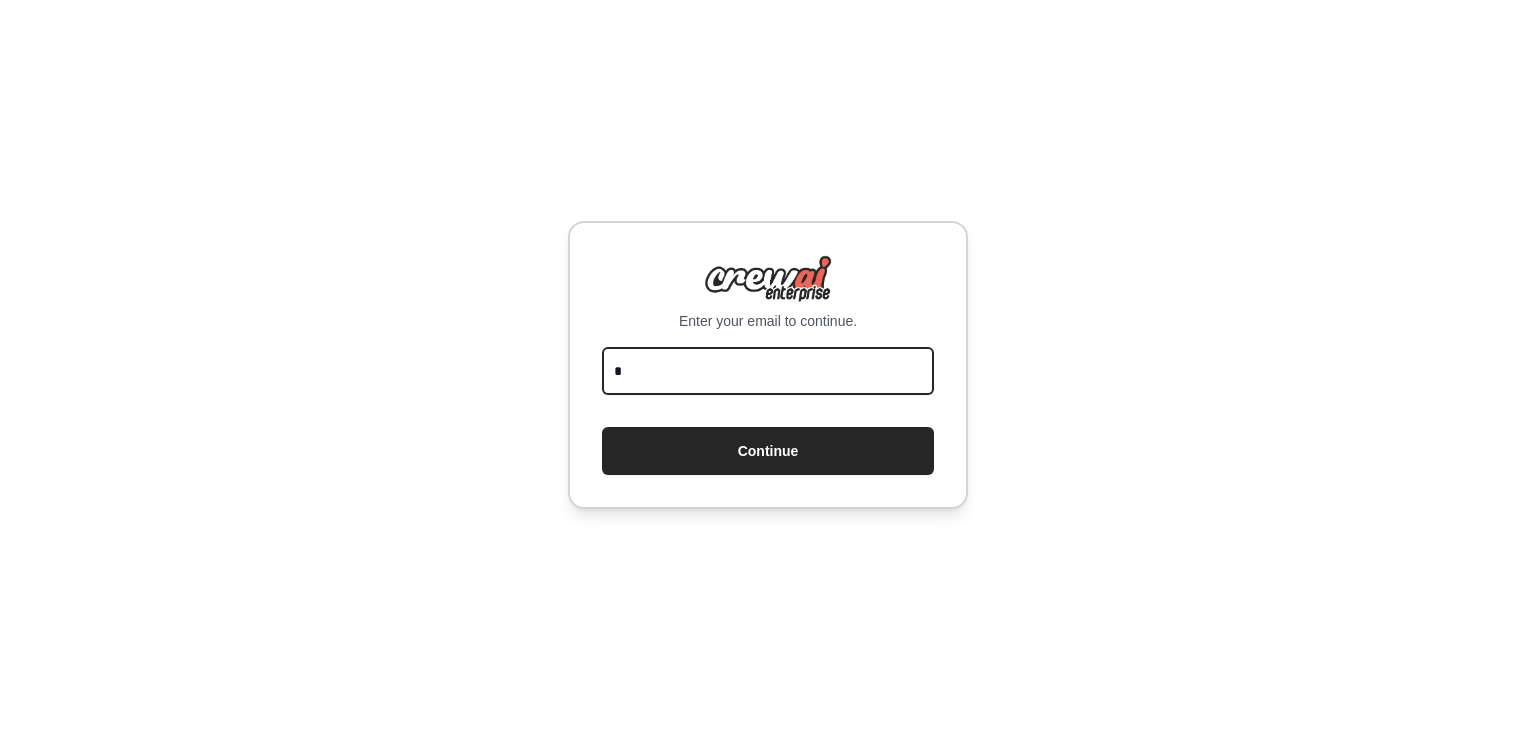 scroll, scrollTop: 0, scrollLeft: 0, axis: both 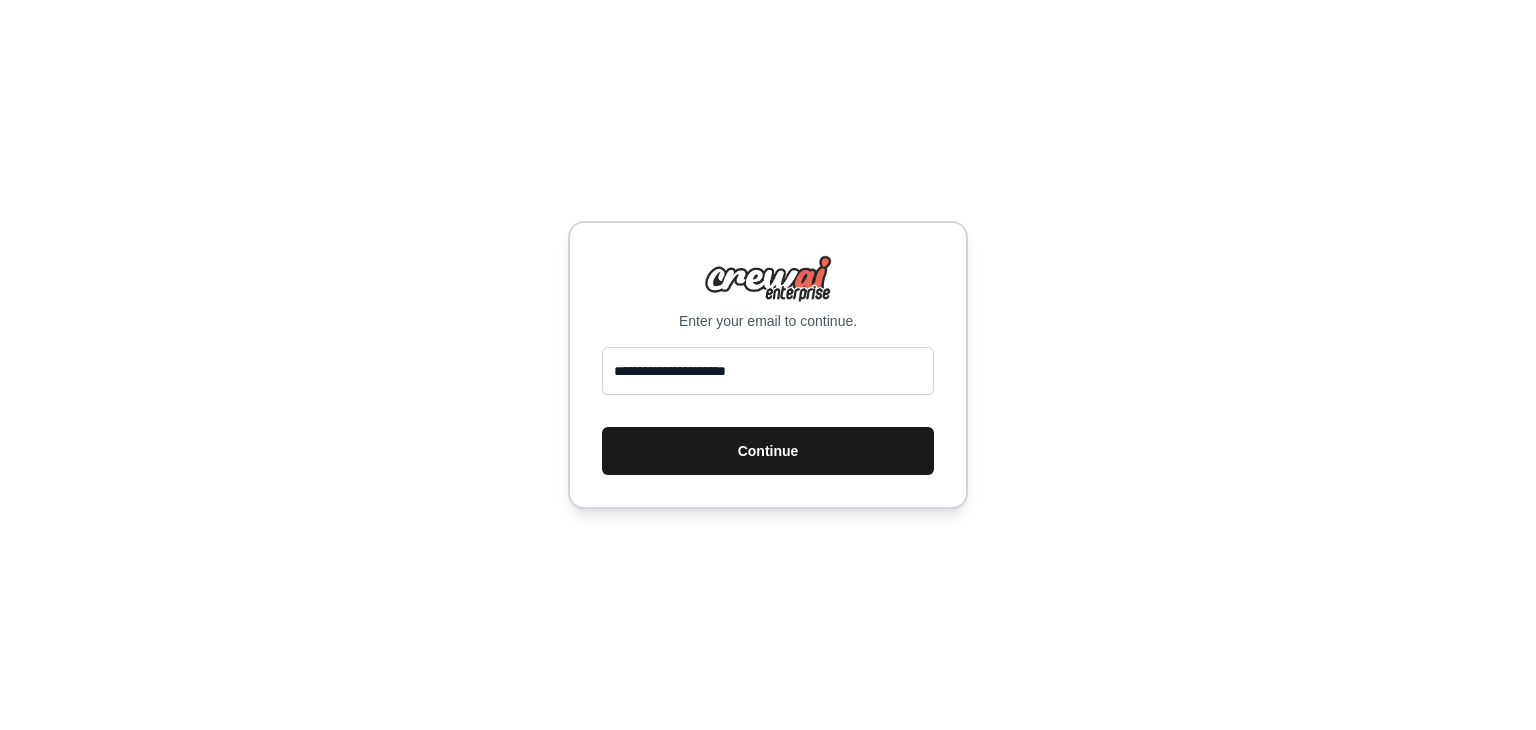 click on "Continue" at bounding box center [768, 451] 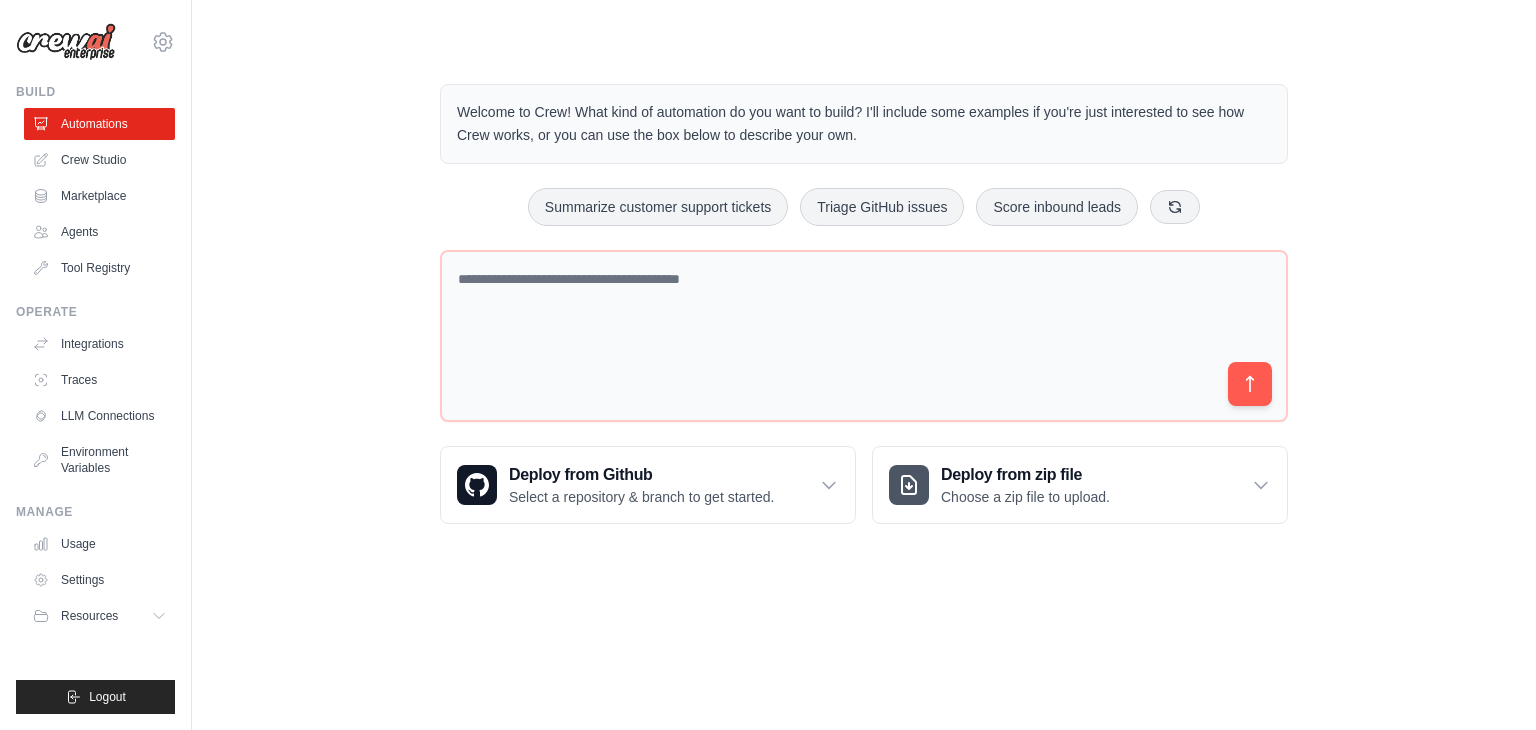 scroll, scrollTop: 0, scrollLeft: 0, axis: both 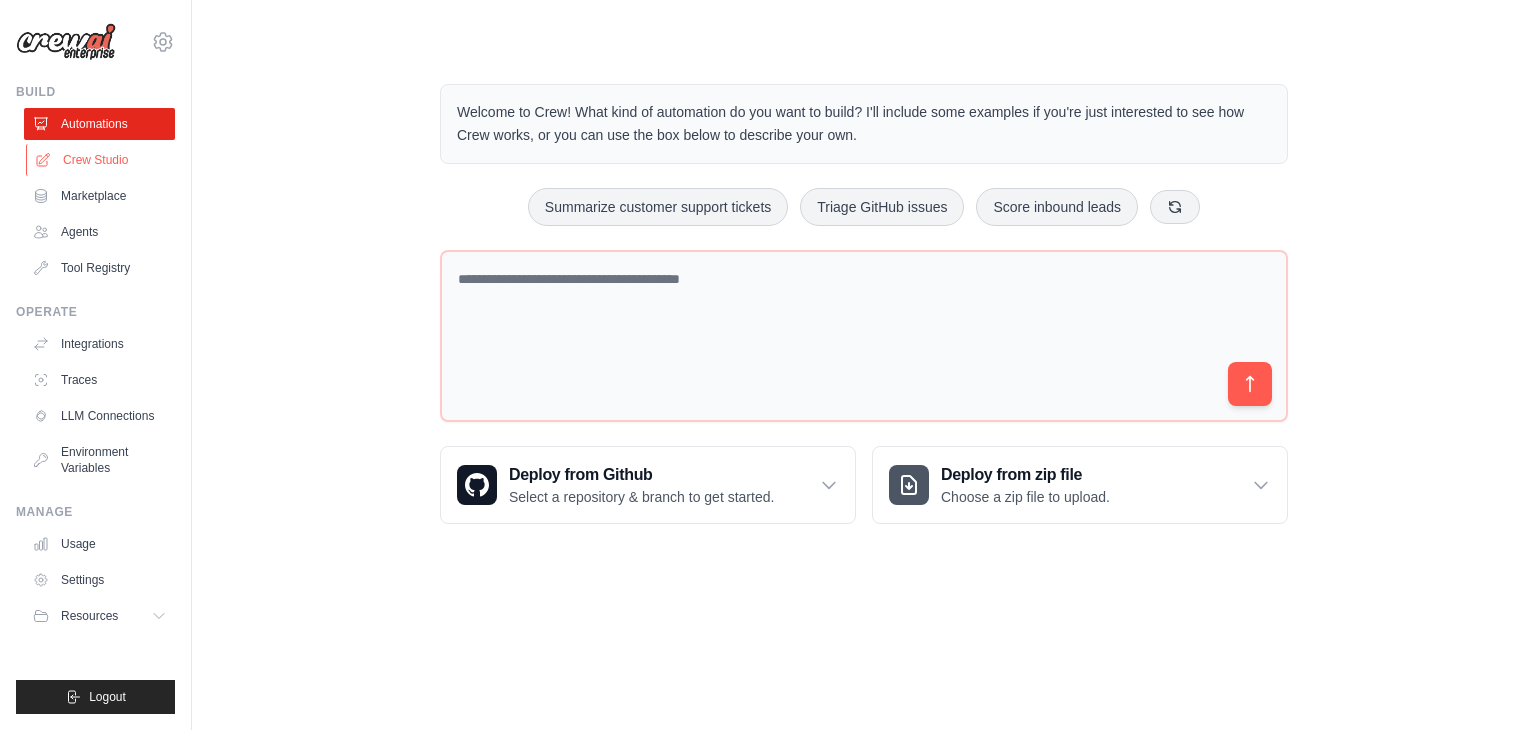 click on "Crew Studio" at bounding box center (101, 160) 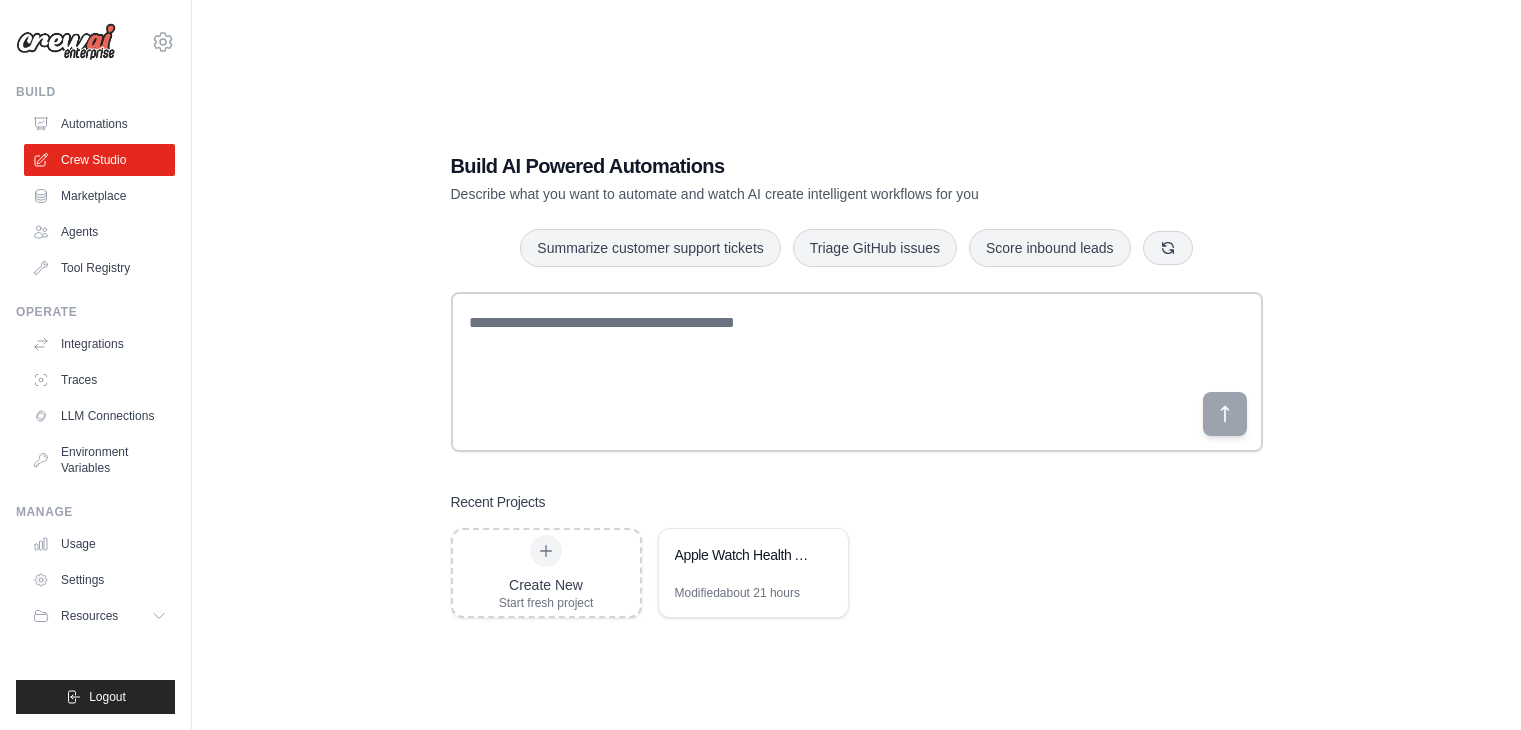 scroll, scrollTop: 0, scrollLeft: 0, axis: both 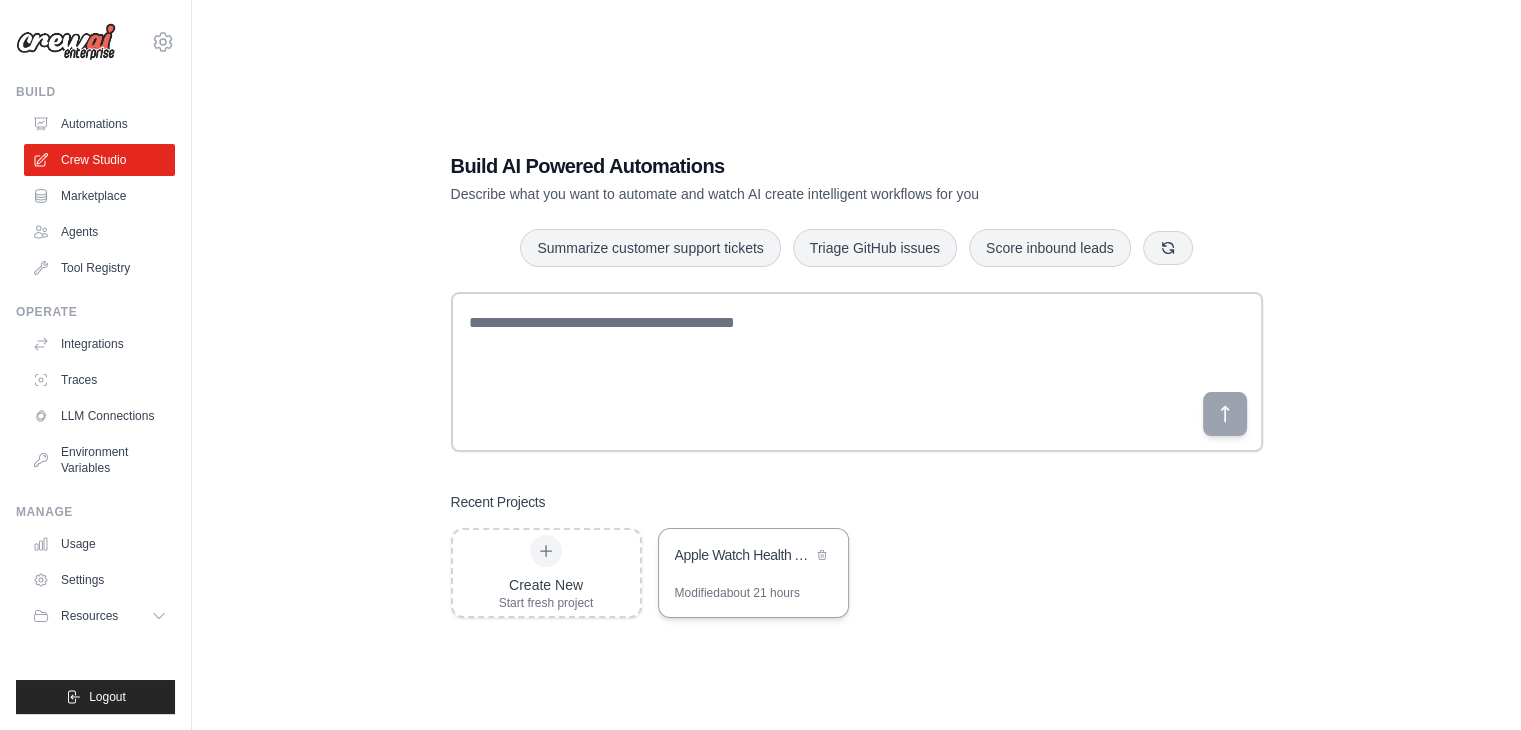 click on "Apple Watch Health Analytics" at bounding box center (743, 555) 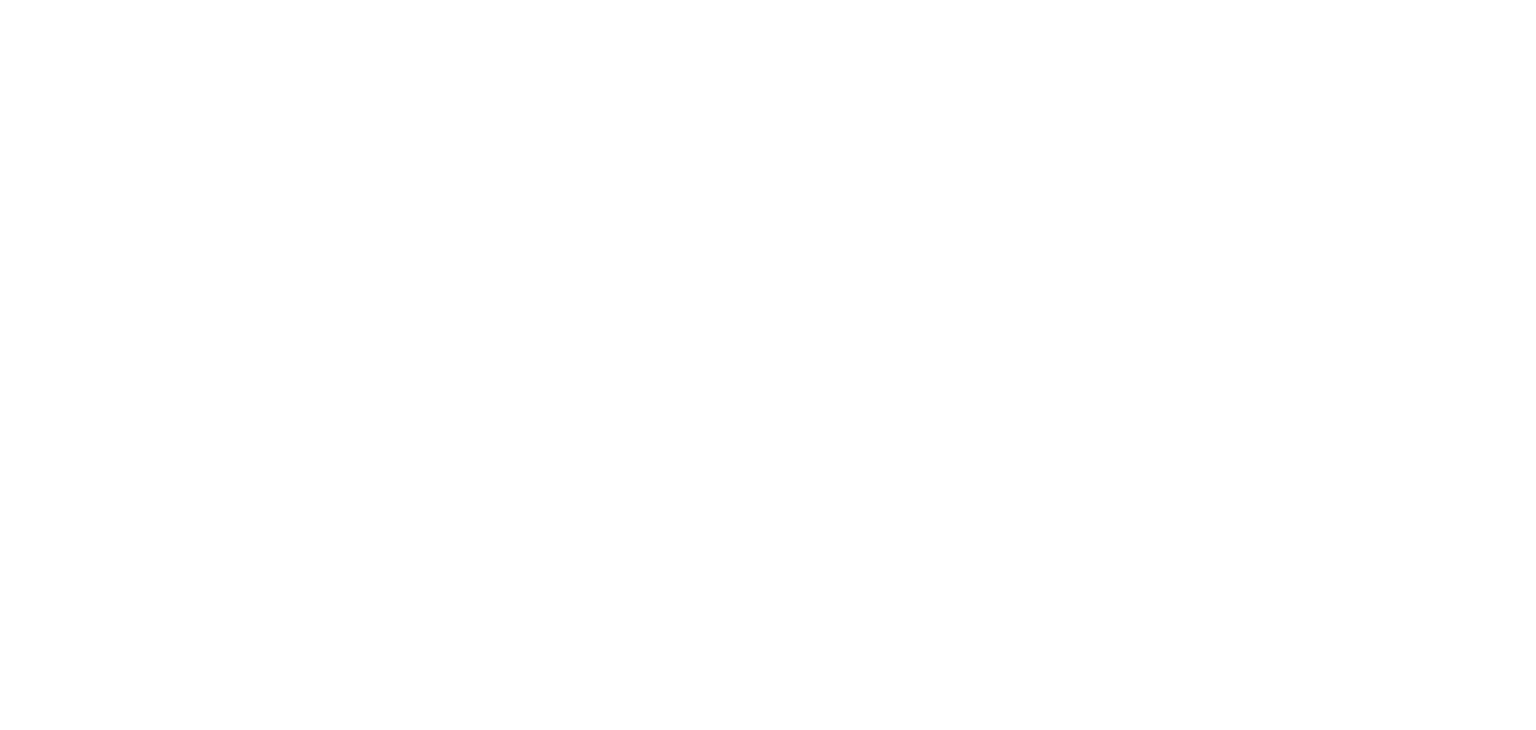 scroll, scrollTop: 0, scrollLeft: 0, axis: both 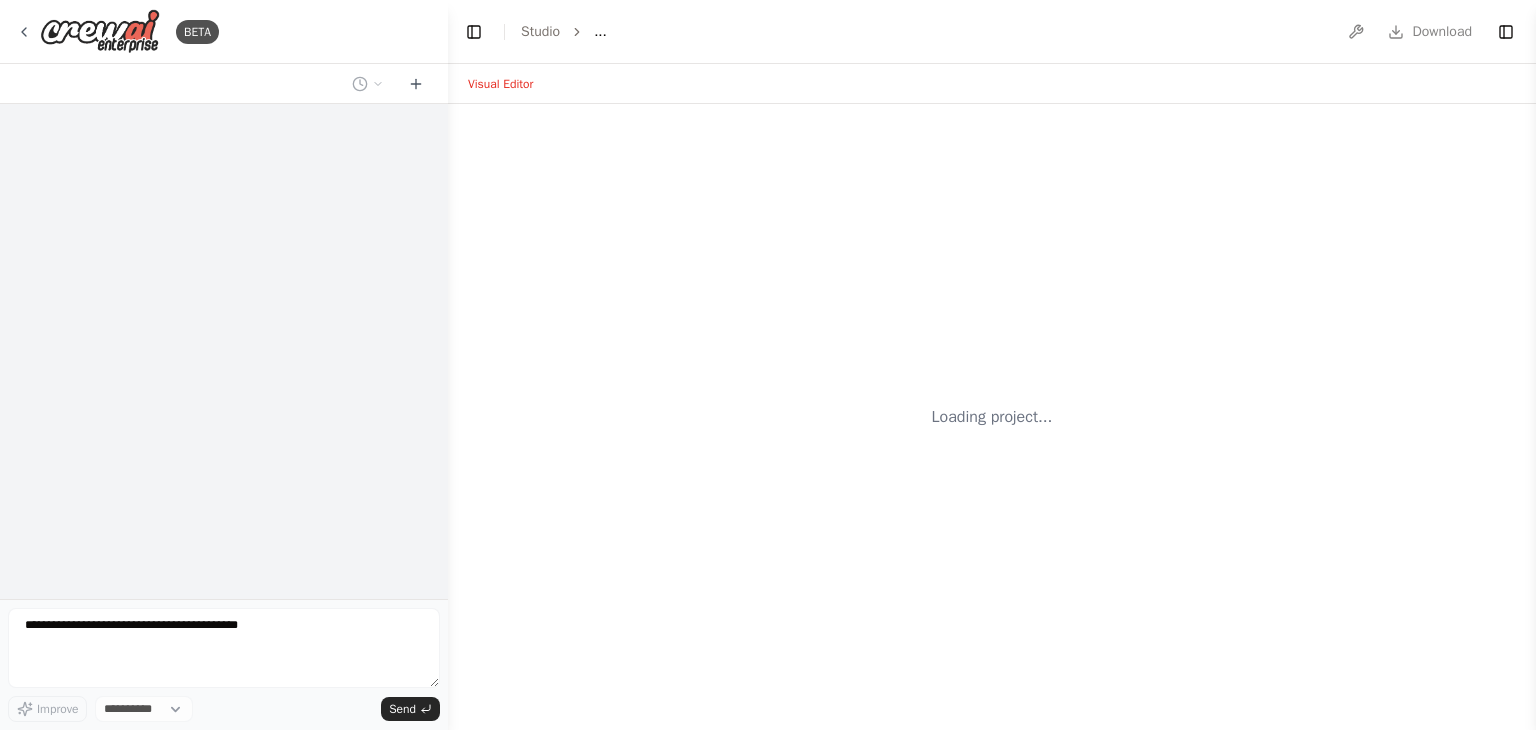 select on "****" 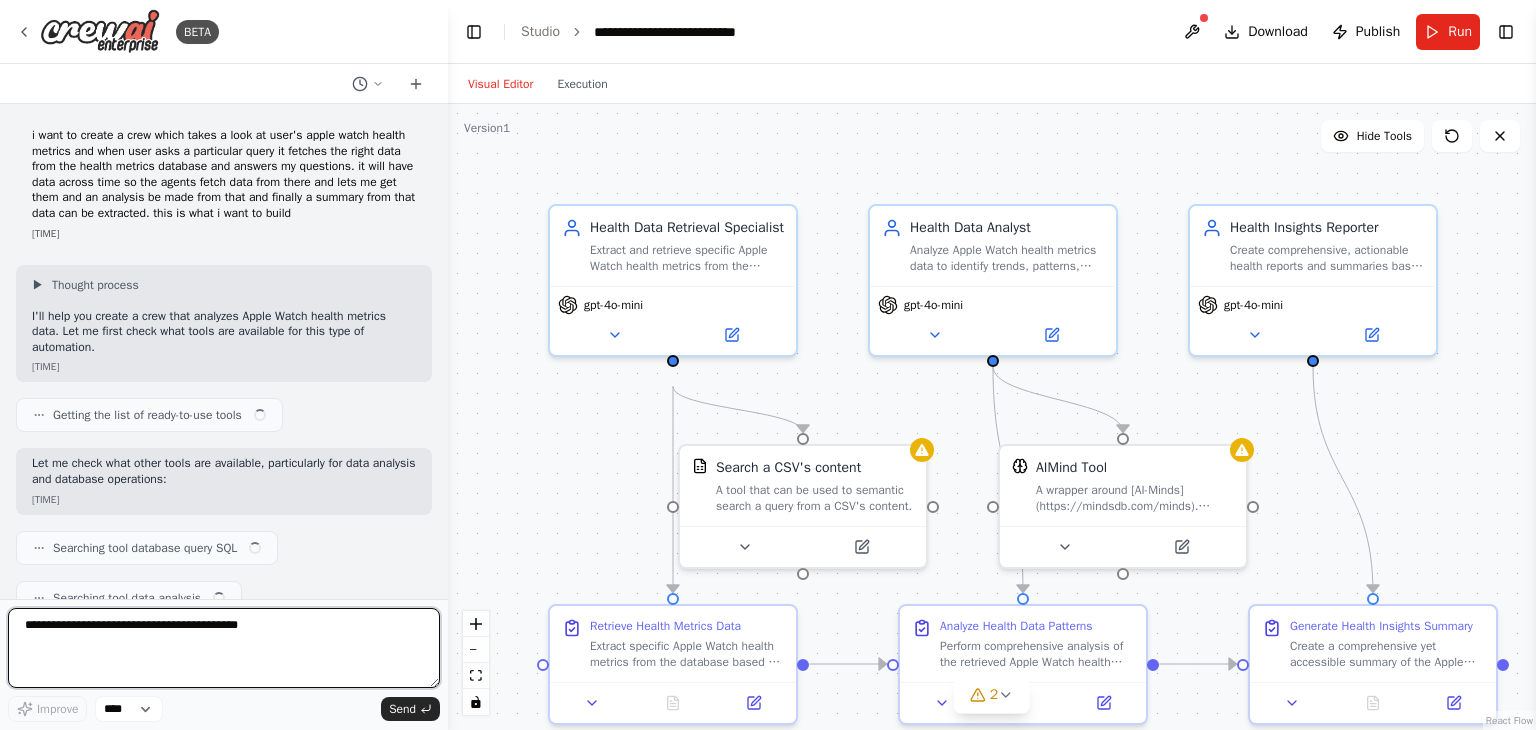 scroll, scrollTop: 1595, scrollLeft: 0, axis: vertical 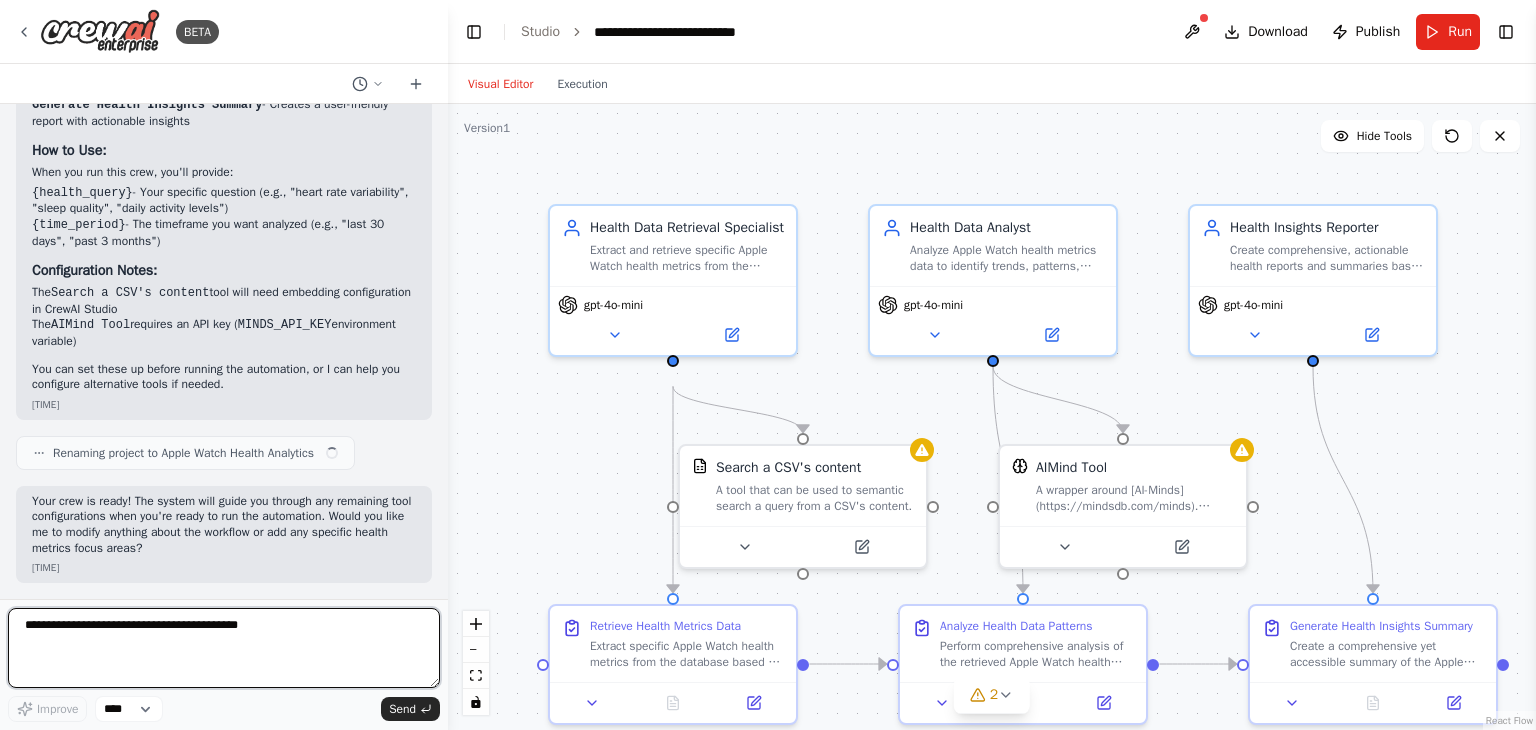 click at bounding box center (224, 648) 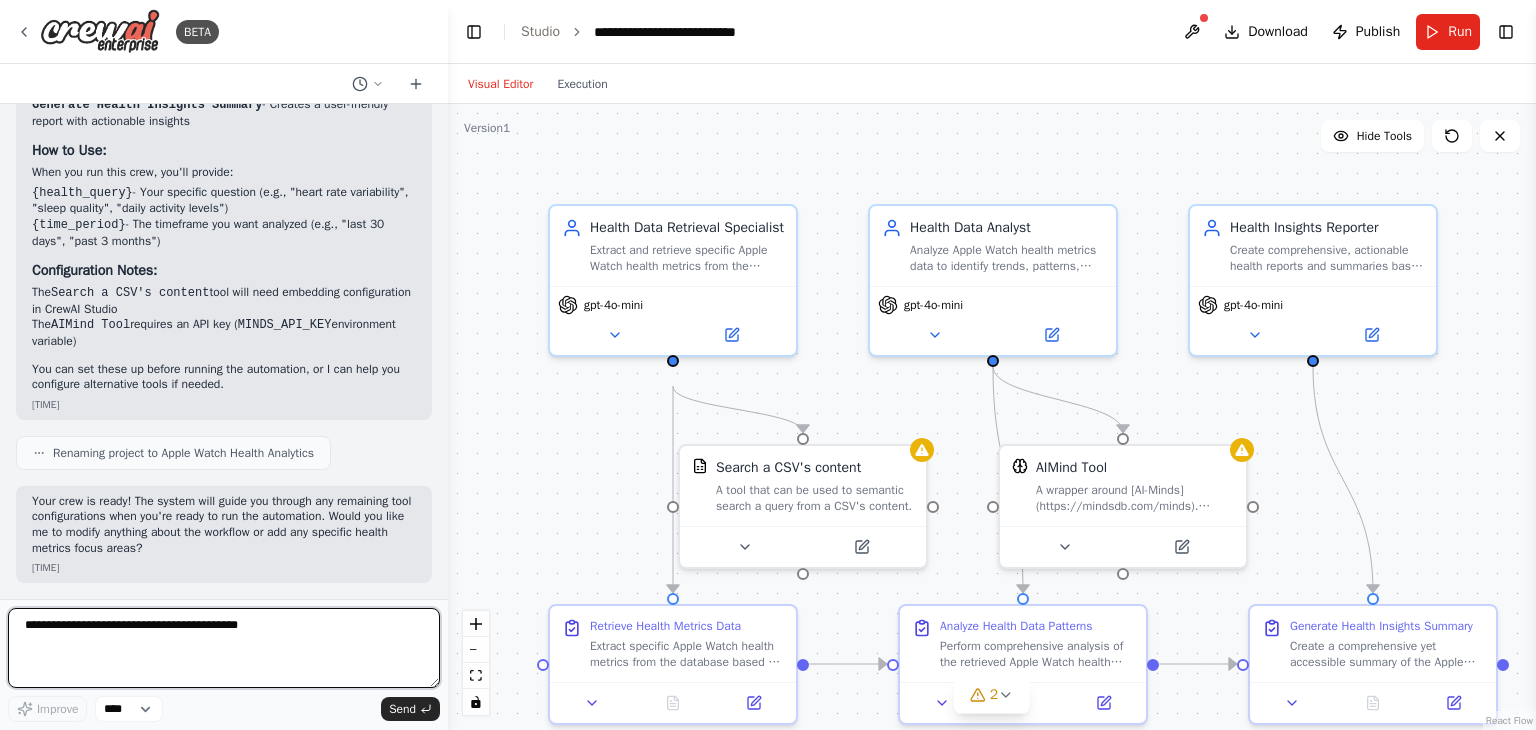click at bounding box center [224, 648] 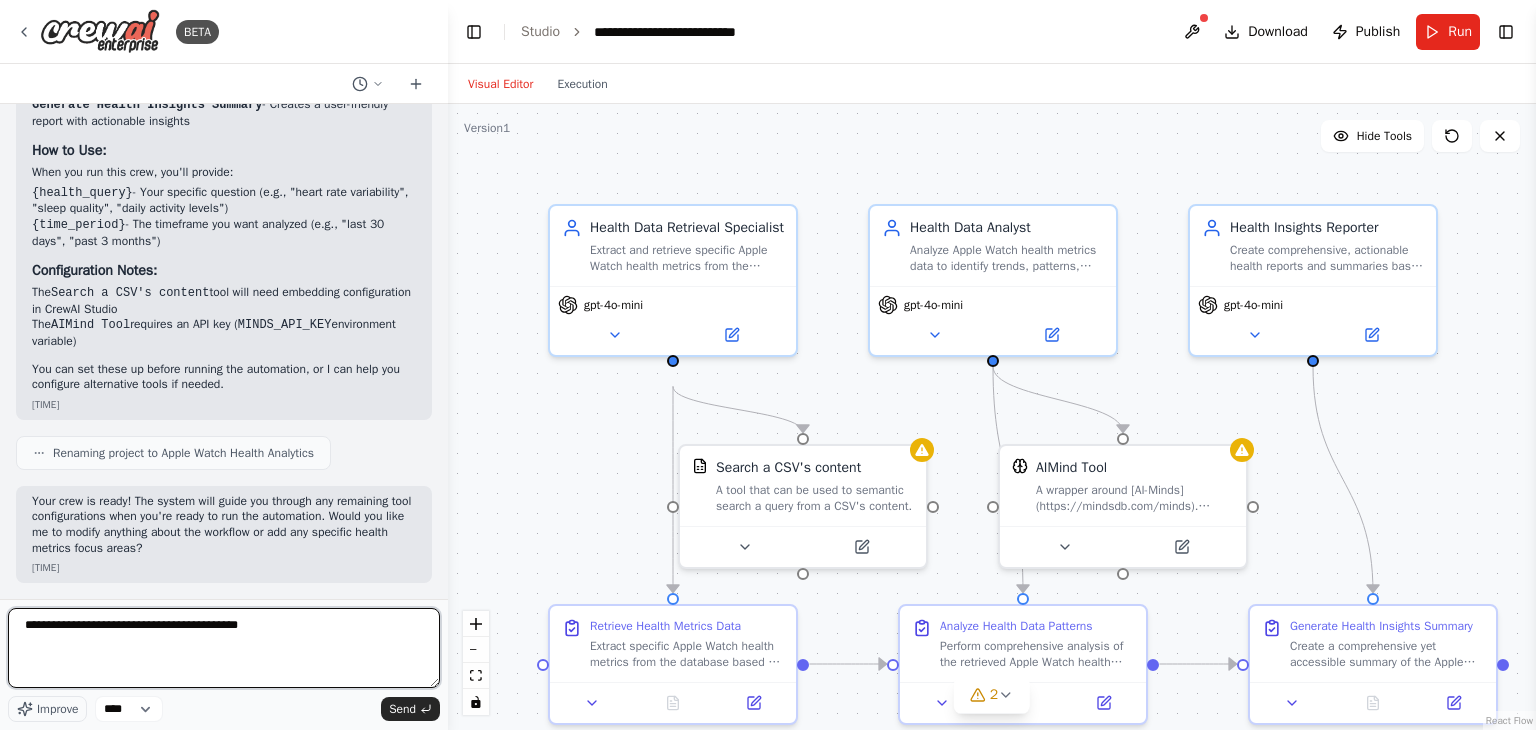 type on "**********" 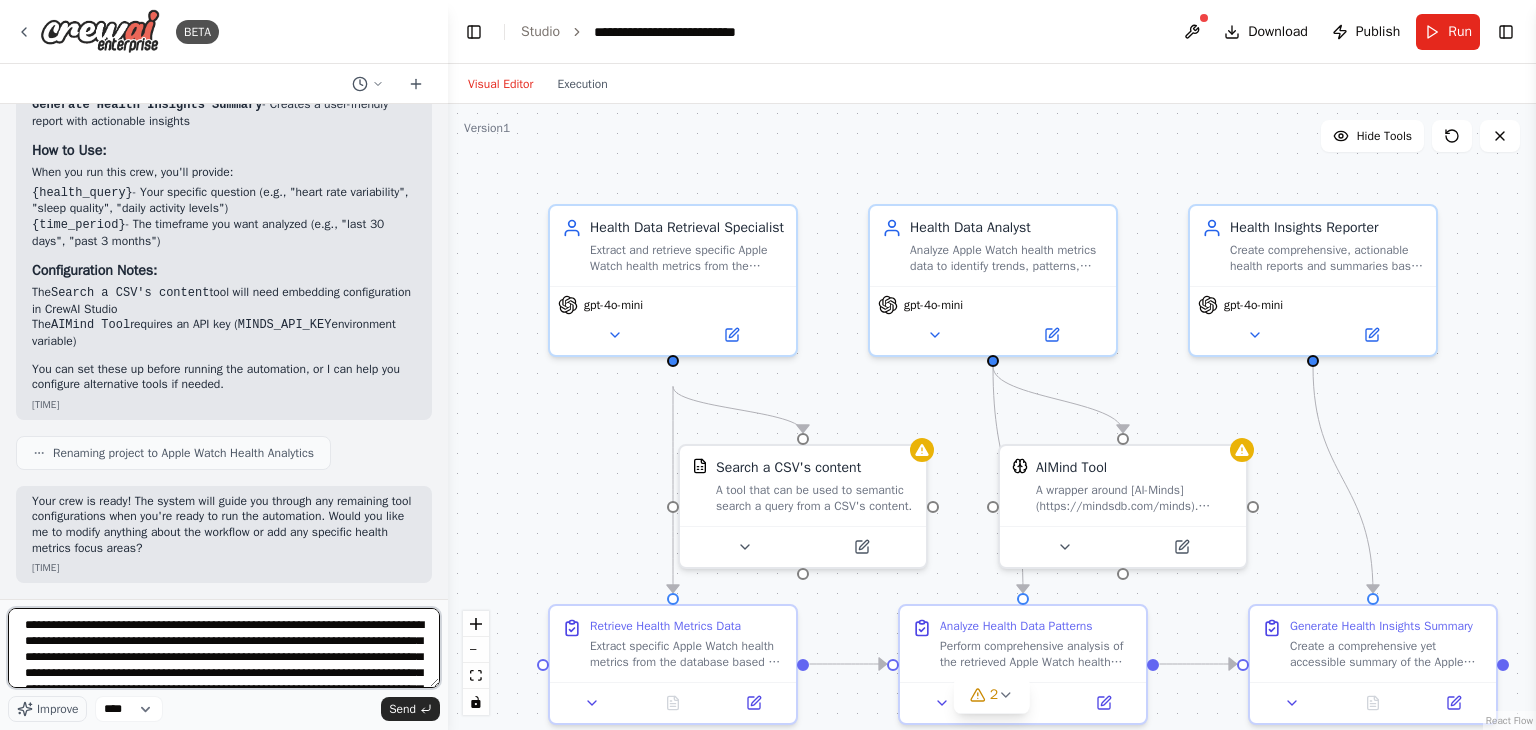 scroll, scrollTop: 41, scrollLeft: 0, axis: vertical 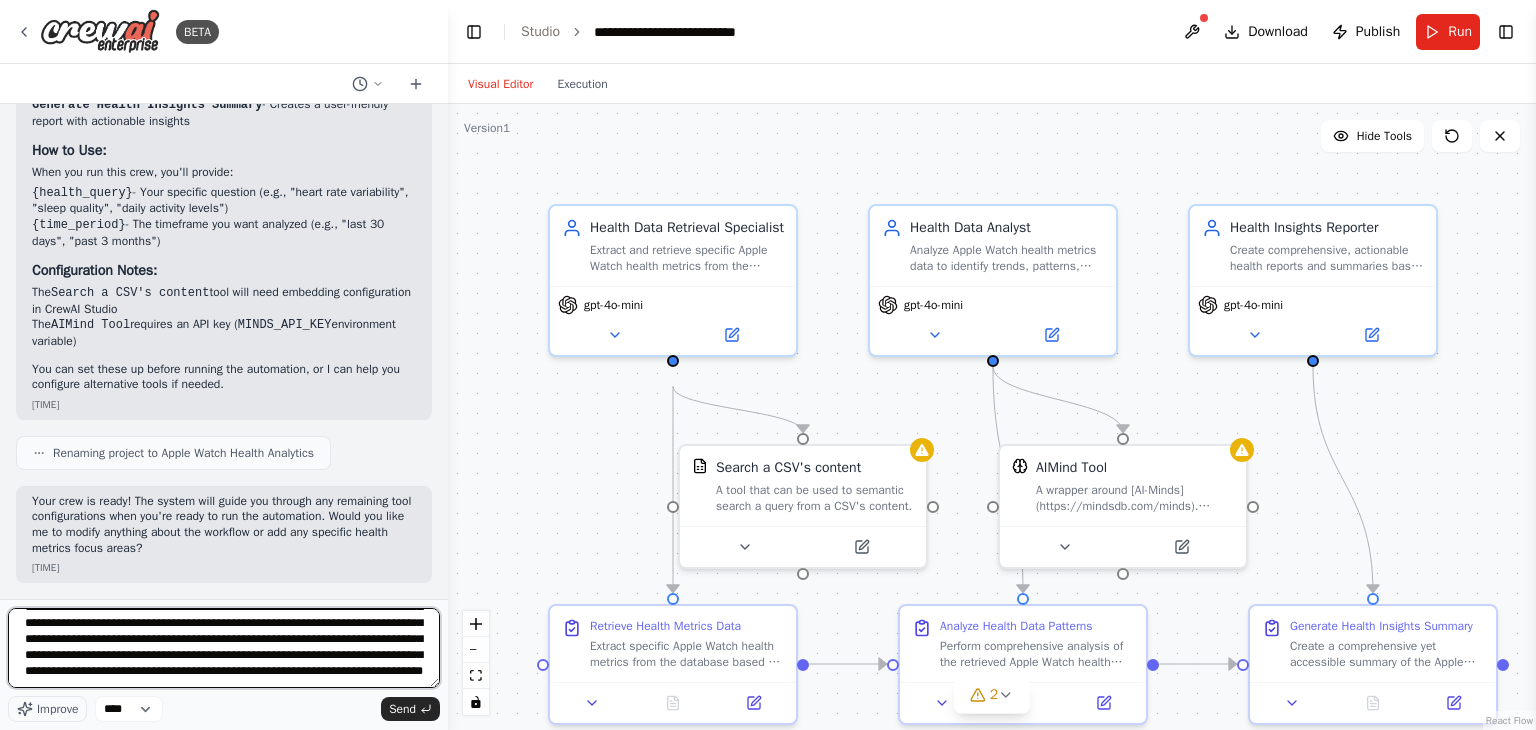 type 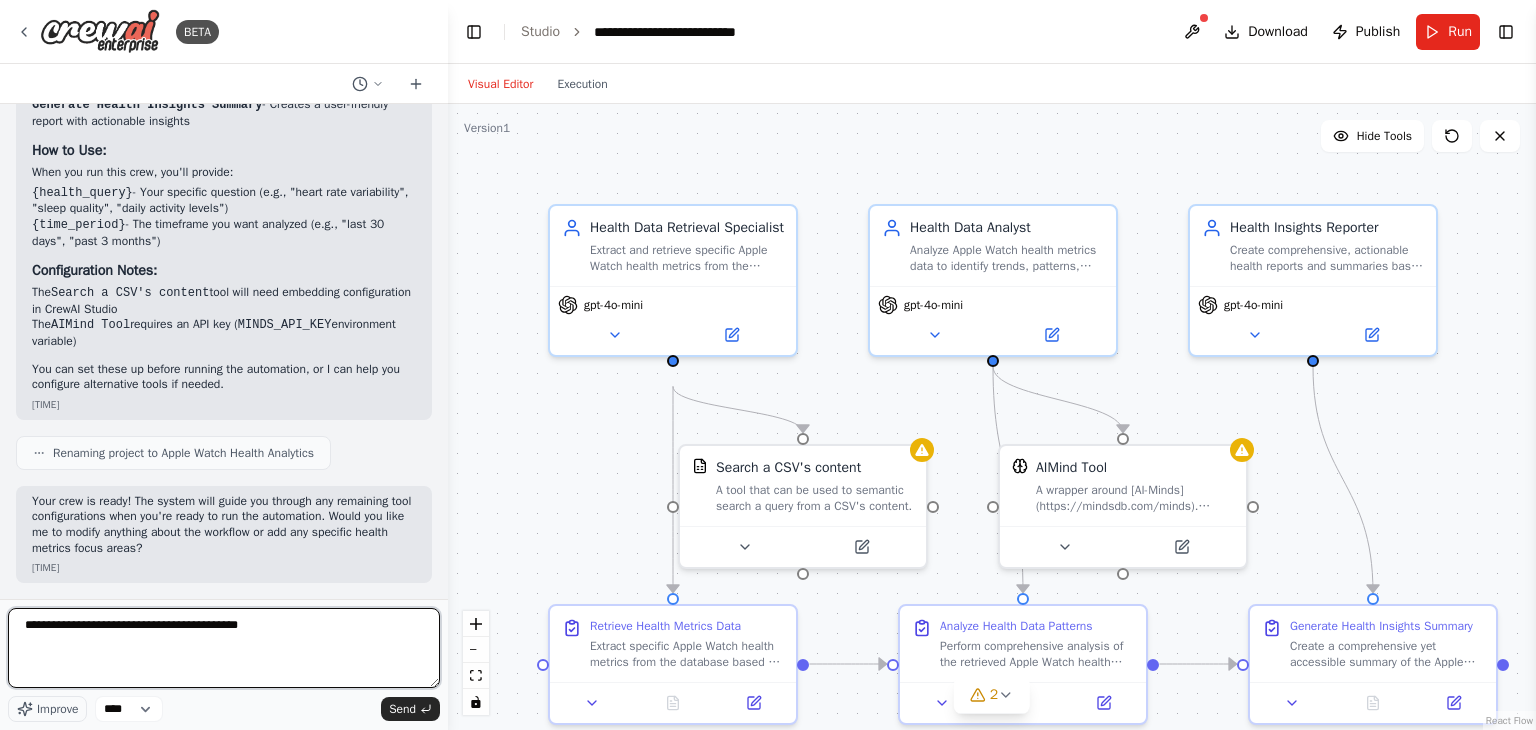 scroll, scrollTop: 1645, scrollLeft: 0, axis: vertical 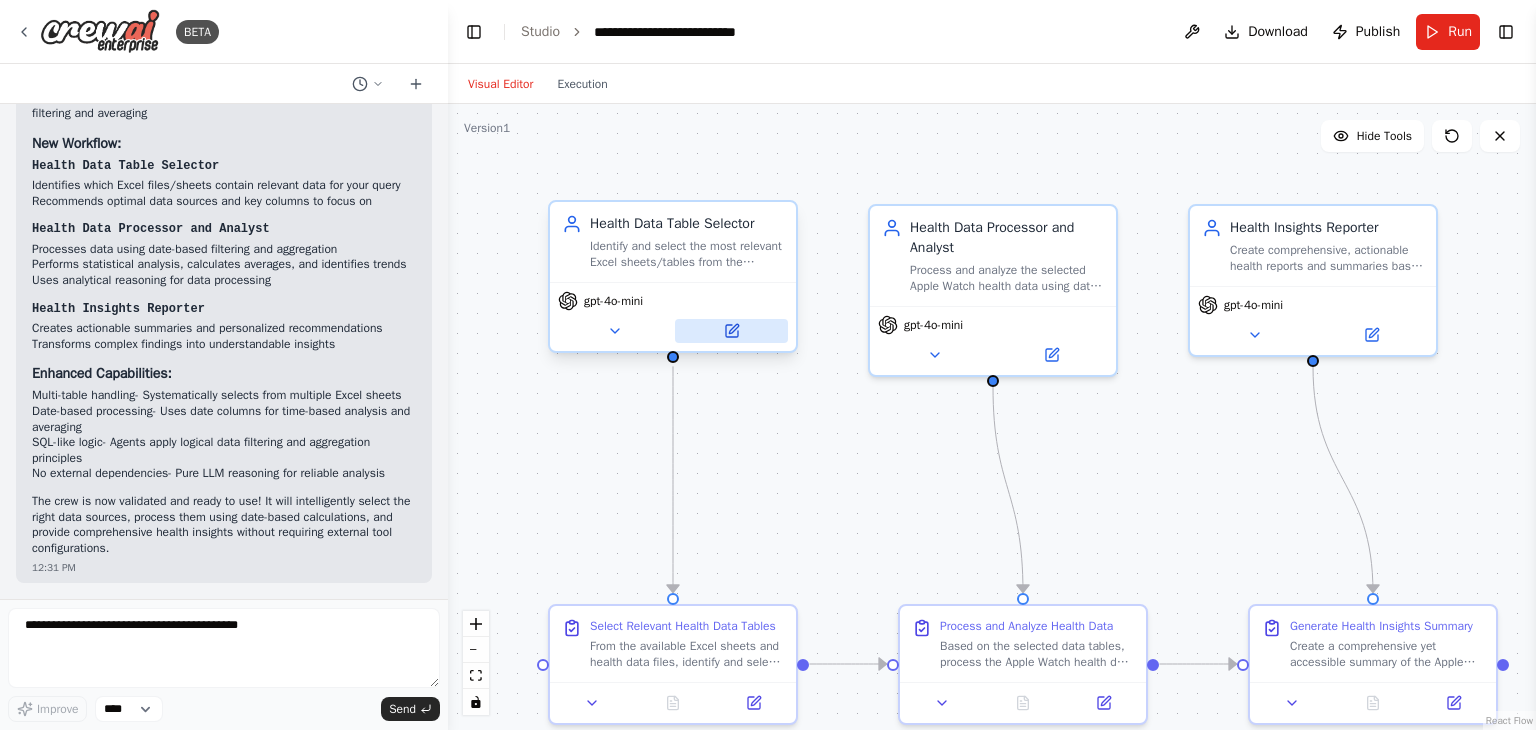 click at bounding box center (731, 331) 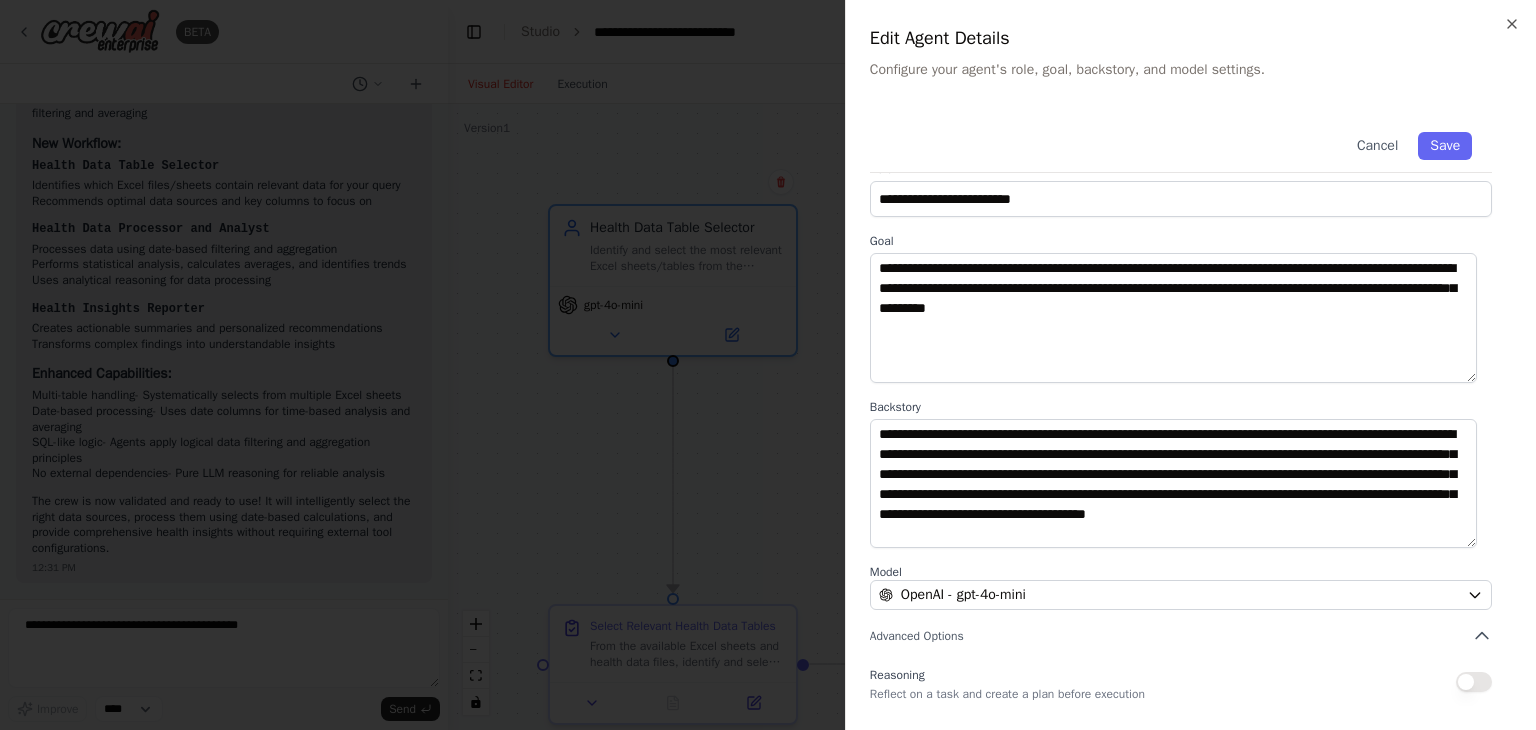 scroll, scrollTop: 174, scrollLeft: 0, axis: vertical 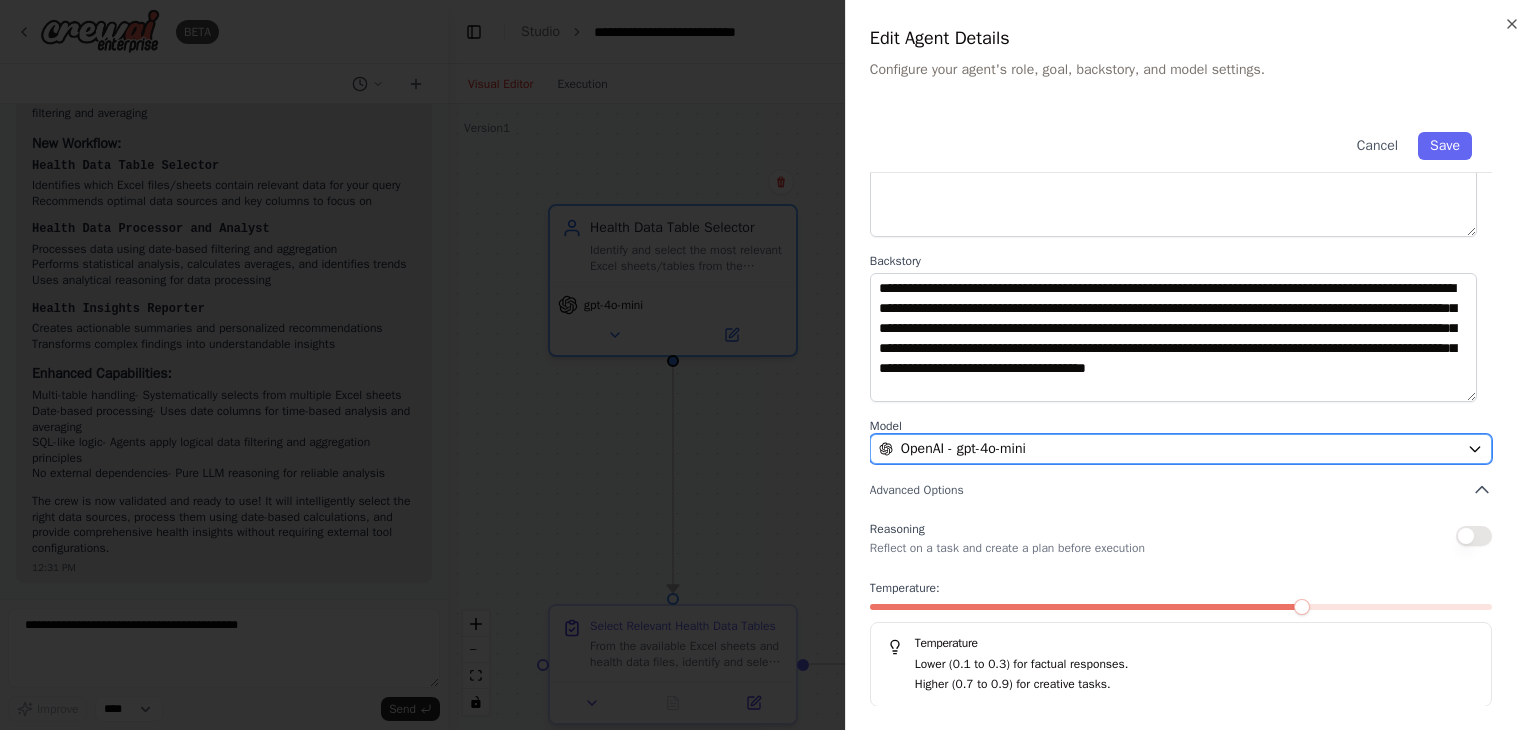 click on "OpenAI - gpt-4o-mini" at bounding box center [1169, 449] 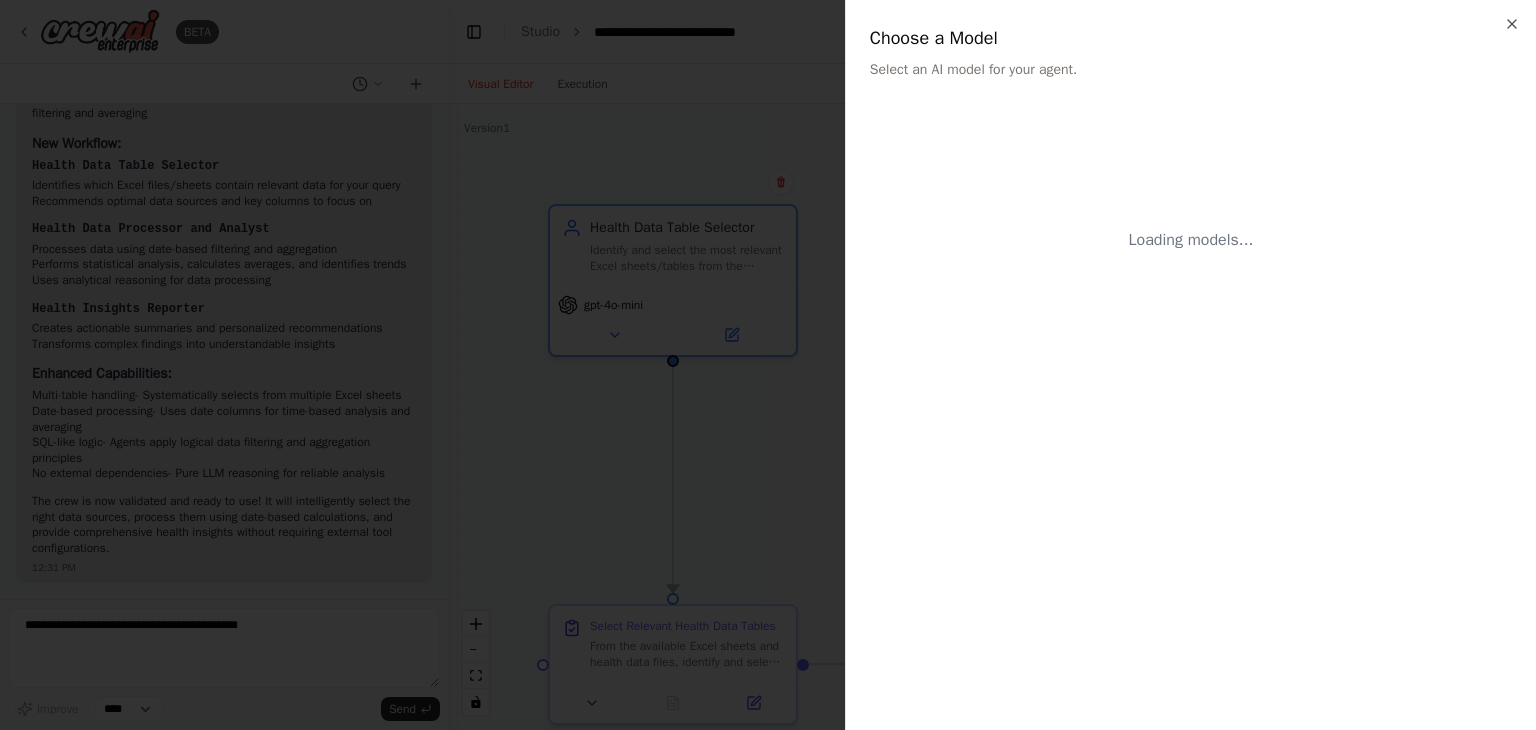 scroll, scrollTop: 0, scrollLeft: 0, axis: both 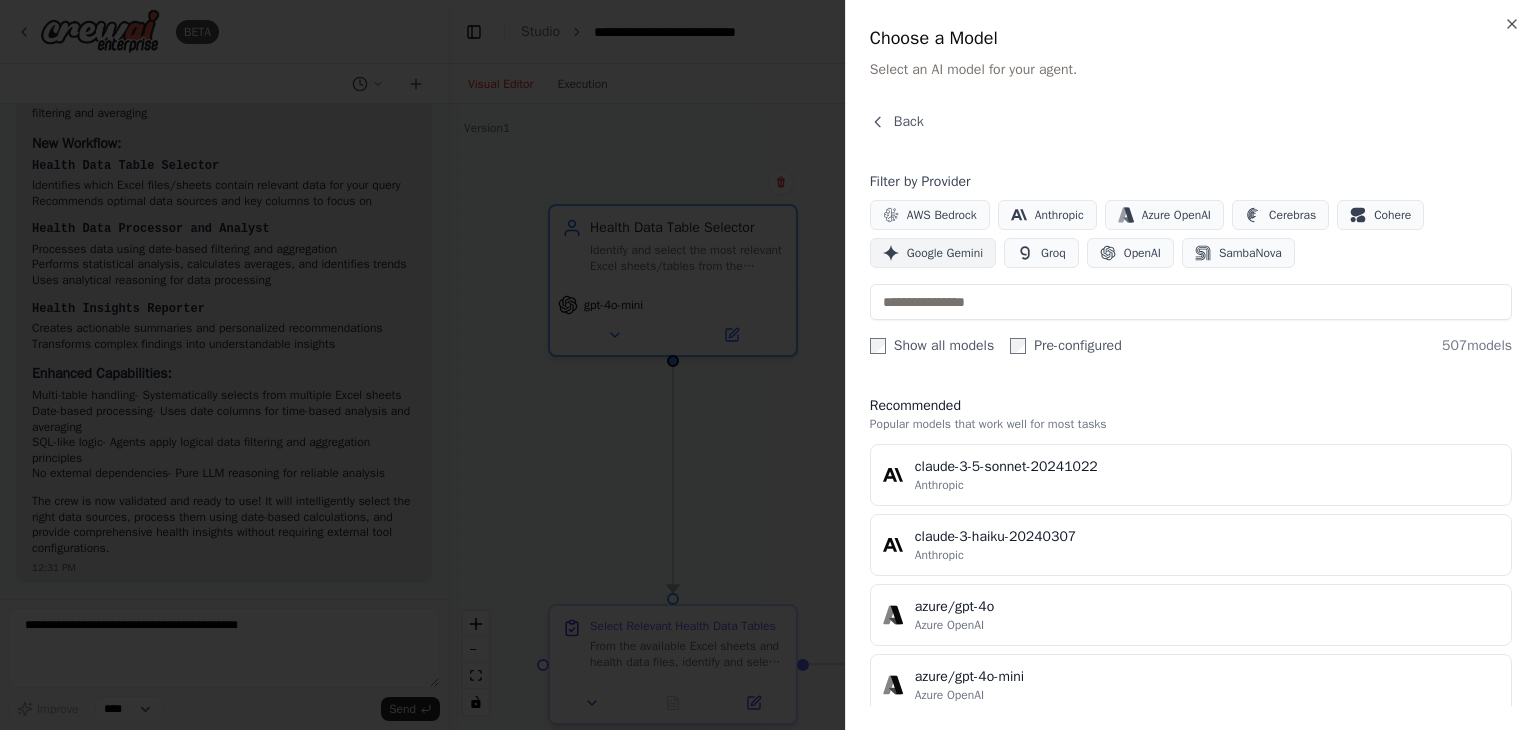 click on "Google Gemini" at bounding box center (945, 253) 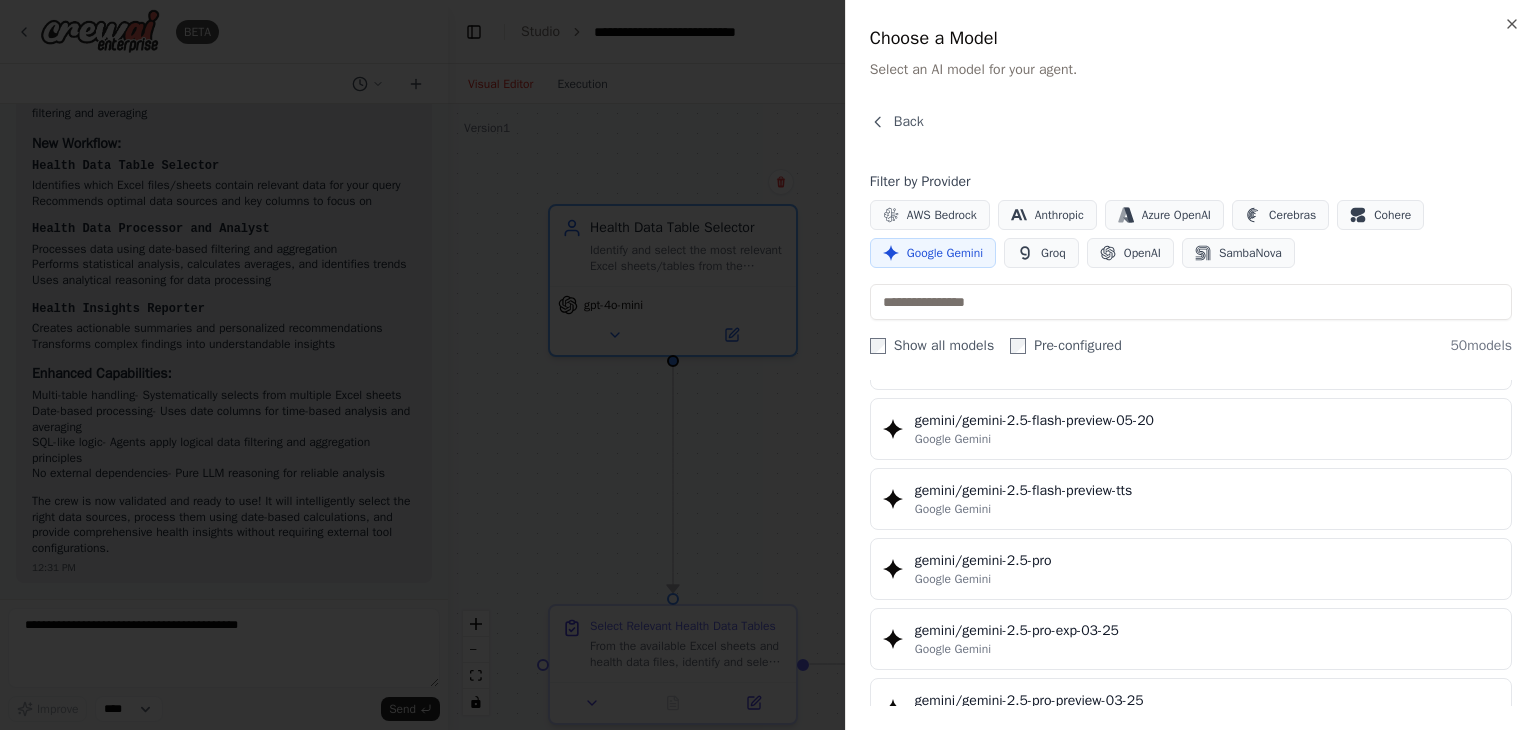 scroll, scrollTop: 2128, scrollLeft: 0, axis: vertical 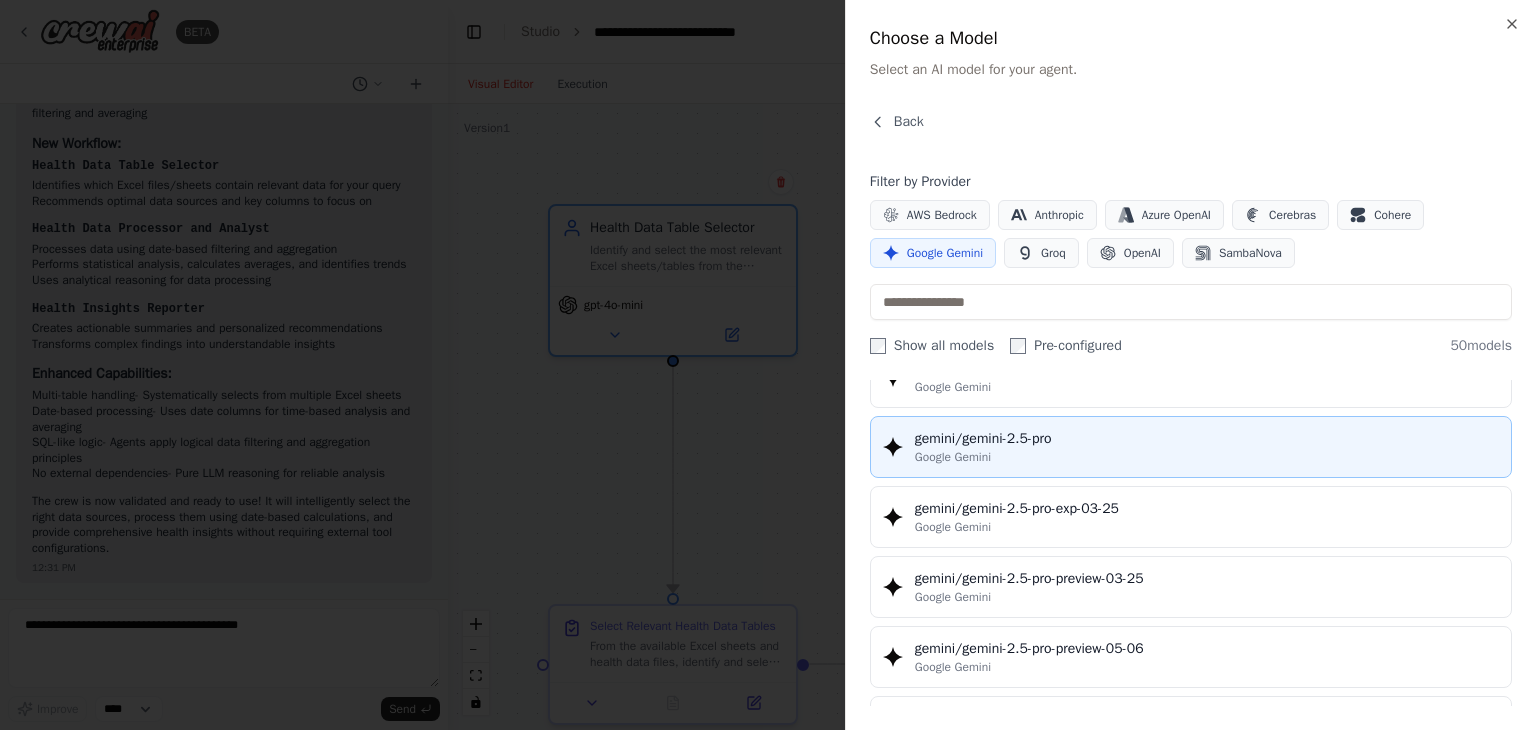 click on "gemini/gemini-2.5-pro" at bounding box center [1207, 439] 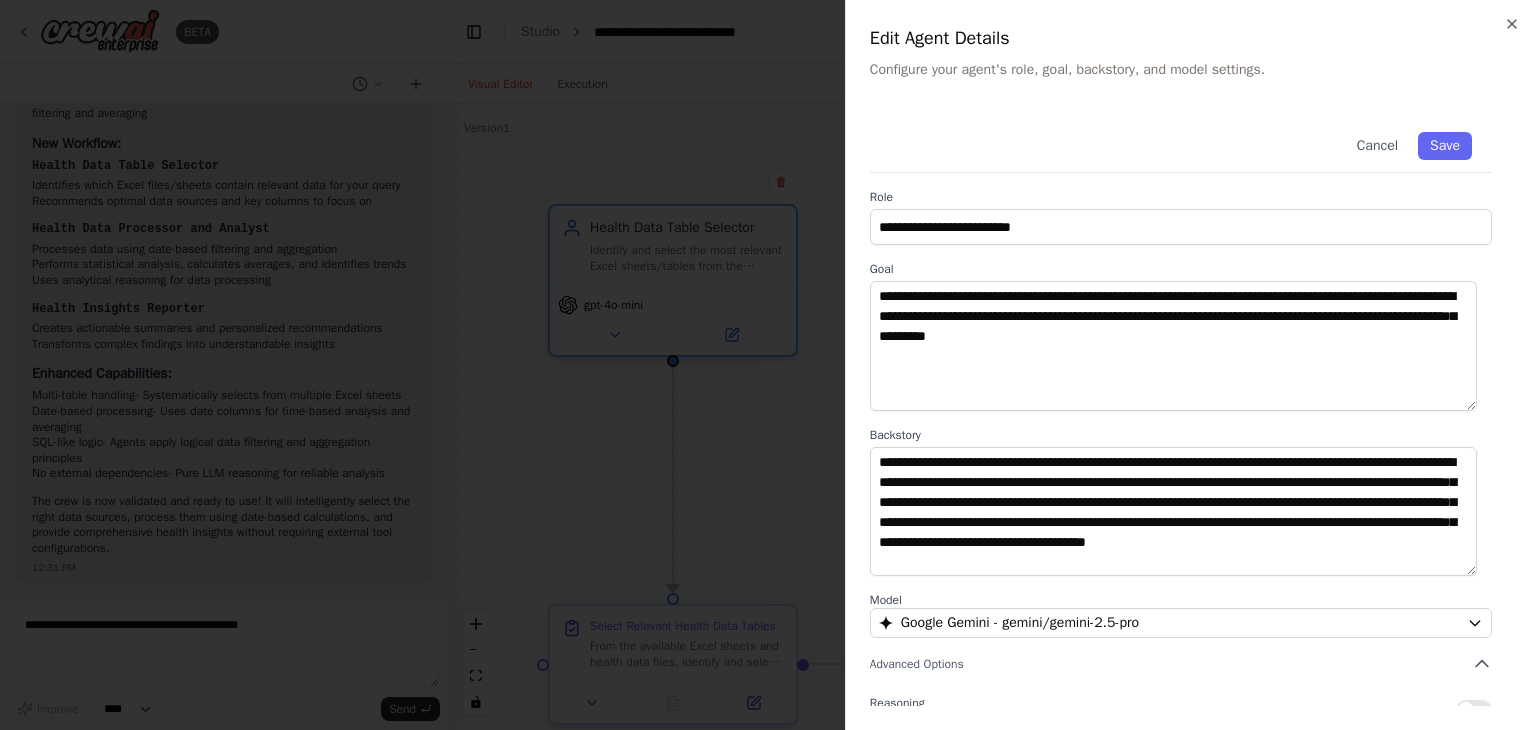 scroll, scrollTop: 174, scrollLeft: 0, axis: vertical 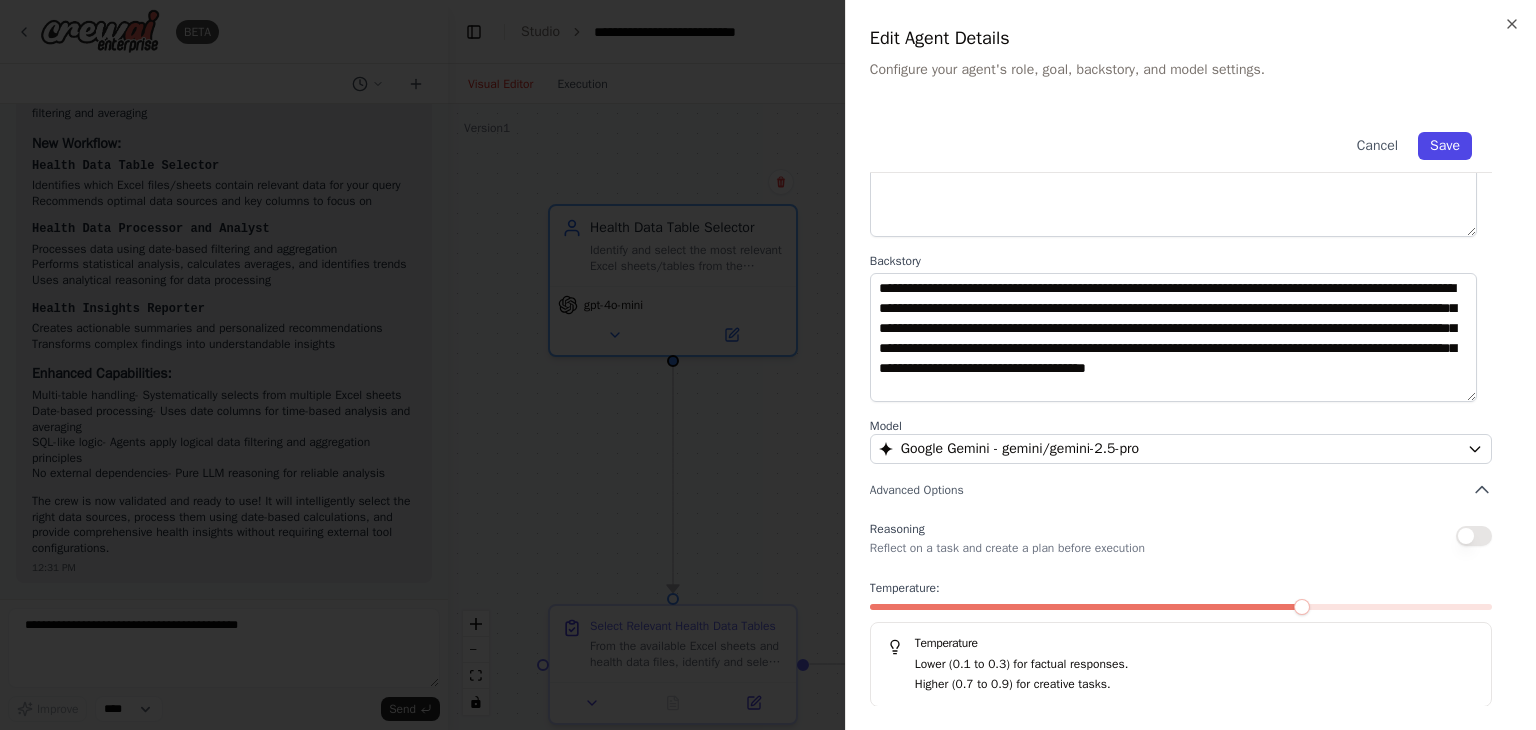 click on "Save" at bounding box center (1445, 146) 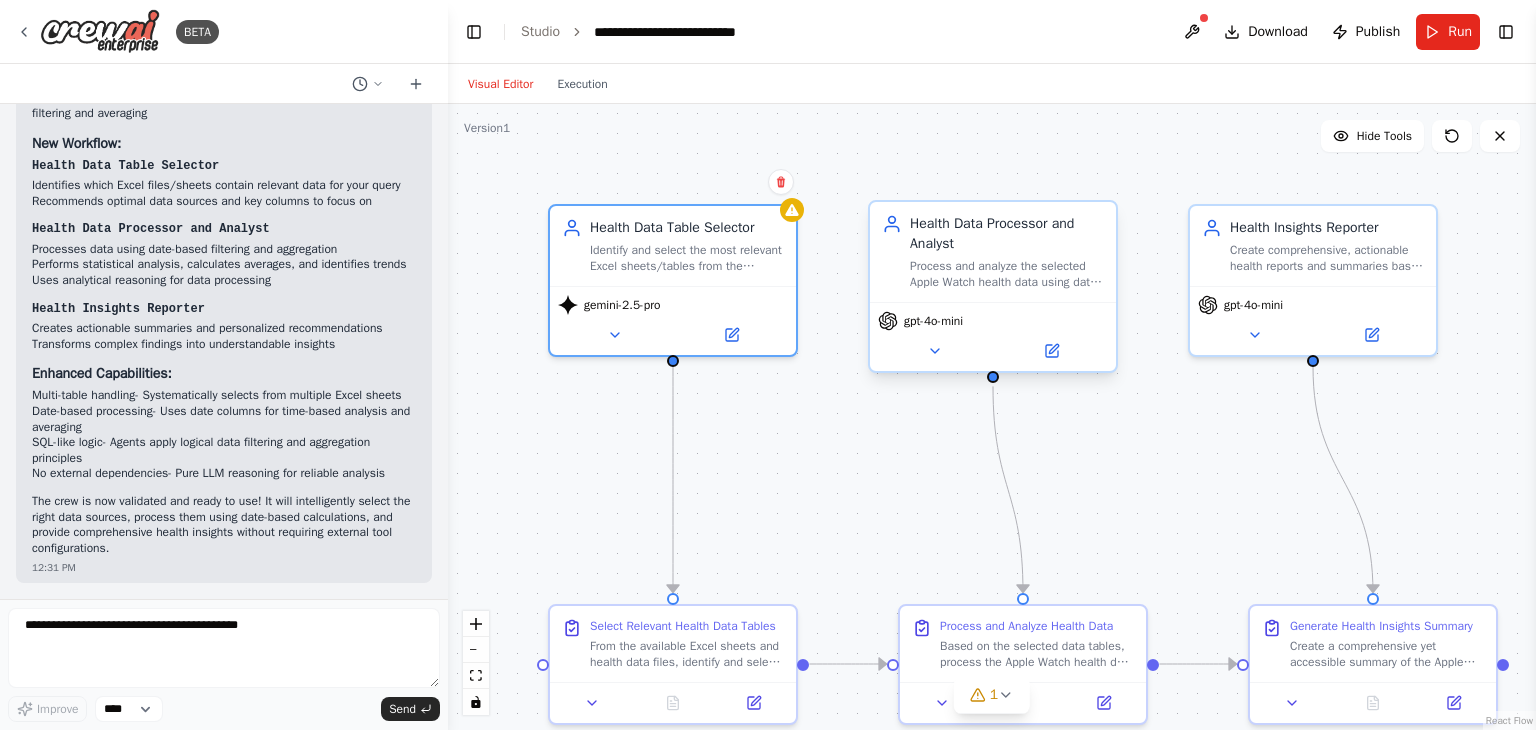 click on "gpt-4o-mini" at bounding box center (933, 321) 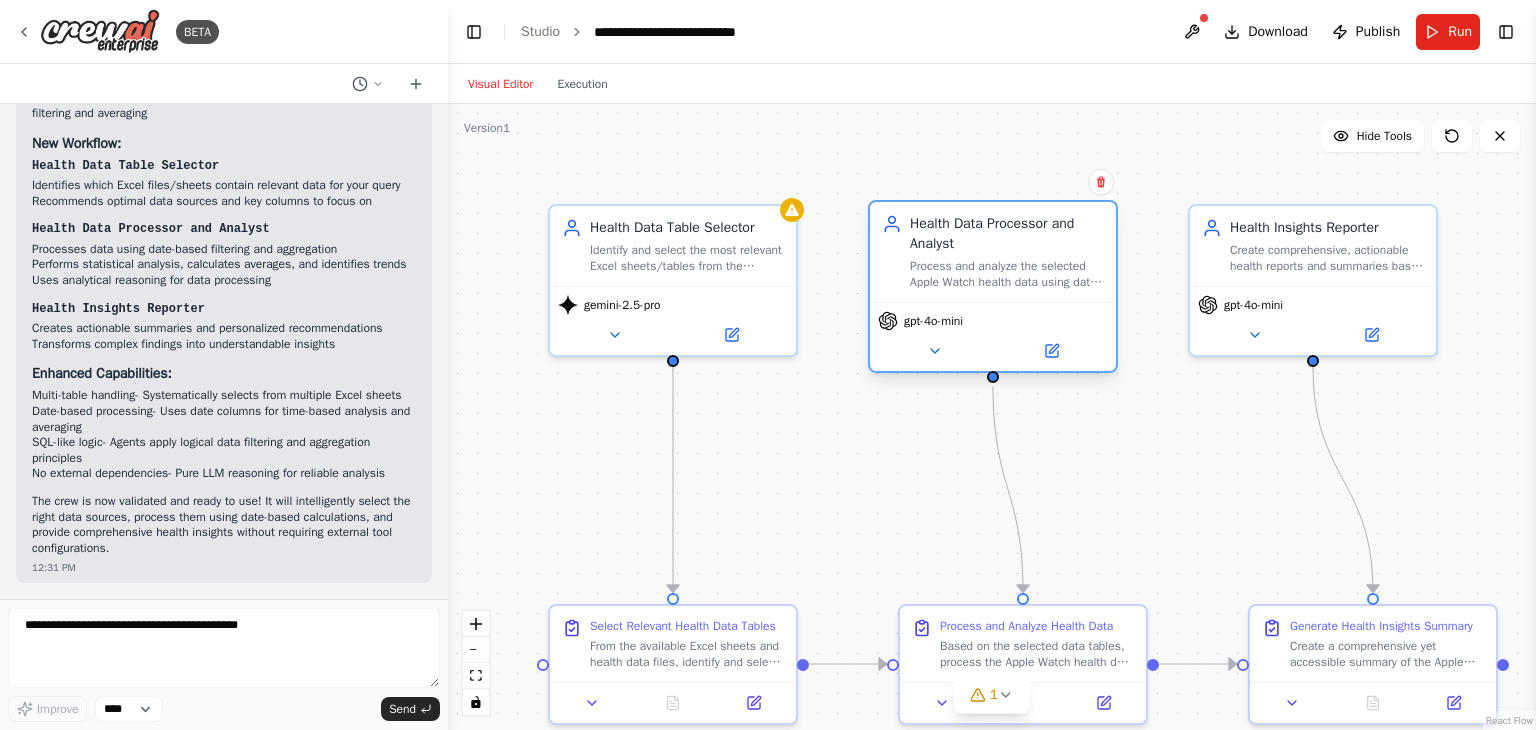 click on "gpt-4o-mini" at bounding box center [993, 336] 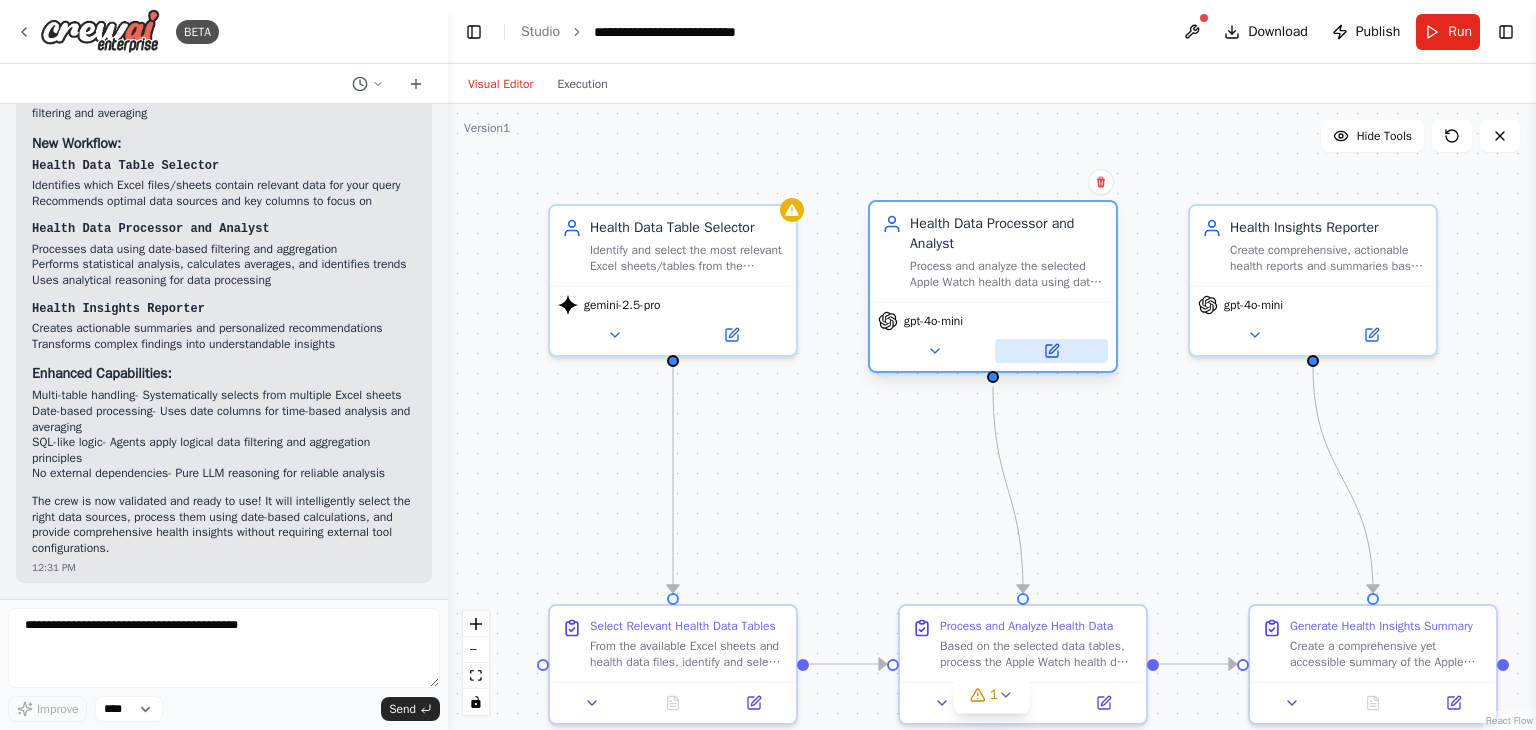 click 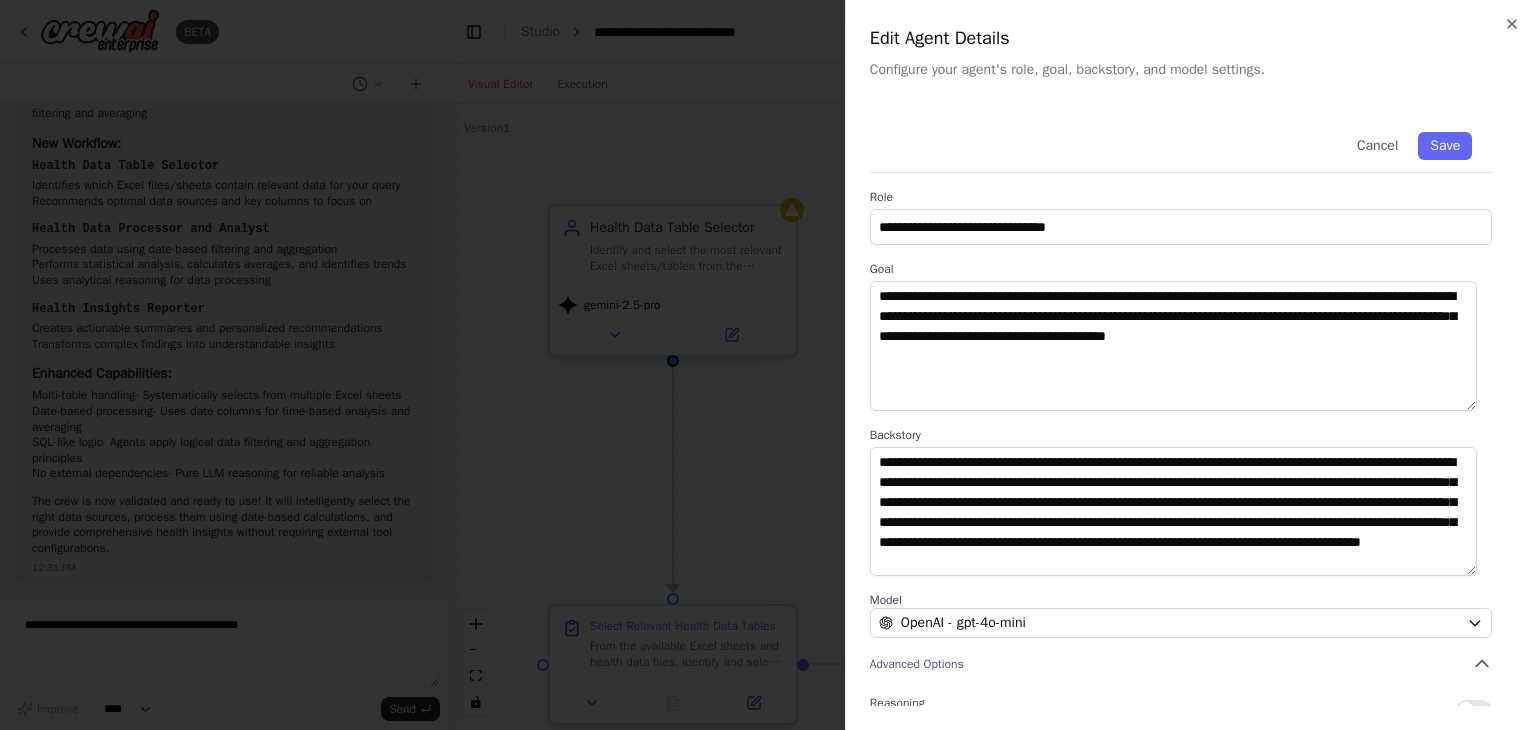scroll, scrollTop: 174, scrollLeft: 0, axis: vertical 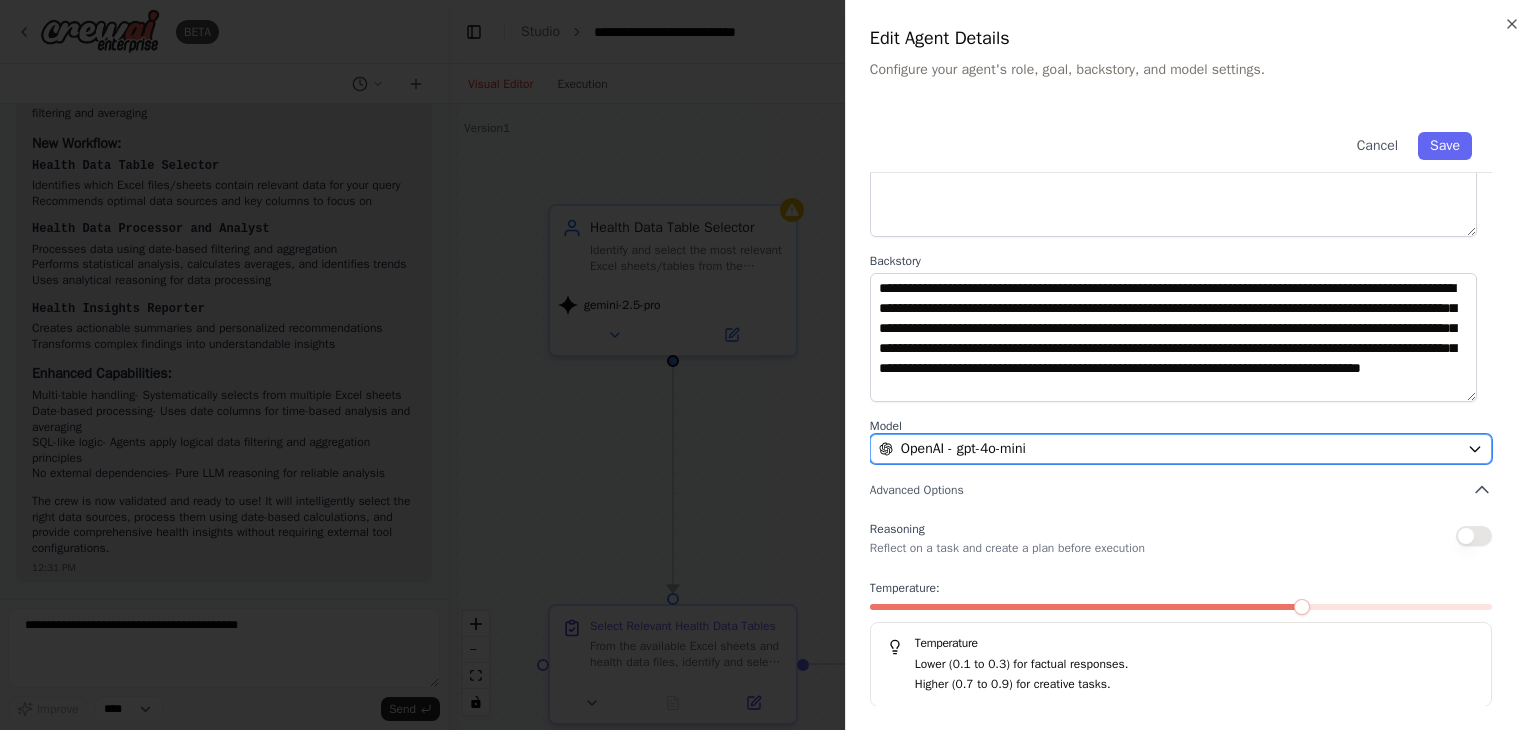 click on "OpenAI - gpt-4o-mini" at bounding box center (1169, 449) 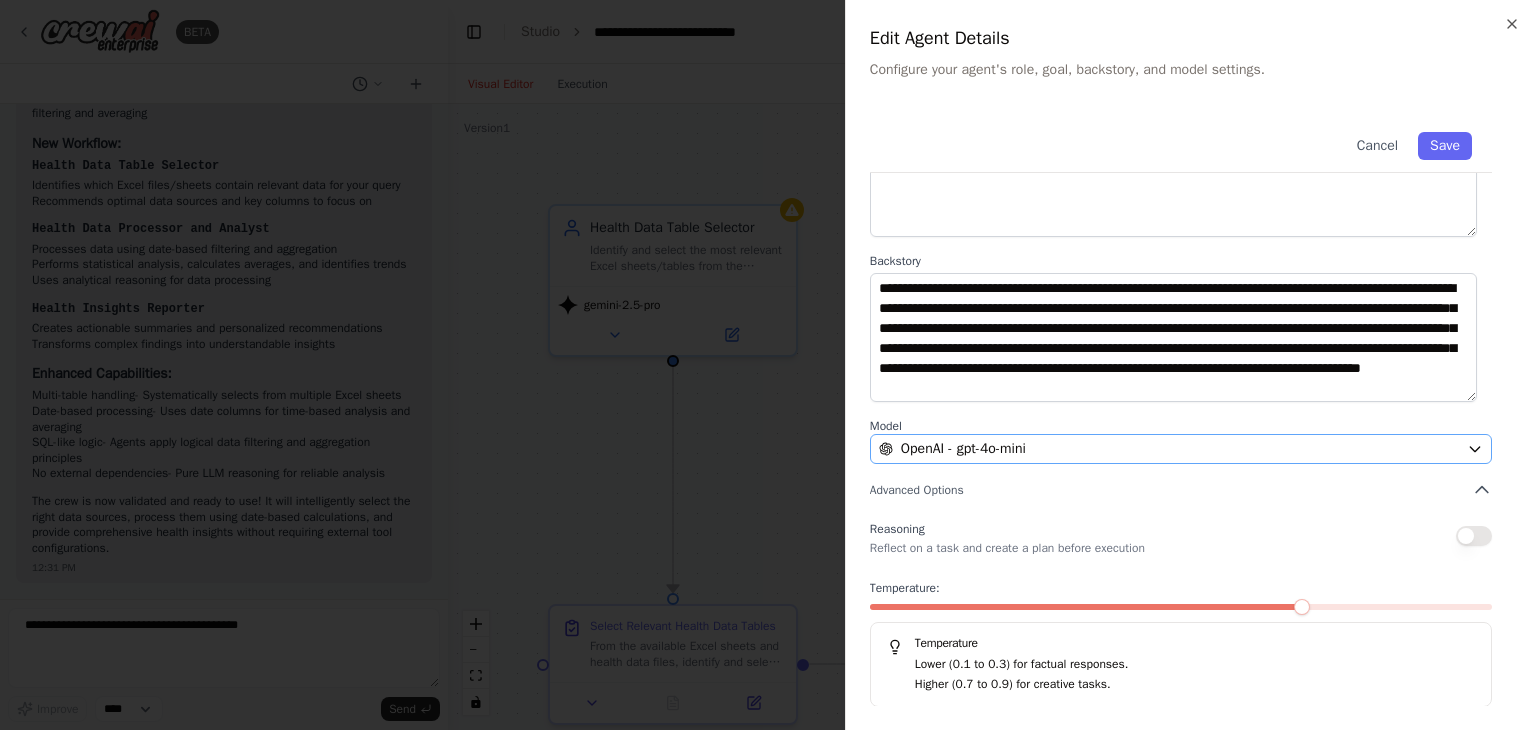 scroll, scrollTop: 0, scrollLeft: 0, axis: both 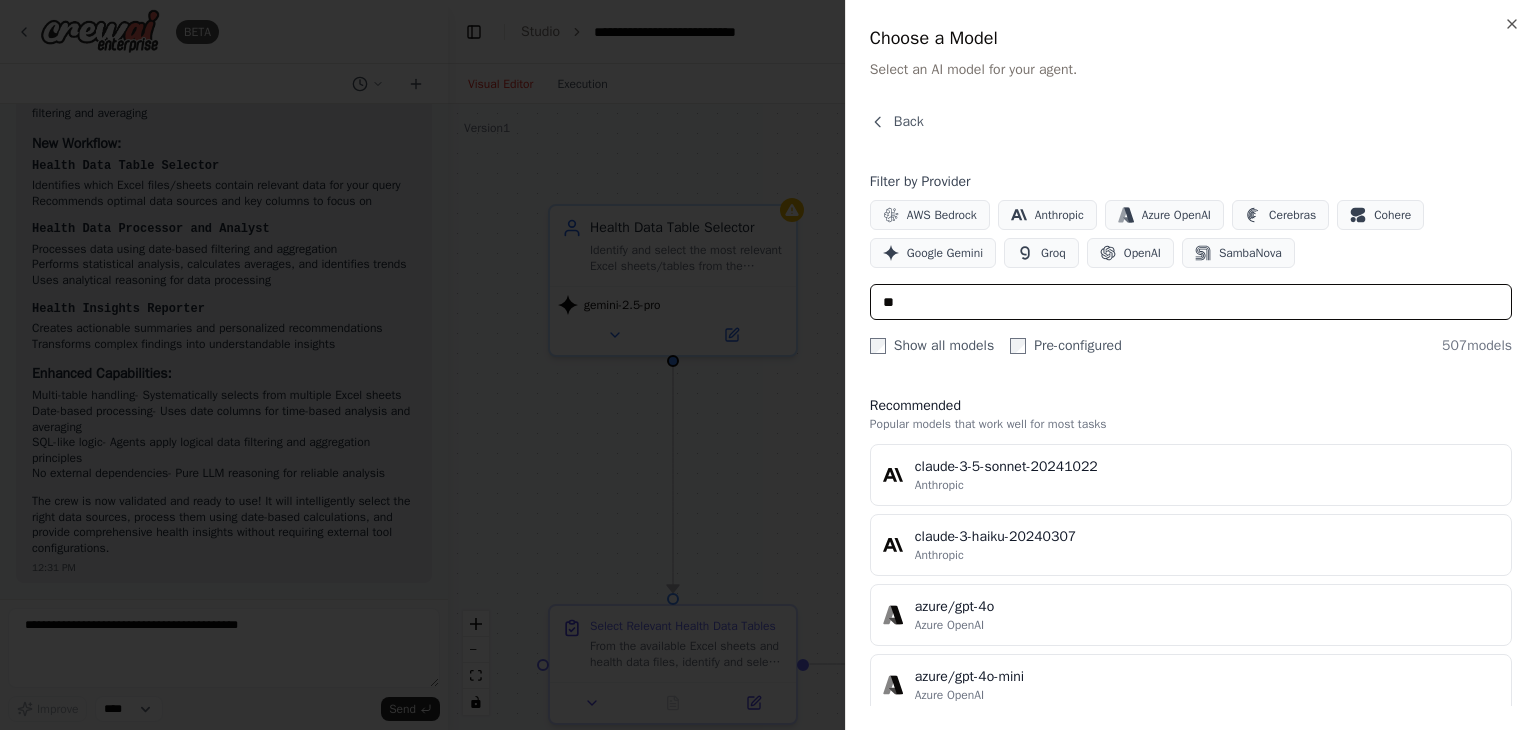 click on "**" at bounding box center [1191, 302] 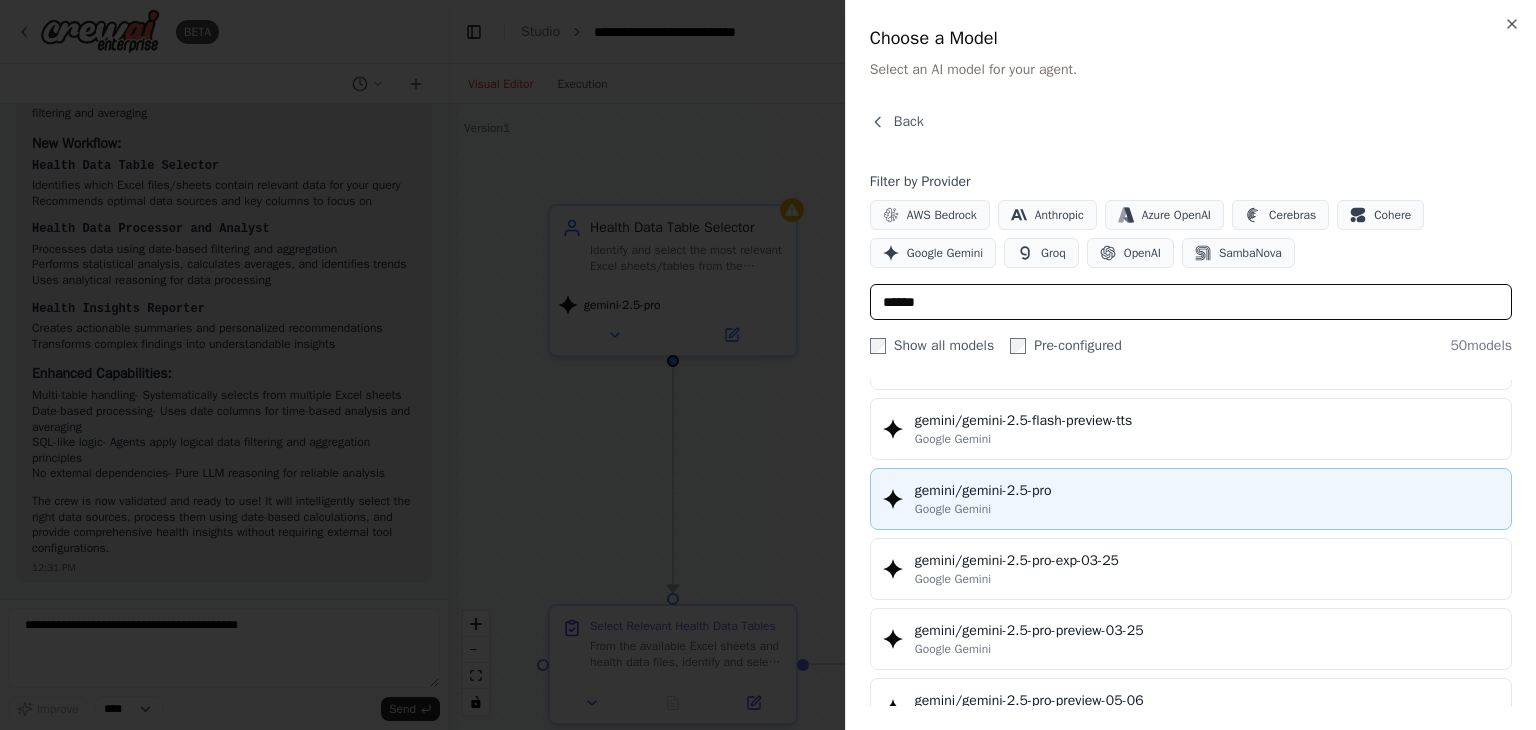 scroll, scrollTop: 2076, scrollLeft: 0, axis: vertical 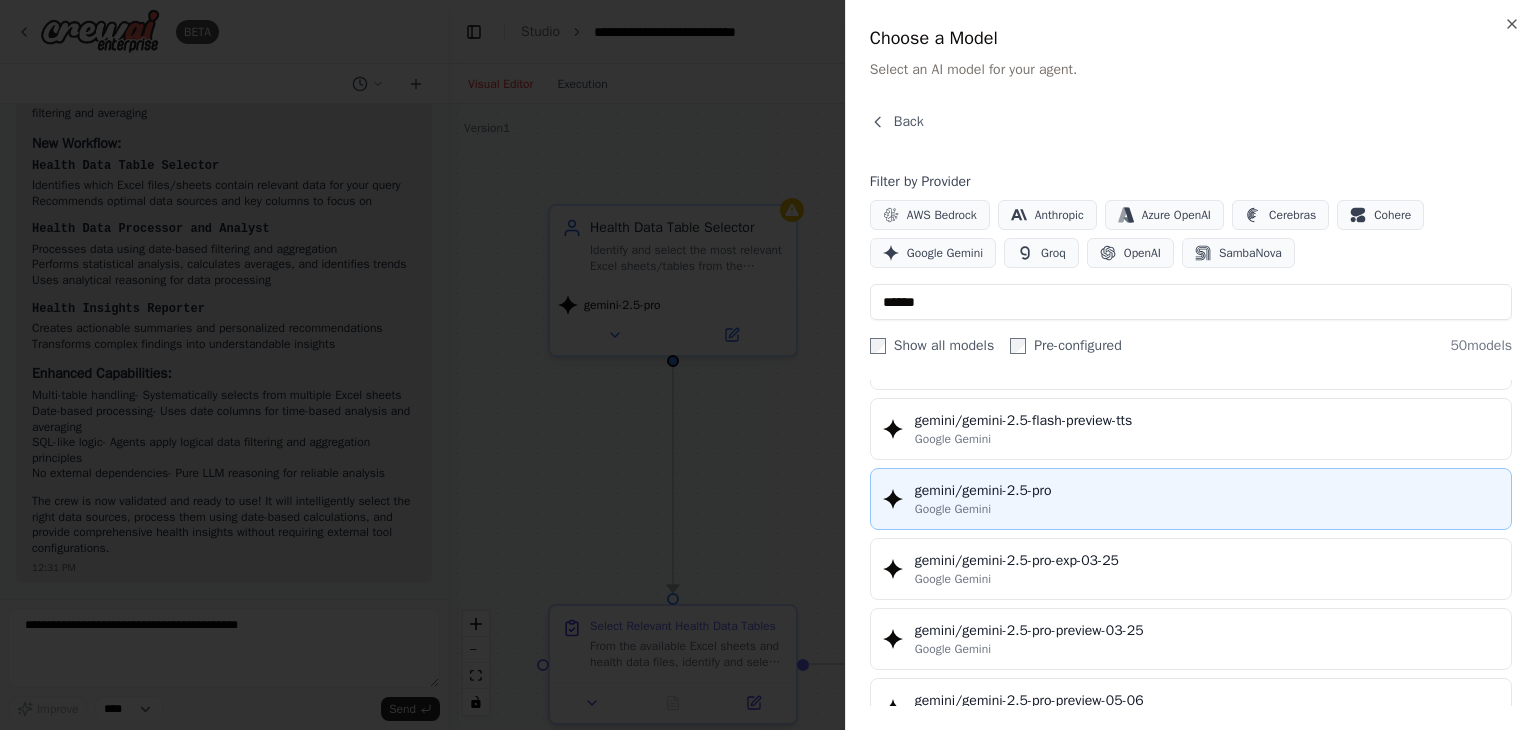 click on "gemini/gemini-2.5-pro" at bounding box center [1207, 491] 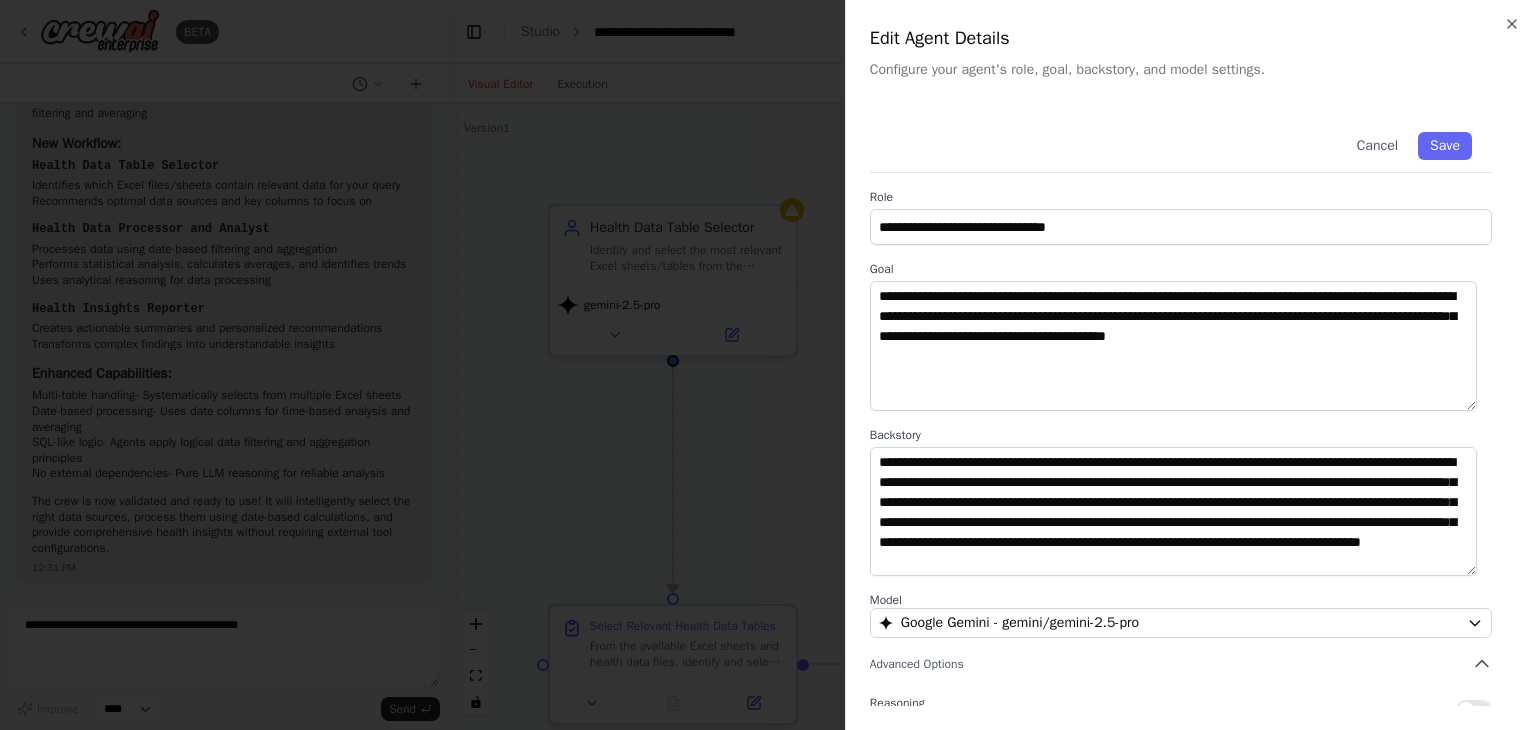 scroll, scrollTop: 174, scrollLeft: 0, axis: vertical 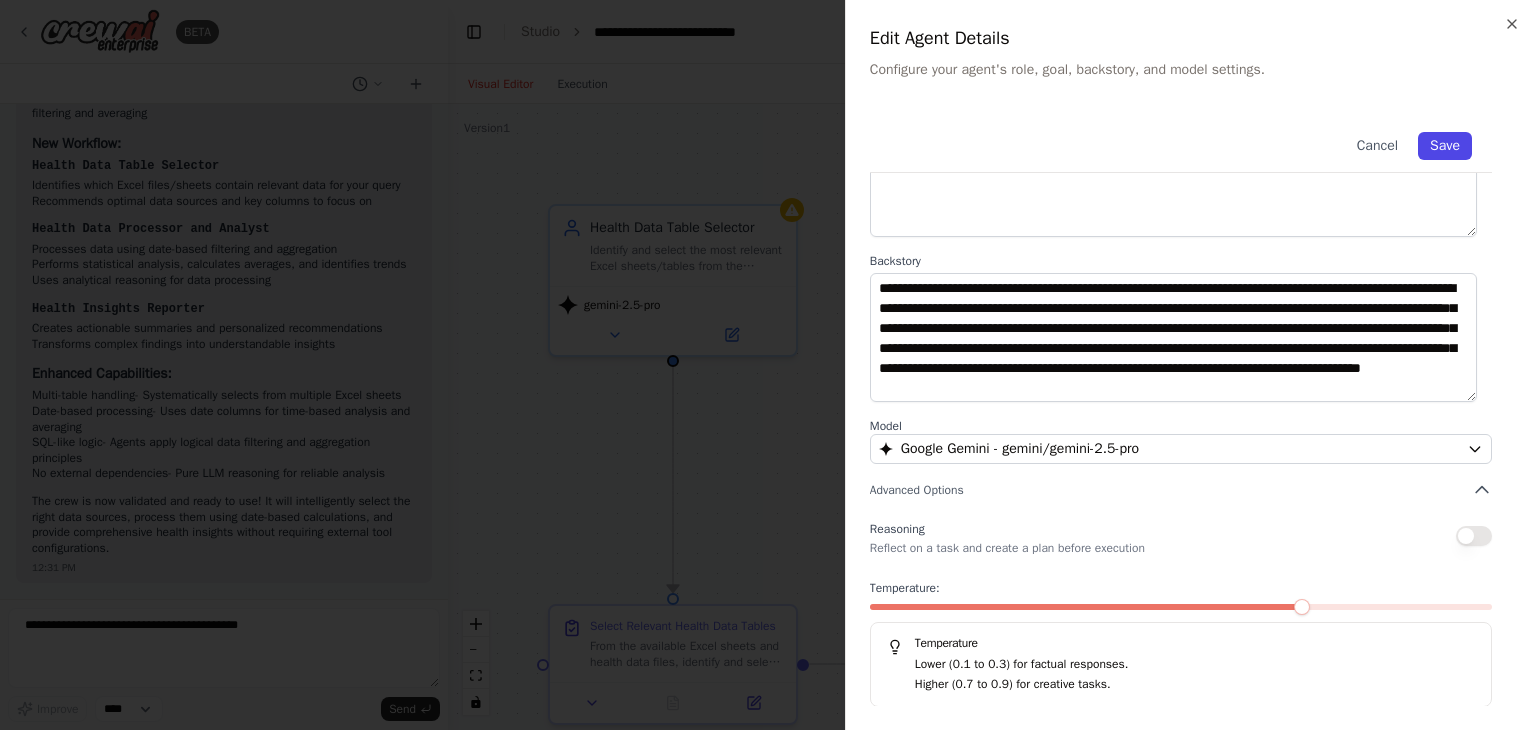 click on "Save" at bounding box center (1445, 146) 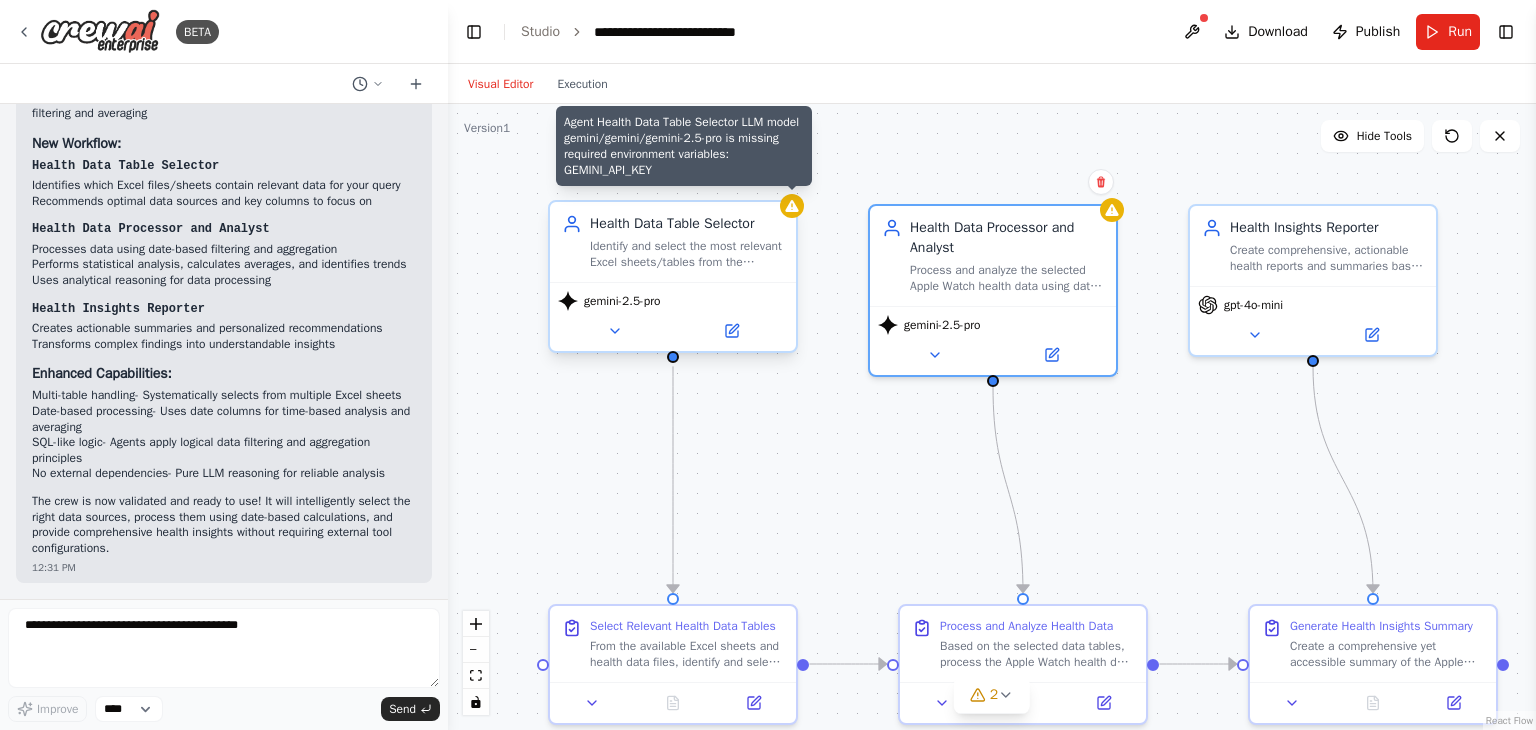 click 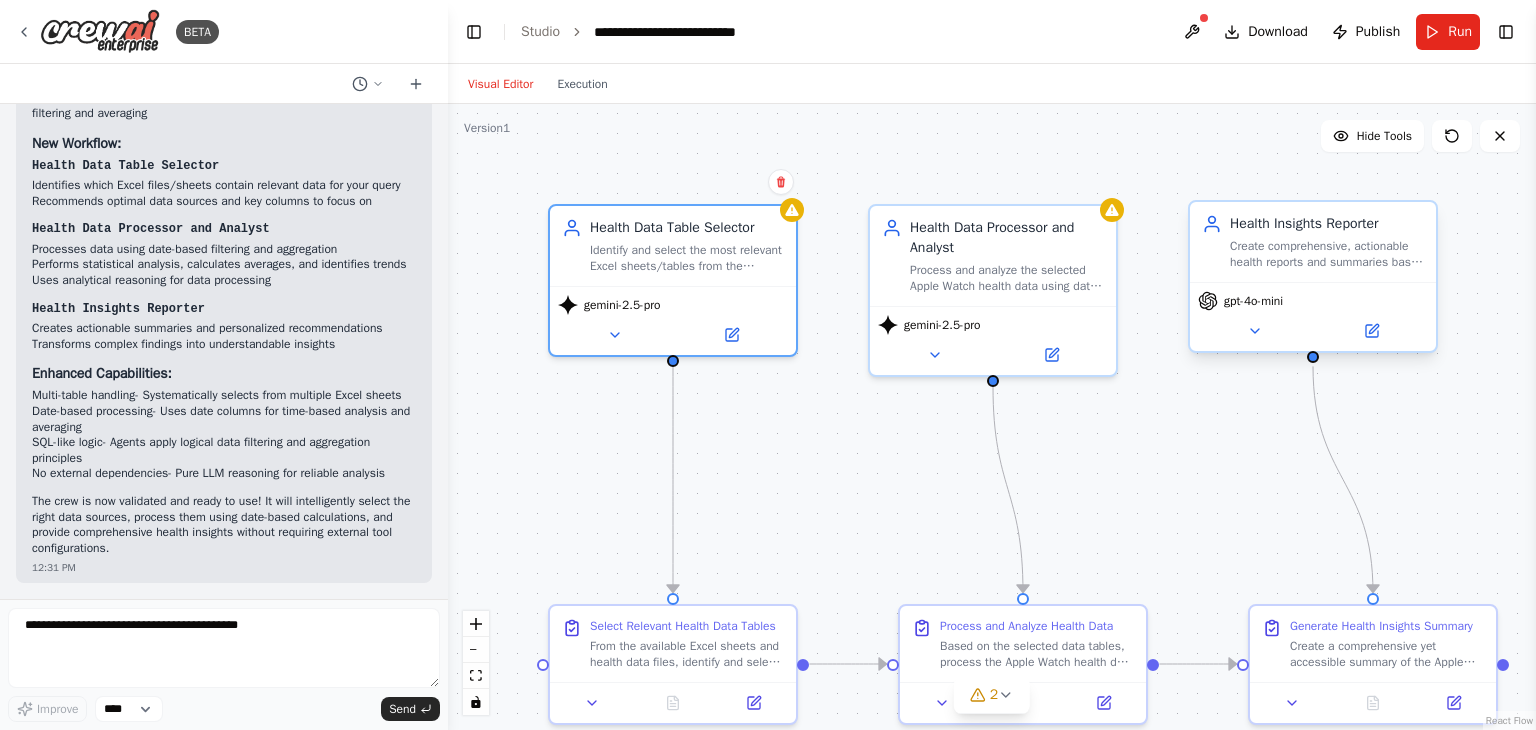 click on "gpt-4o-mini" at bounding box center [1253, 301] 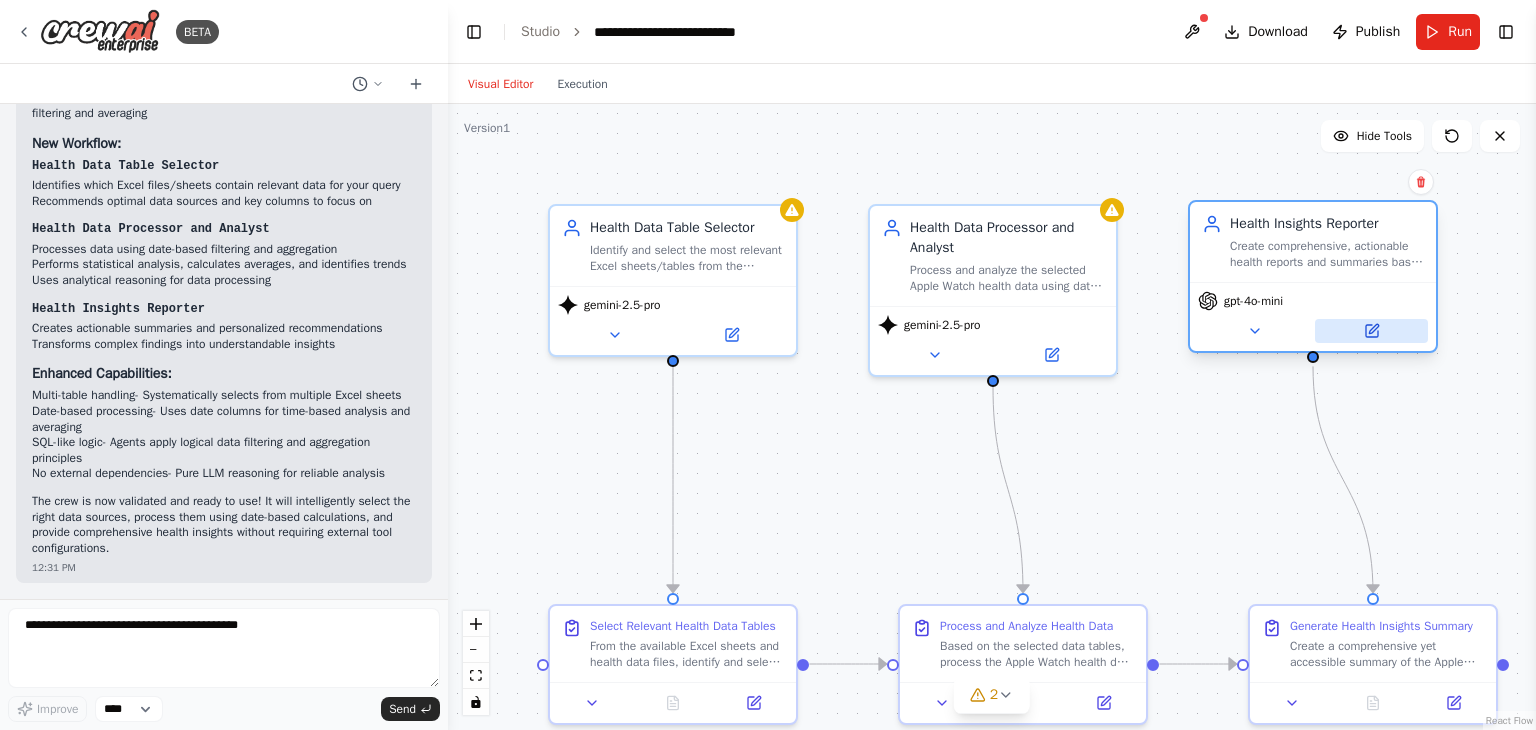 click at bounding box center (1371, 331) 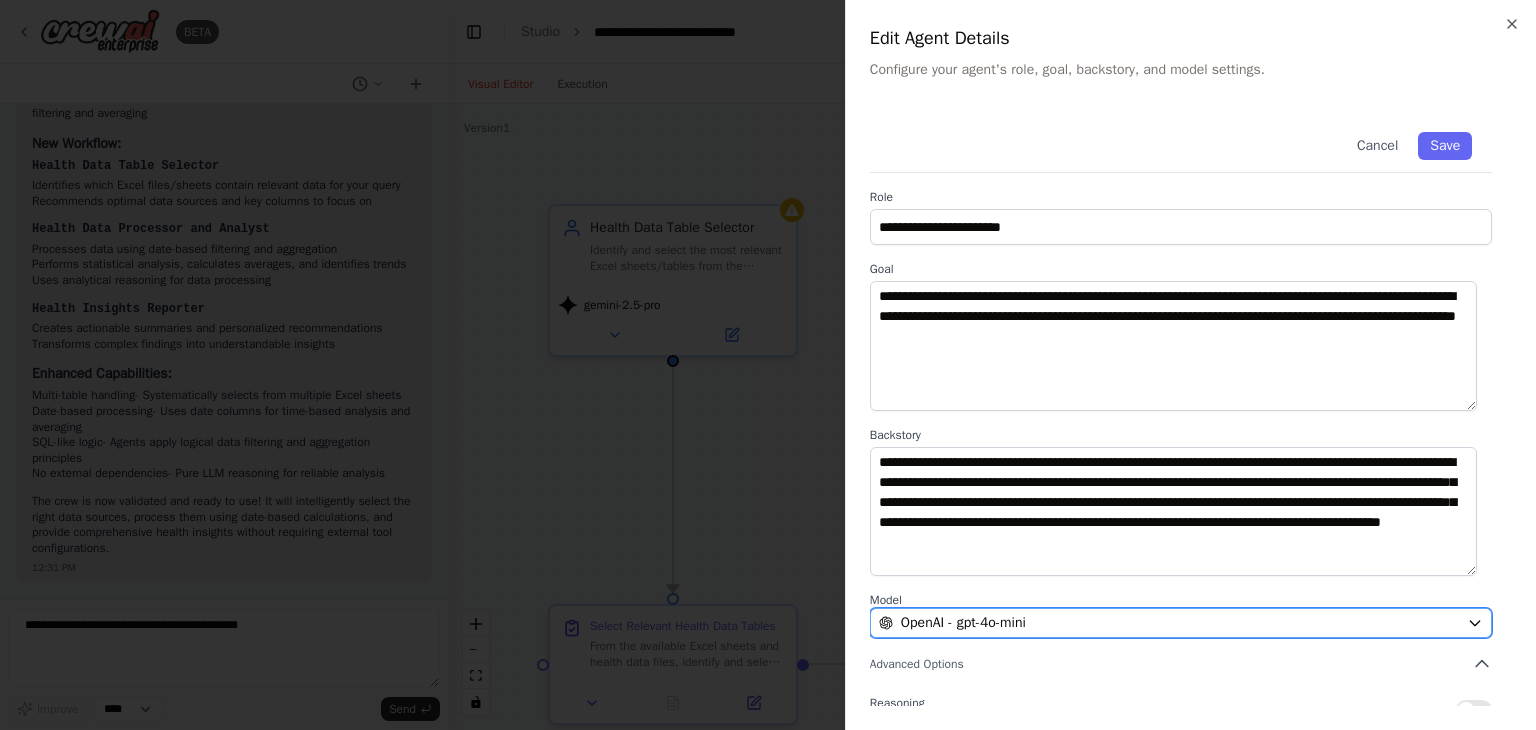 click on "OpenAI - gpt-4o-mini" at bounding box center [1169, 623] 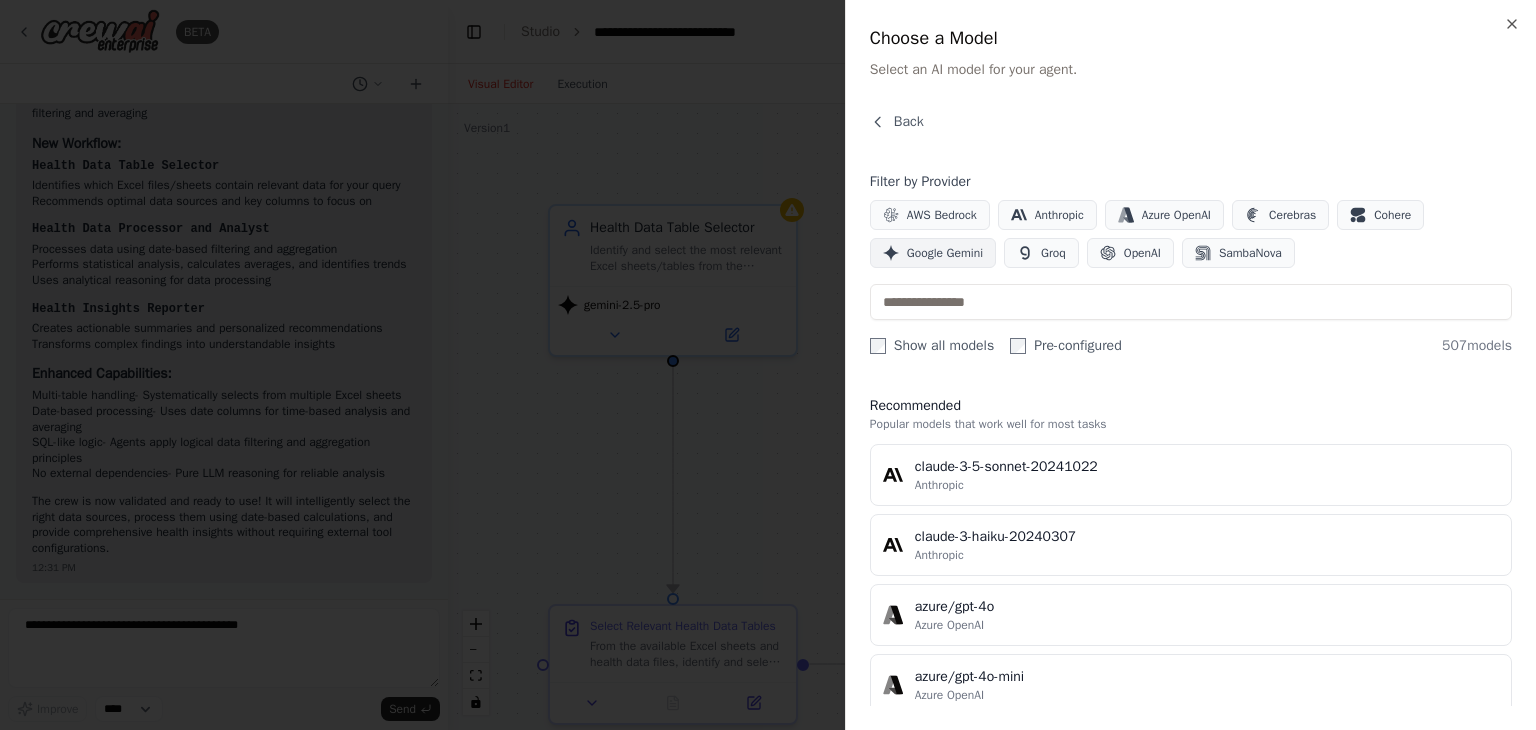 click on "Google Gemini" at bounding box center (945, 253) 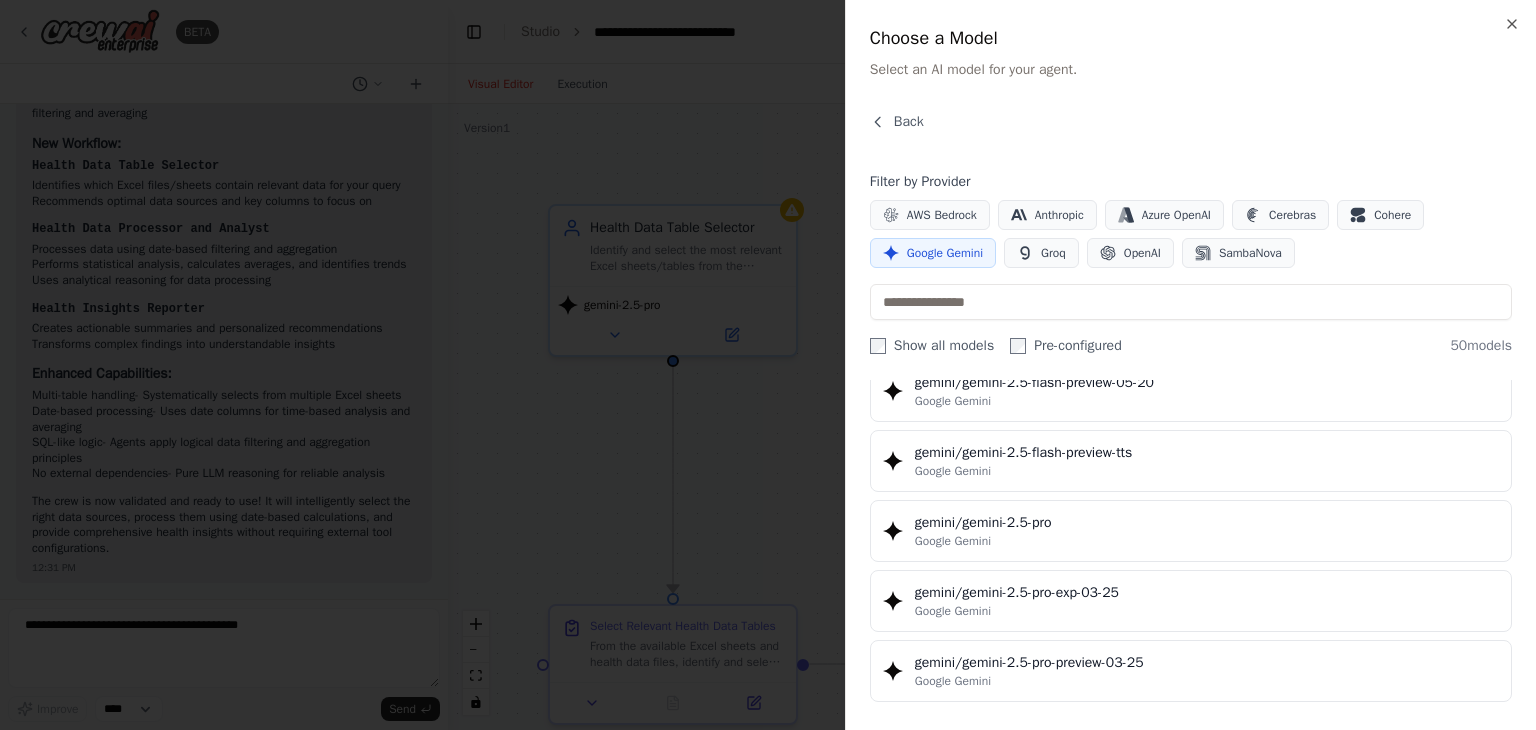 scroll, scrollTop: 2038, scrollLeft: 0, axis: vertical 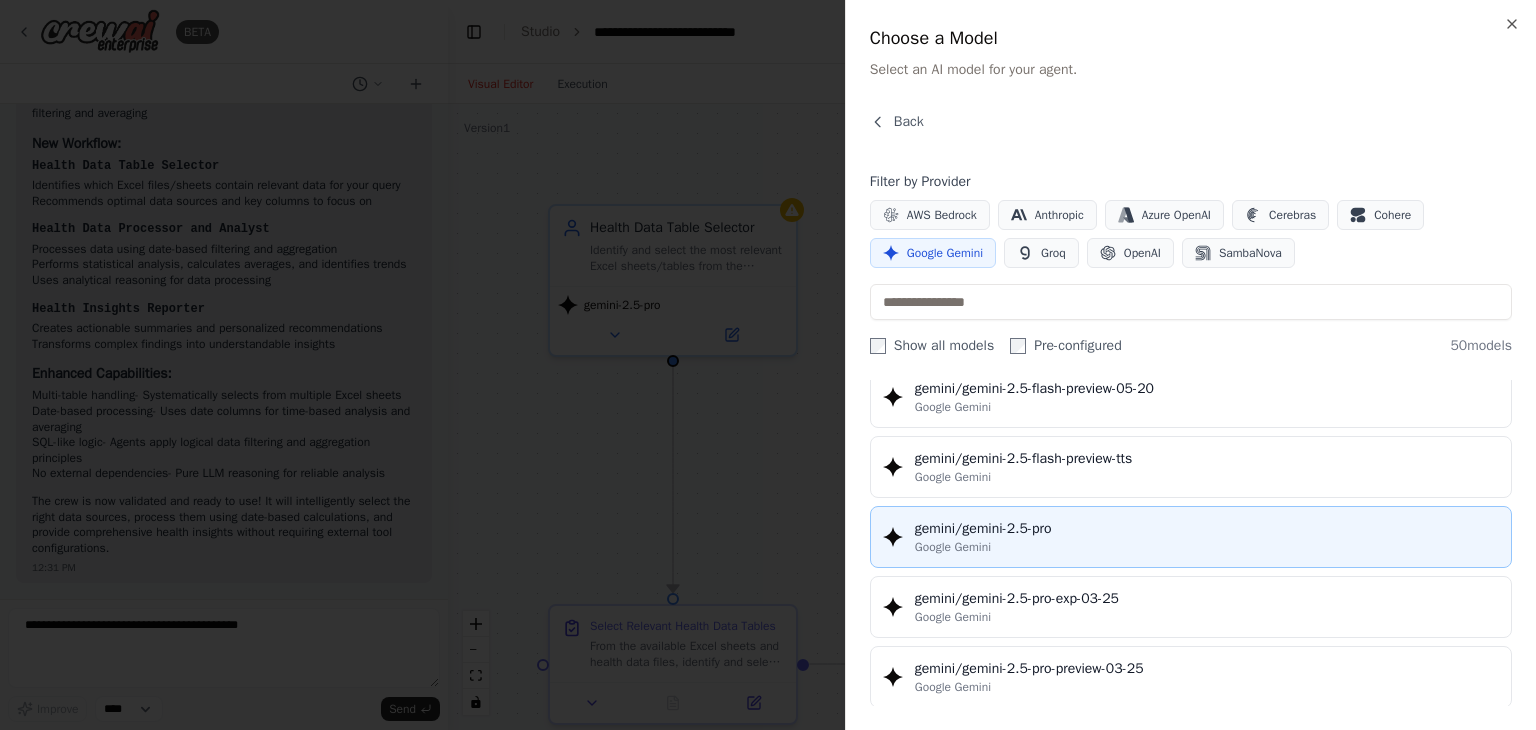 click on "Google Gemini" at bounding box center [1207, 547] 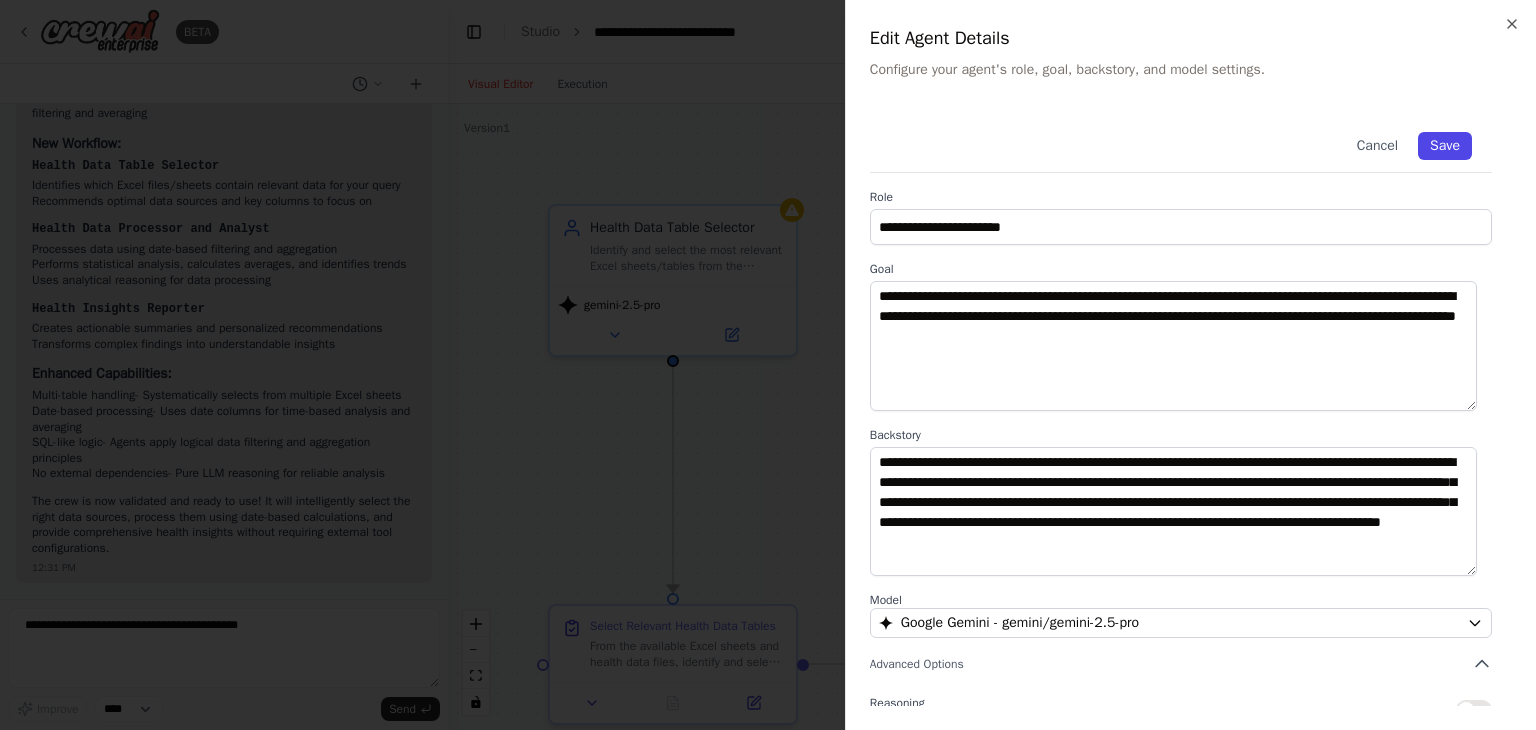 click on "Save" at bounding box center (1445, 146) 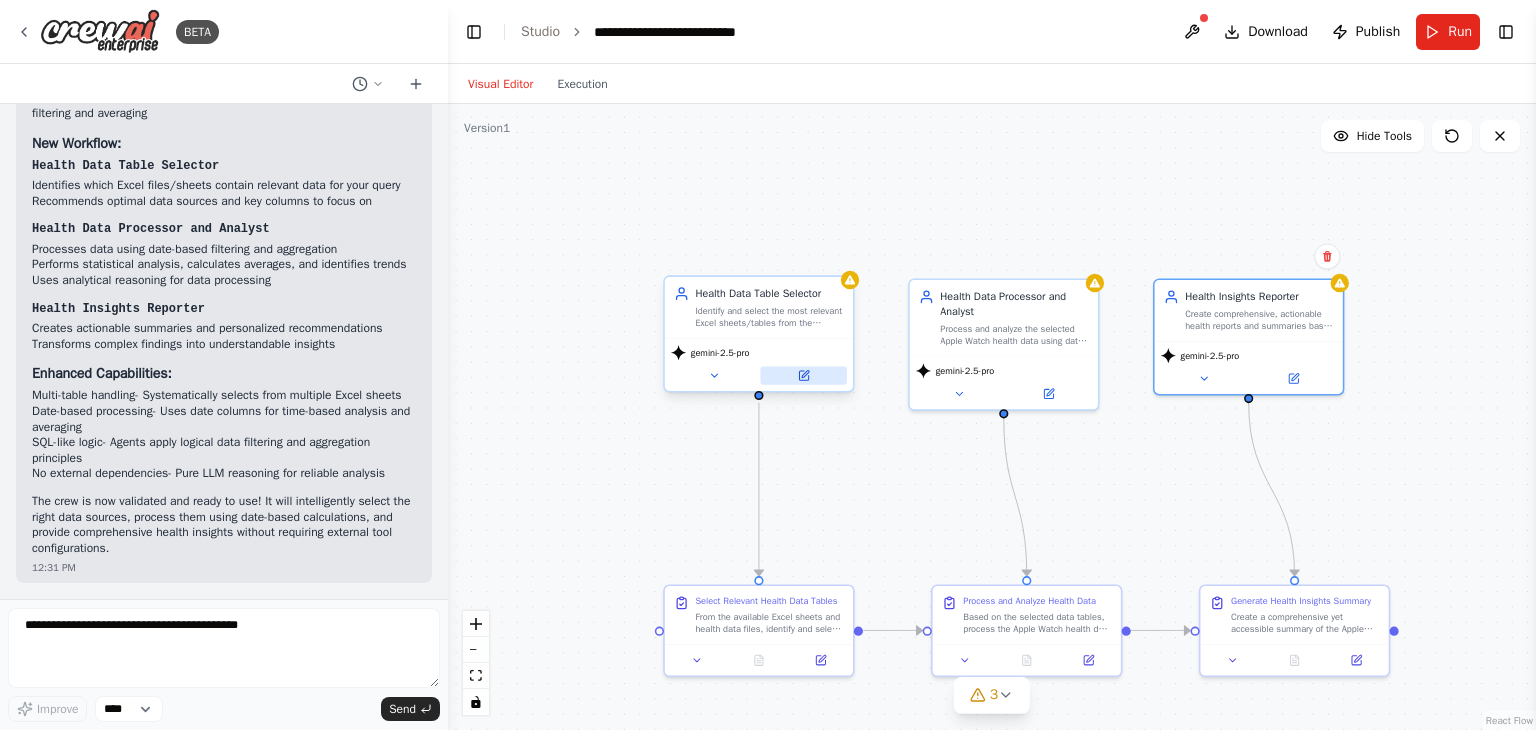 click 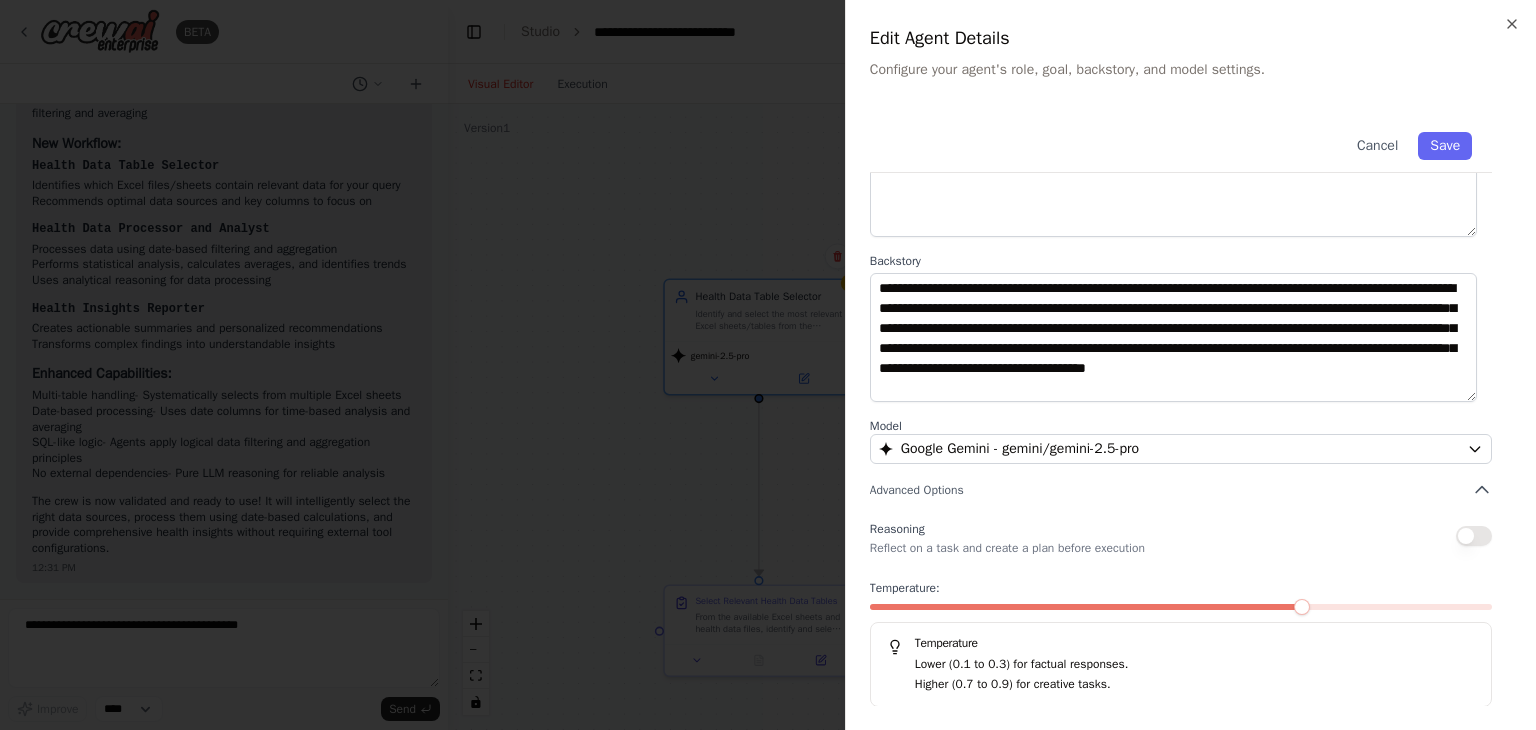 scroll, scrollTop: 173, scrollLeft: 0, axis: vertical 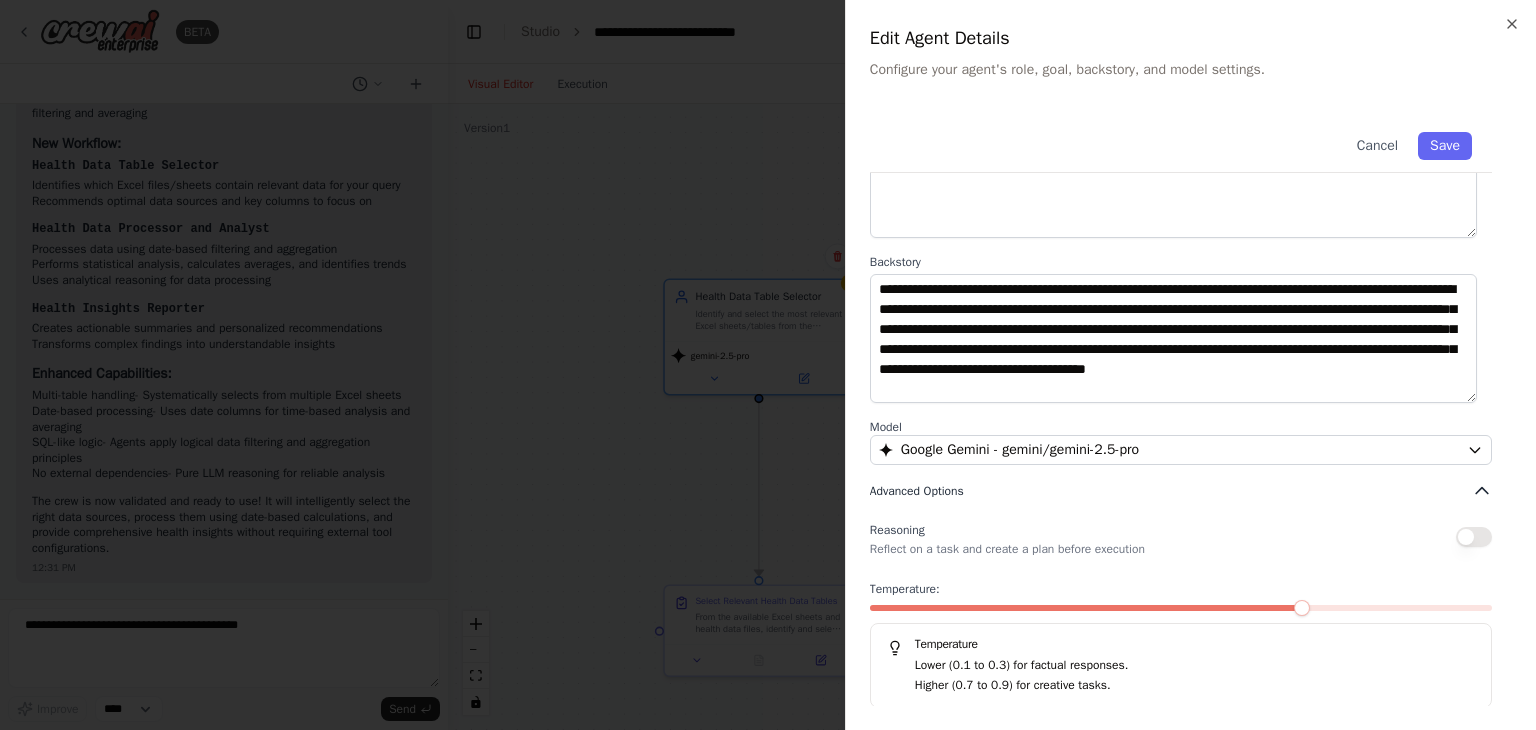 click on "Advanced Options" at bounding box center [917, 491] 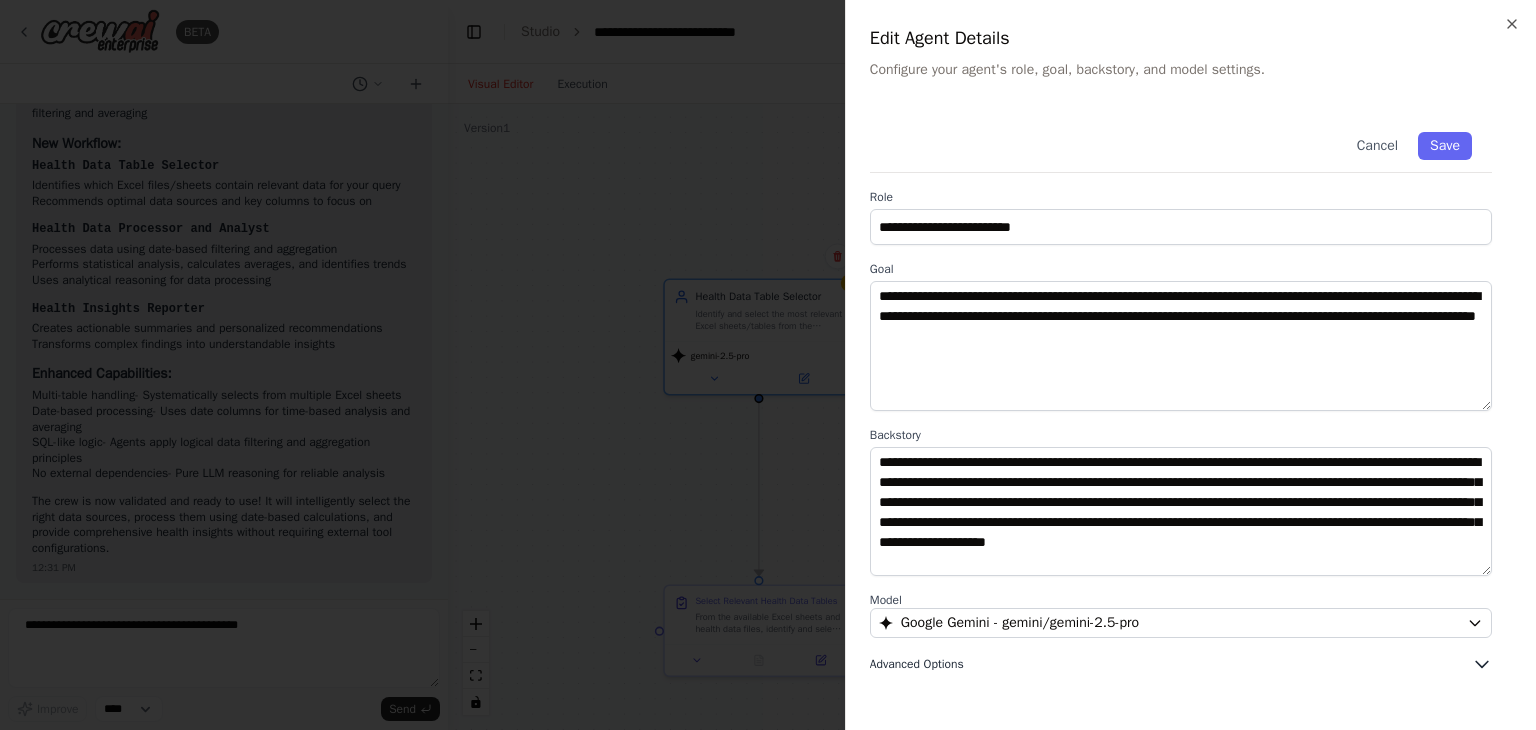 click on "Advanced Options" at bounding box center [917, 664] 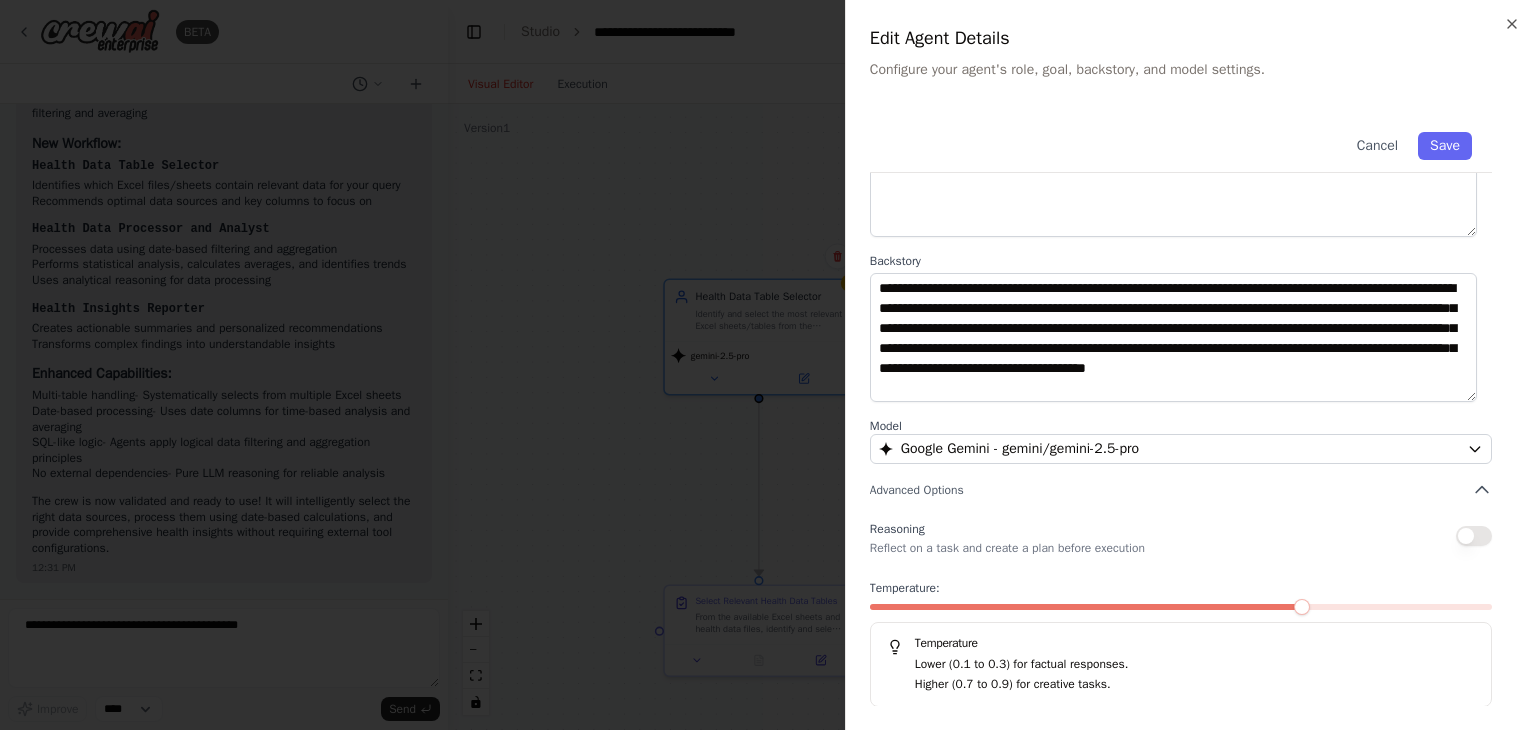 scroll, scrollTop: 0, scrollLeft: 0, axis: both 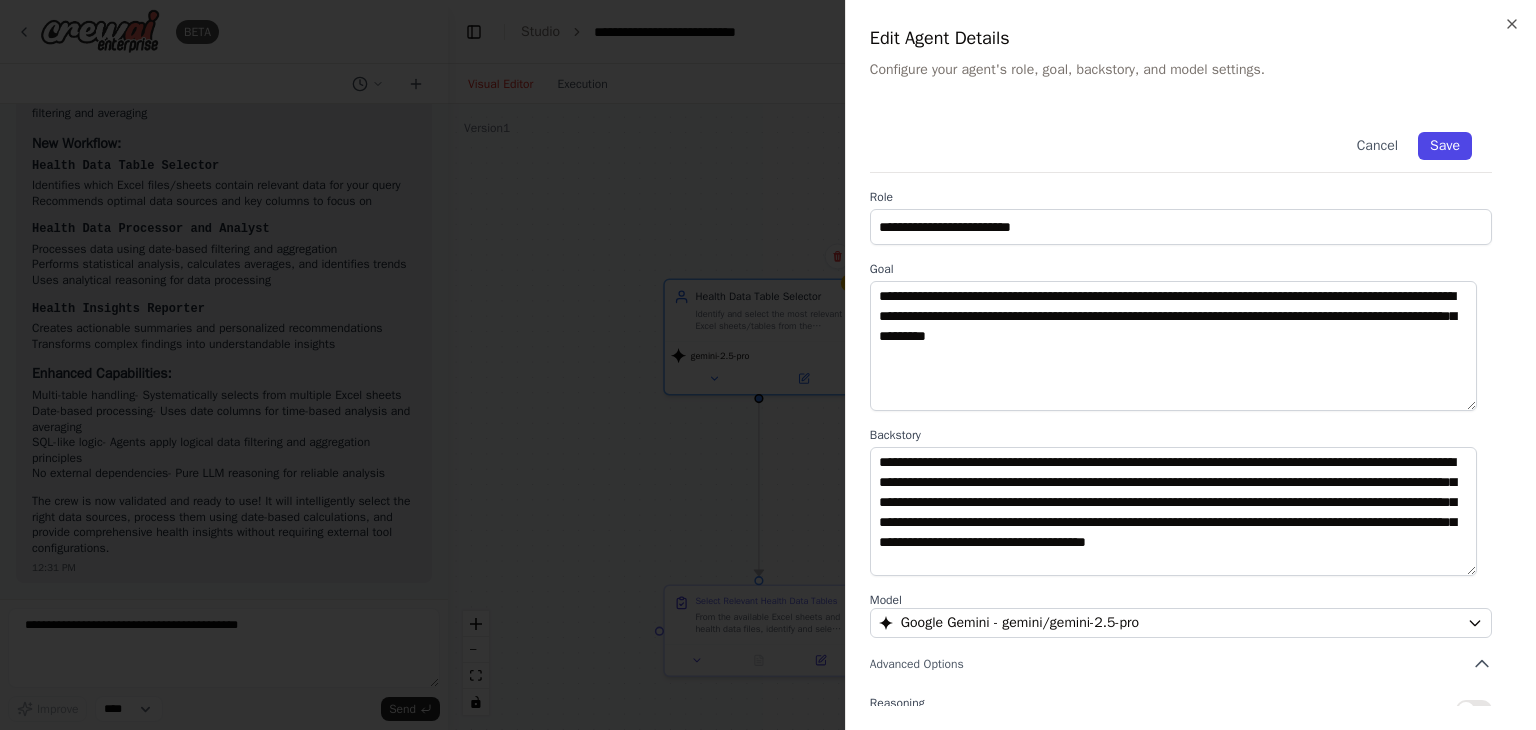 click on "Save" at bounding box center (1445, 146) 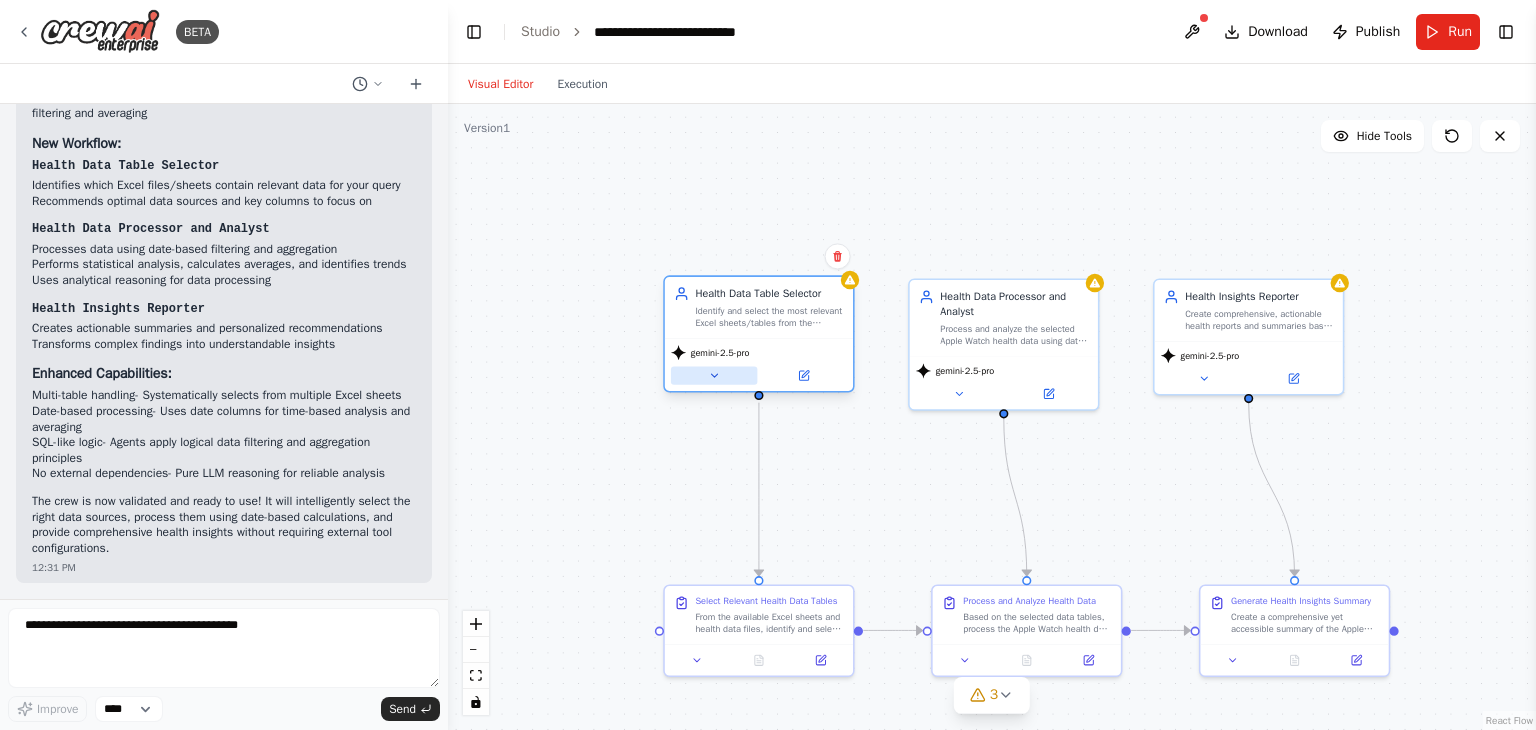 click at bounding box center (714, 375) 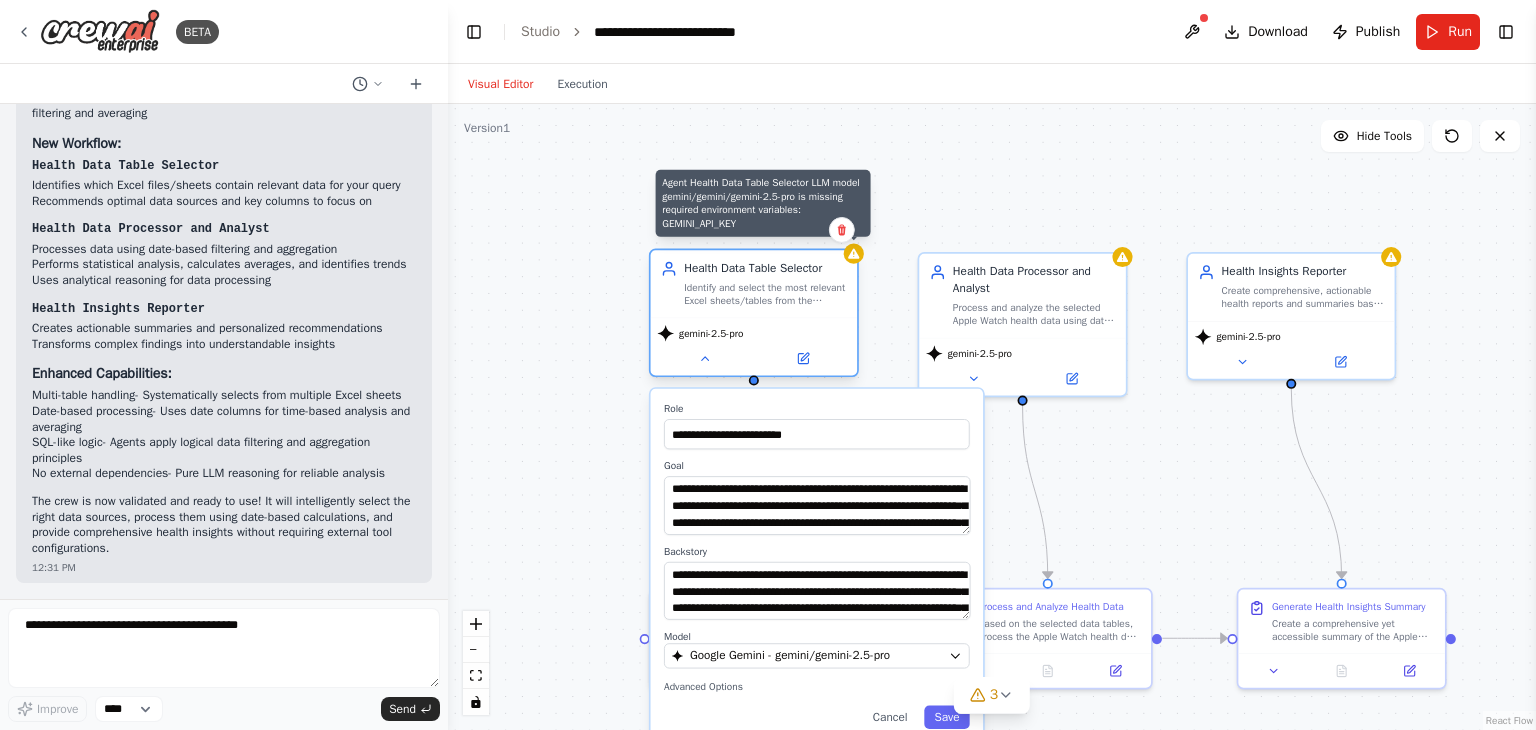 click at bounding box center [854, 254] 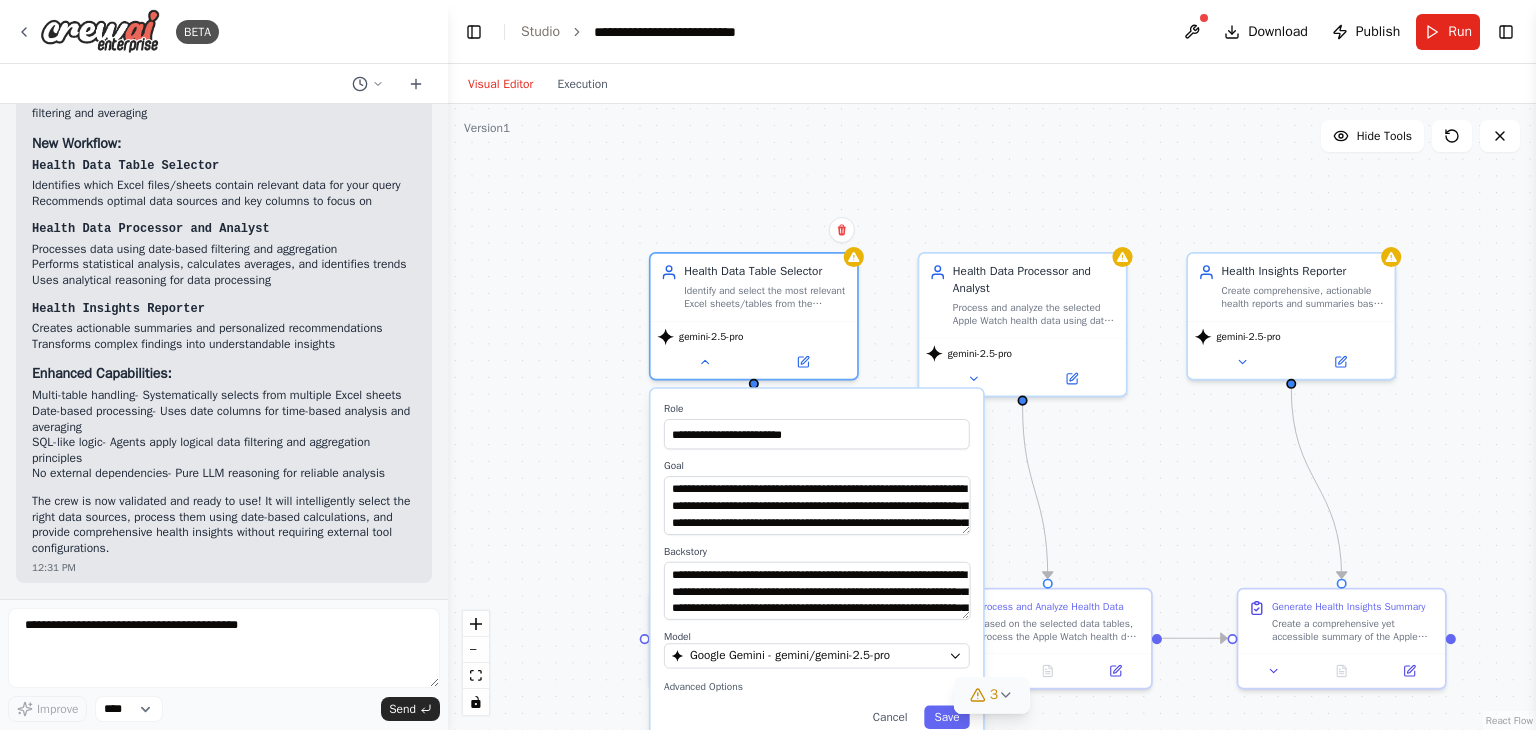 click 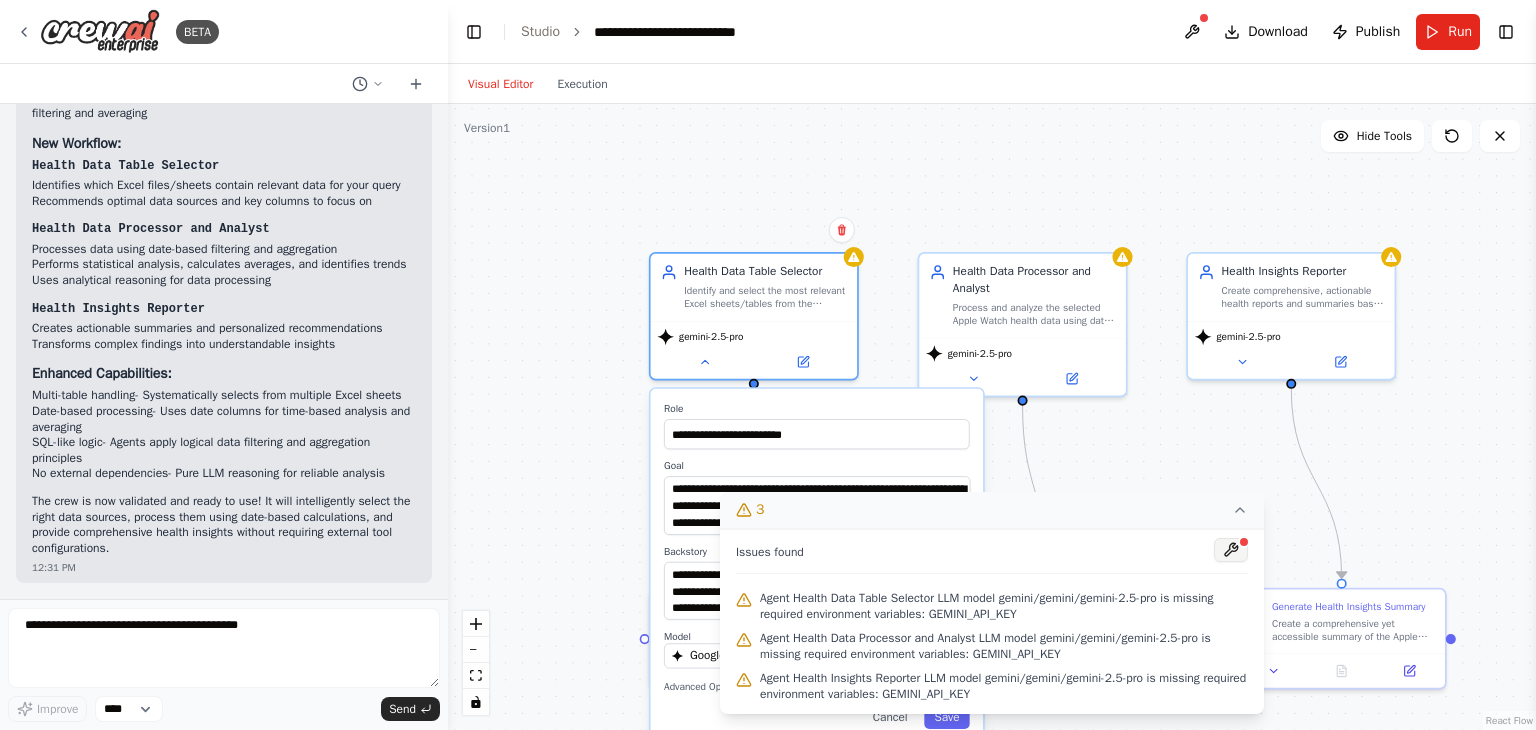 click at bounding box center [1231, 550] 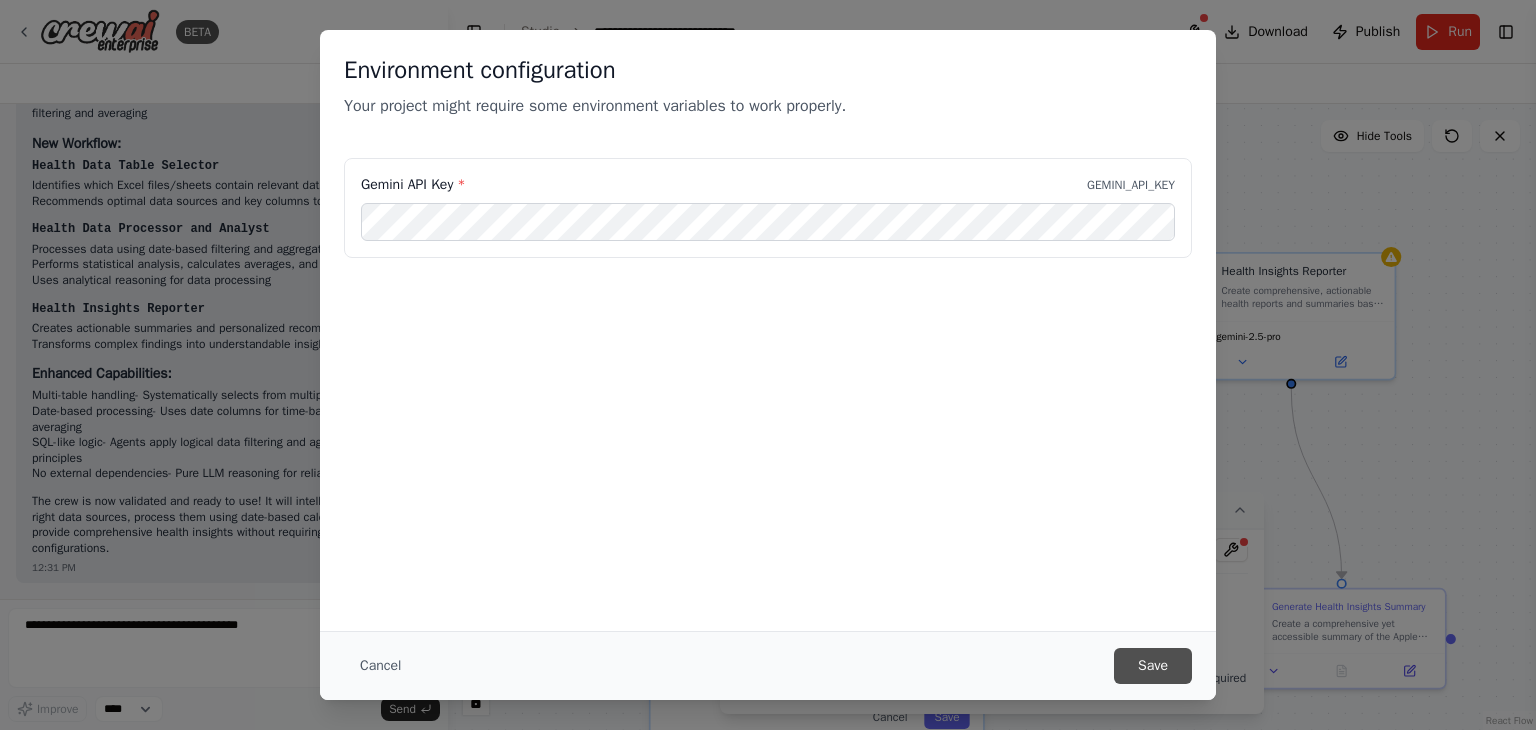 click on "Save" at bounding box center (1153, 666) 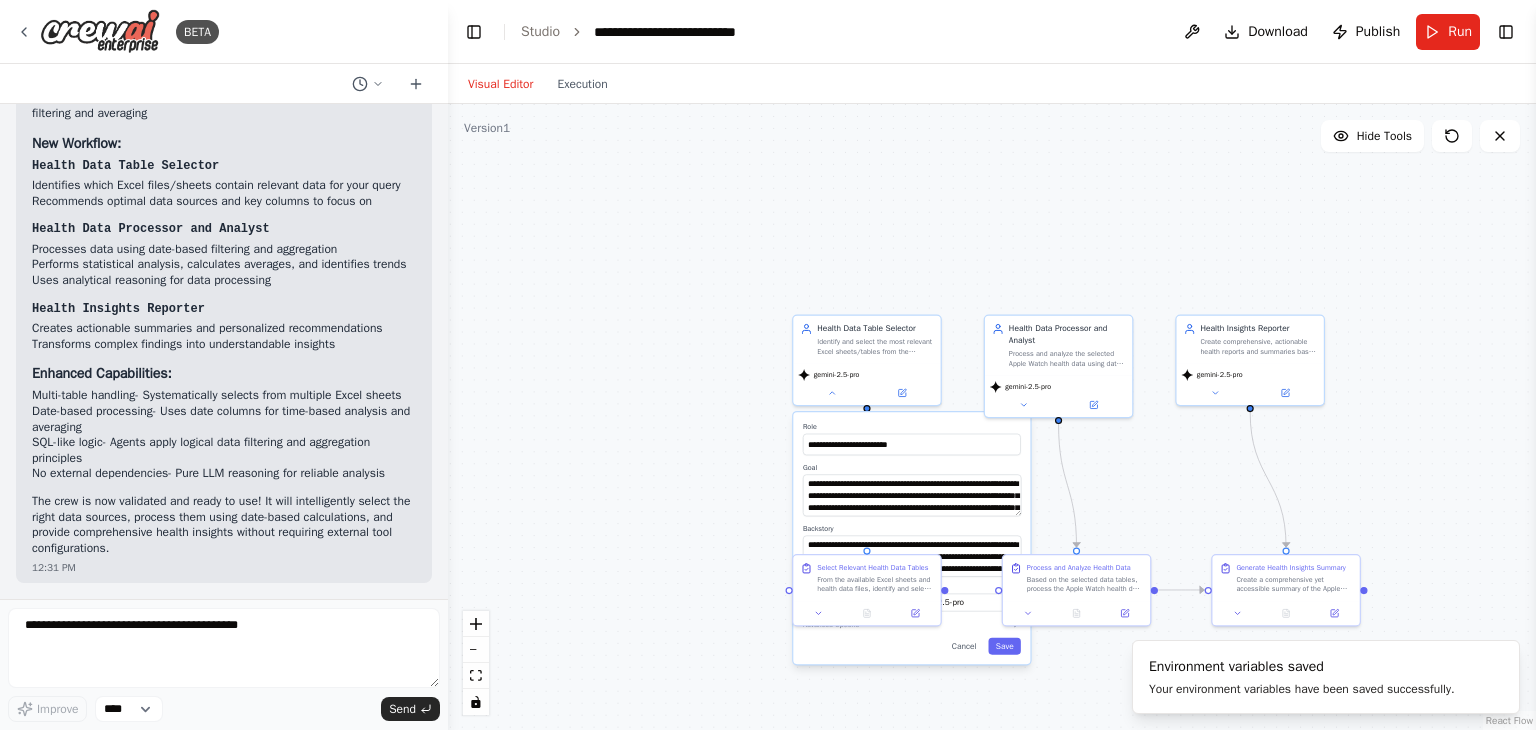 click on ".deletable-edge-delete-btn {
width: 20px;
height: 20px;
border: 0px solid #ffffff;
color: #6b7280;
background-color: #f8fafc;
cursor: pointer;
border-radius: 50%;
font-size: 12px;
padding: 3px;
display: flex;
align-items: center;
justify-content: center;
transition: all 0.2s cubic-bezier(0.4, 0, 0.2, 1);
box-shadow: 0 2px 4px rgba(0, 0, 0, 0.1);
}
.deletable-edge-delete-btn:hover {
background-color: #ef4444;
color: #ffffff;
border-color: #dc2626;
transform: scale(1.1);
box-shadow: 0 4px 12px rgba(239, 68, 68, 0.4);
}
.deletable-edge-delete-btn:active {
transform: scale(0.95);
box-shadow: 0 2px 4px rgba(239, 68, 68, 0.3);
}
Health Data Table Selector gemini-2.5-pro Role Goal Backstory Model" at bounding box center (992, 417) 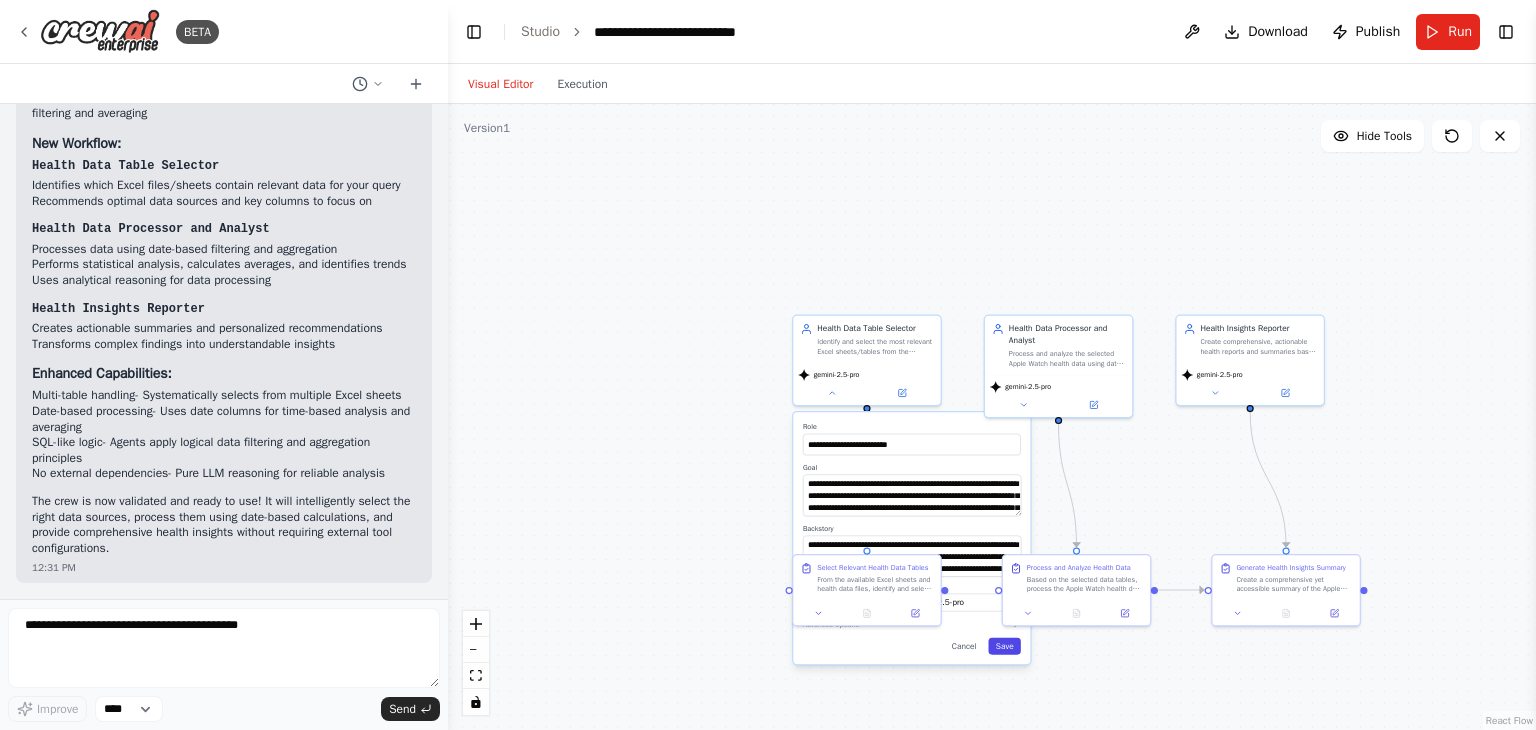 click on "Save" at bounding box center [1005, 646] 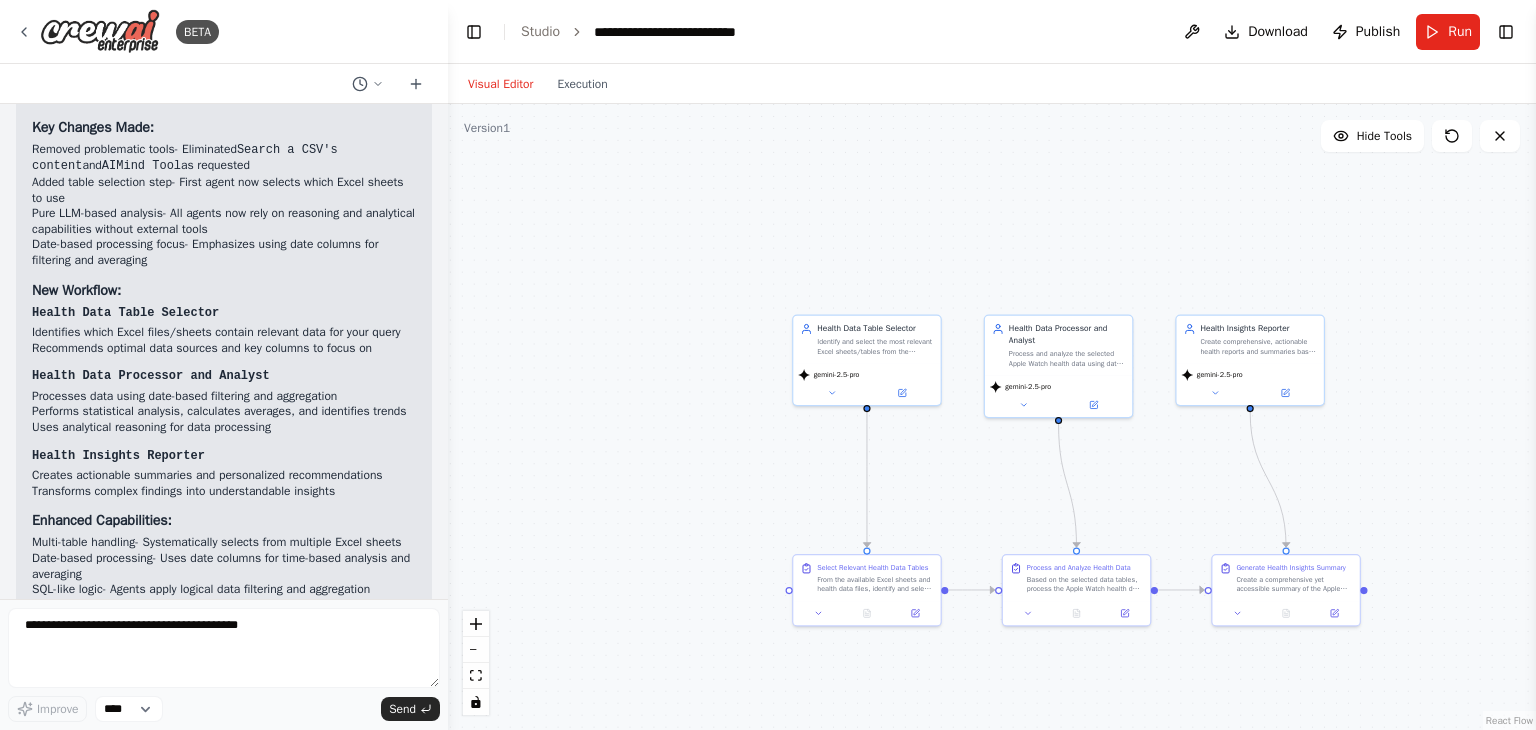 scroll, scrollTop: 3691, scrollLeft: 0, axis: vertical 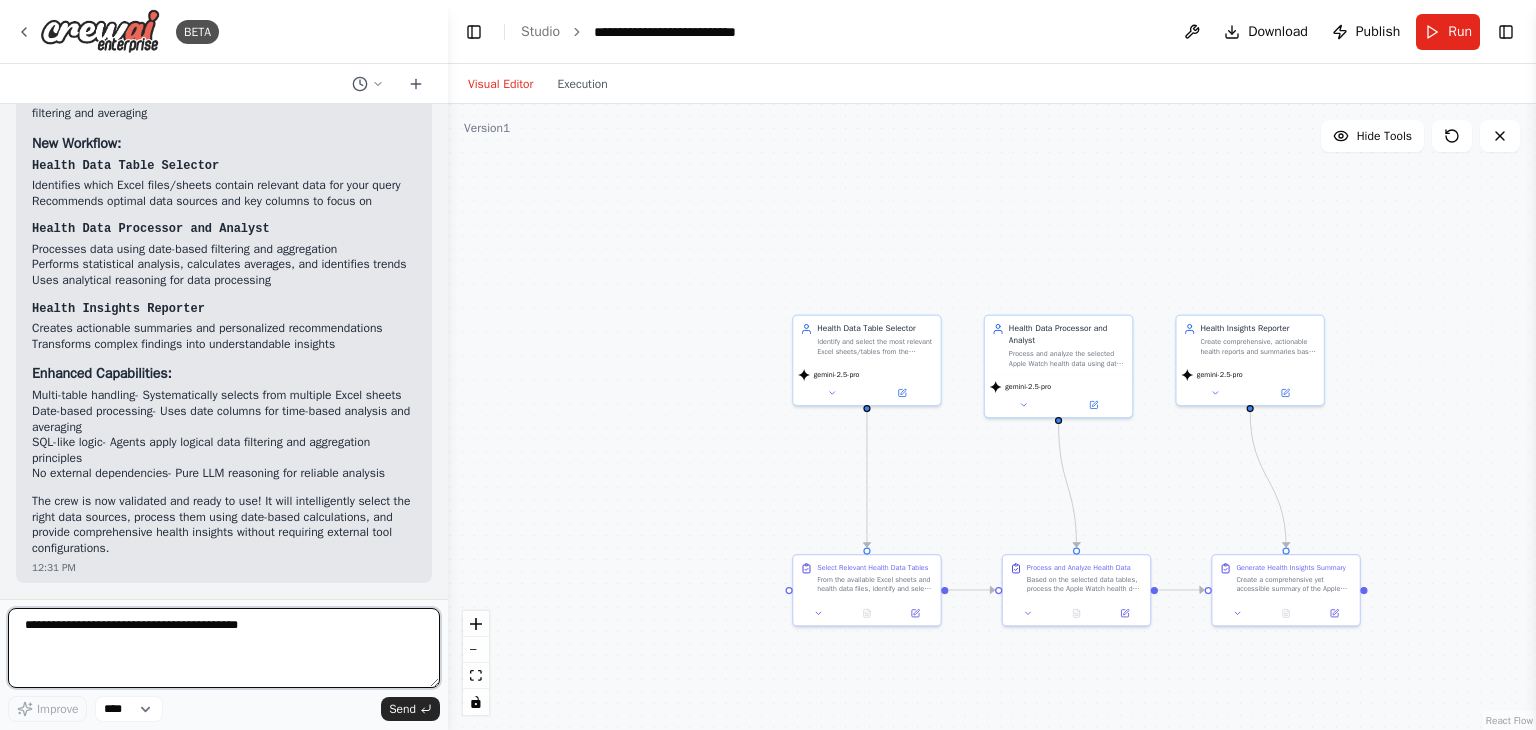 click at bounding box center (224, 648) 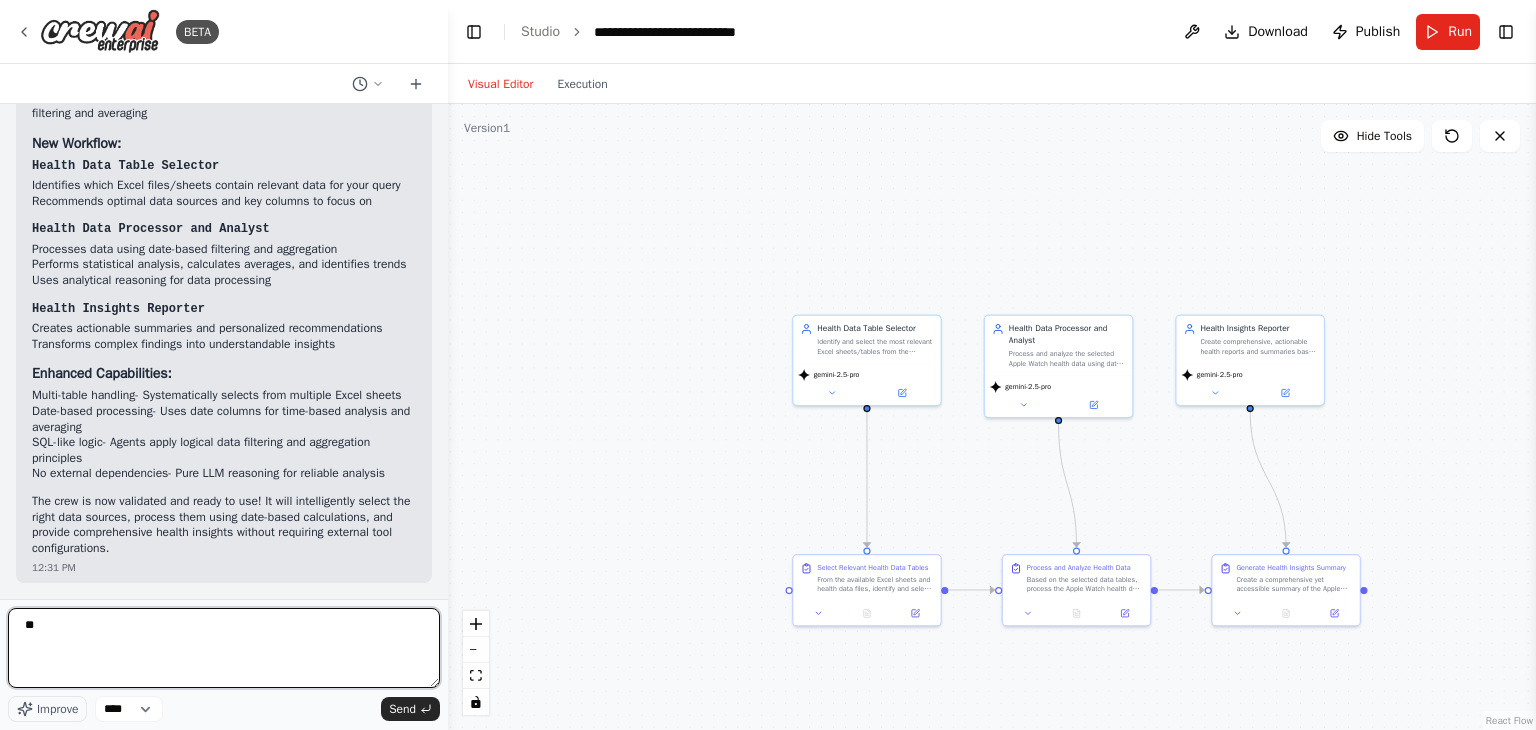 type on "*" 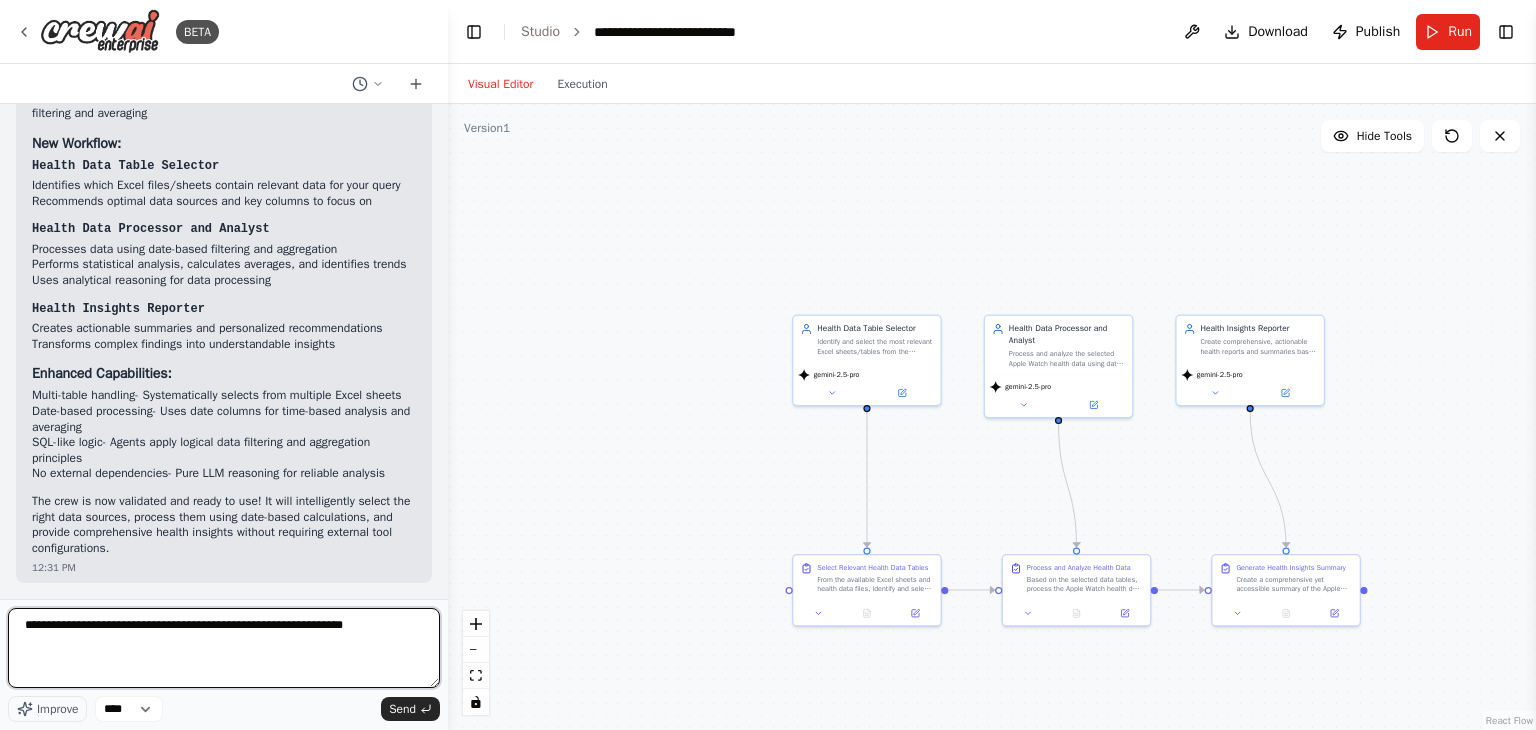 type on "**********" 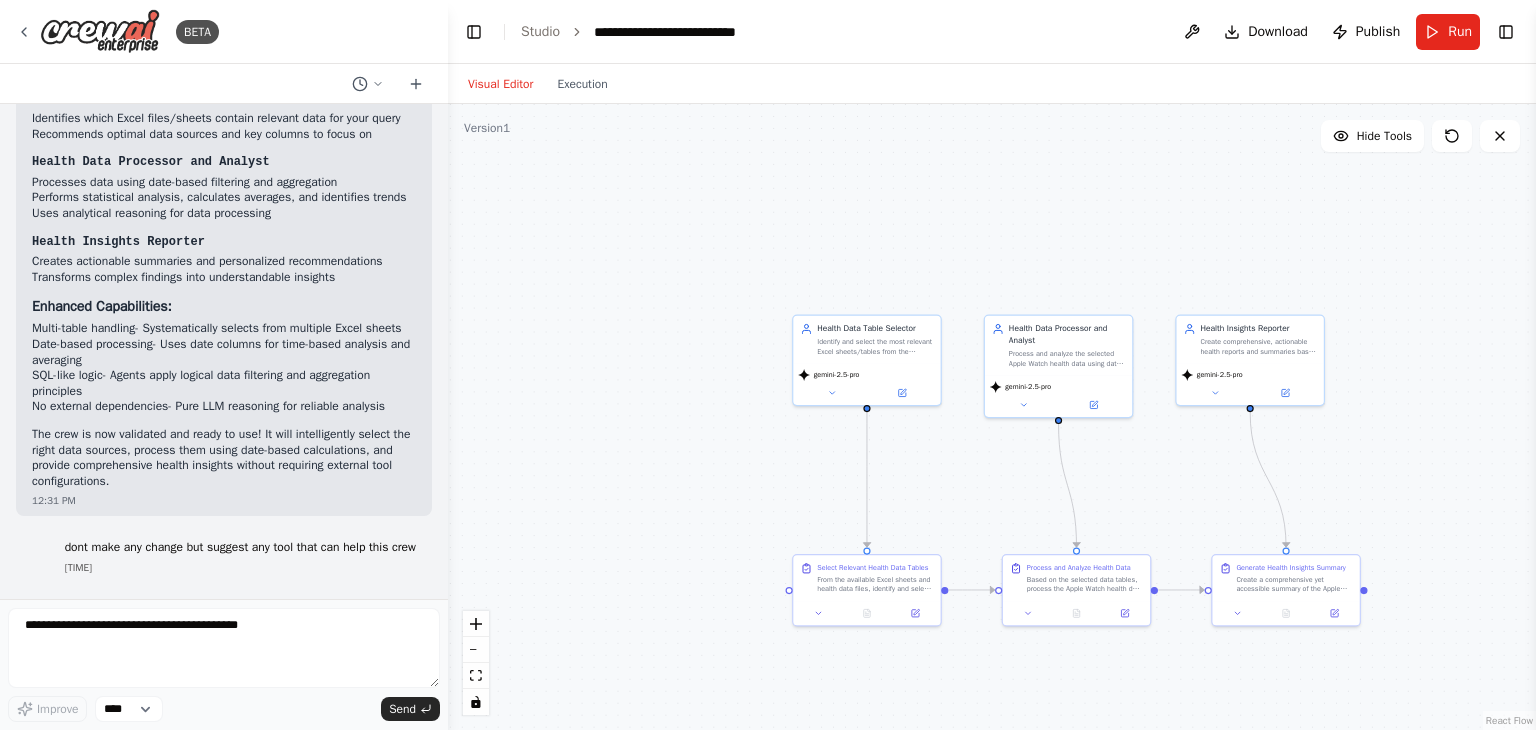scroll, scrollTop: 3810, scrollLeft: 0, axis: vertical 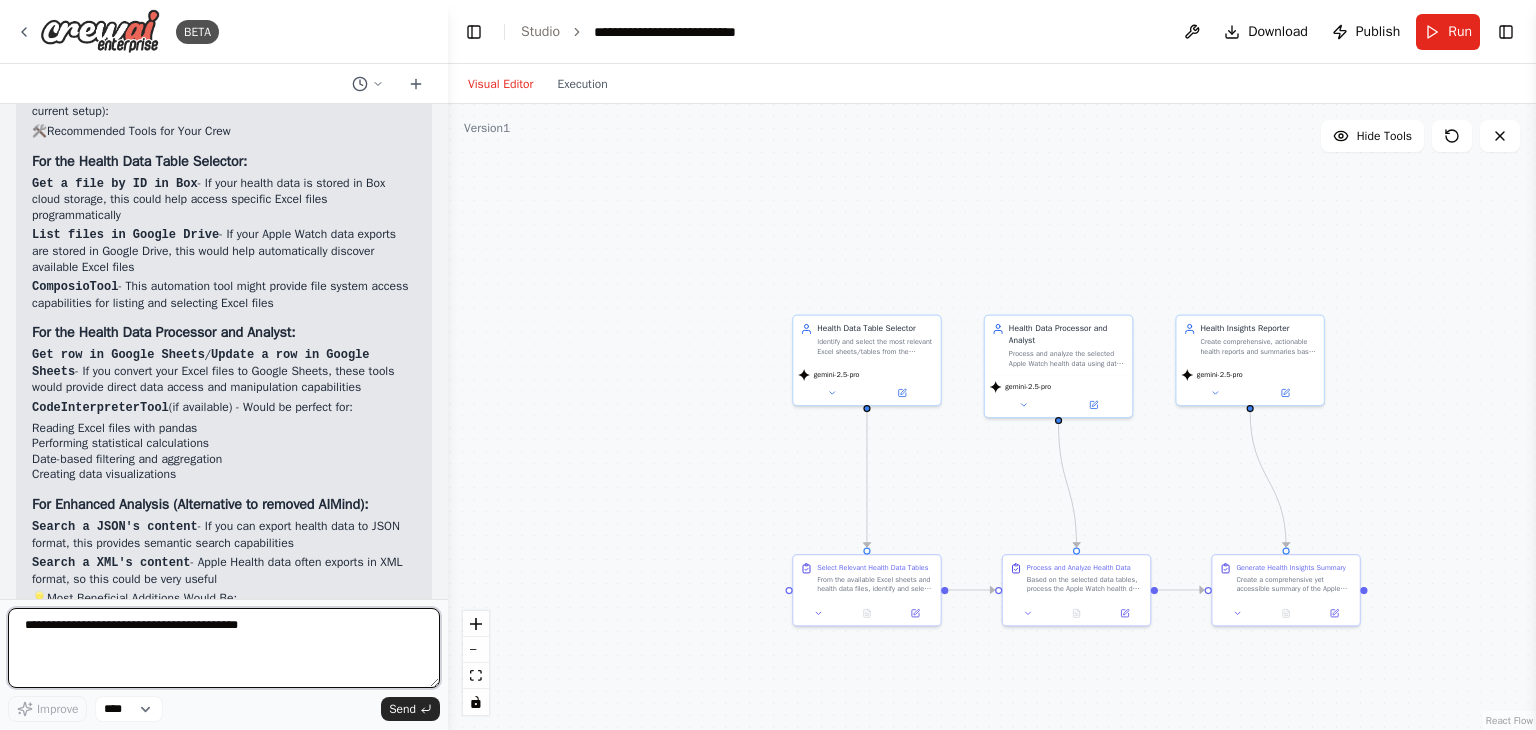 click at bounding box center [224, 648] 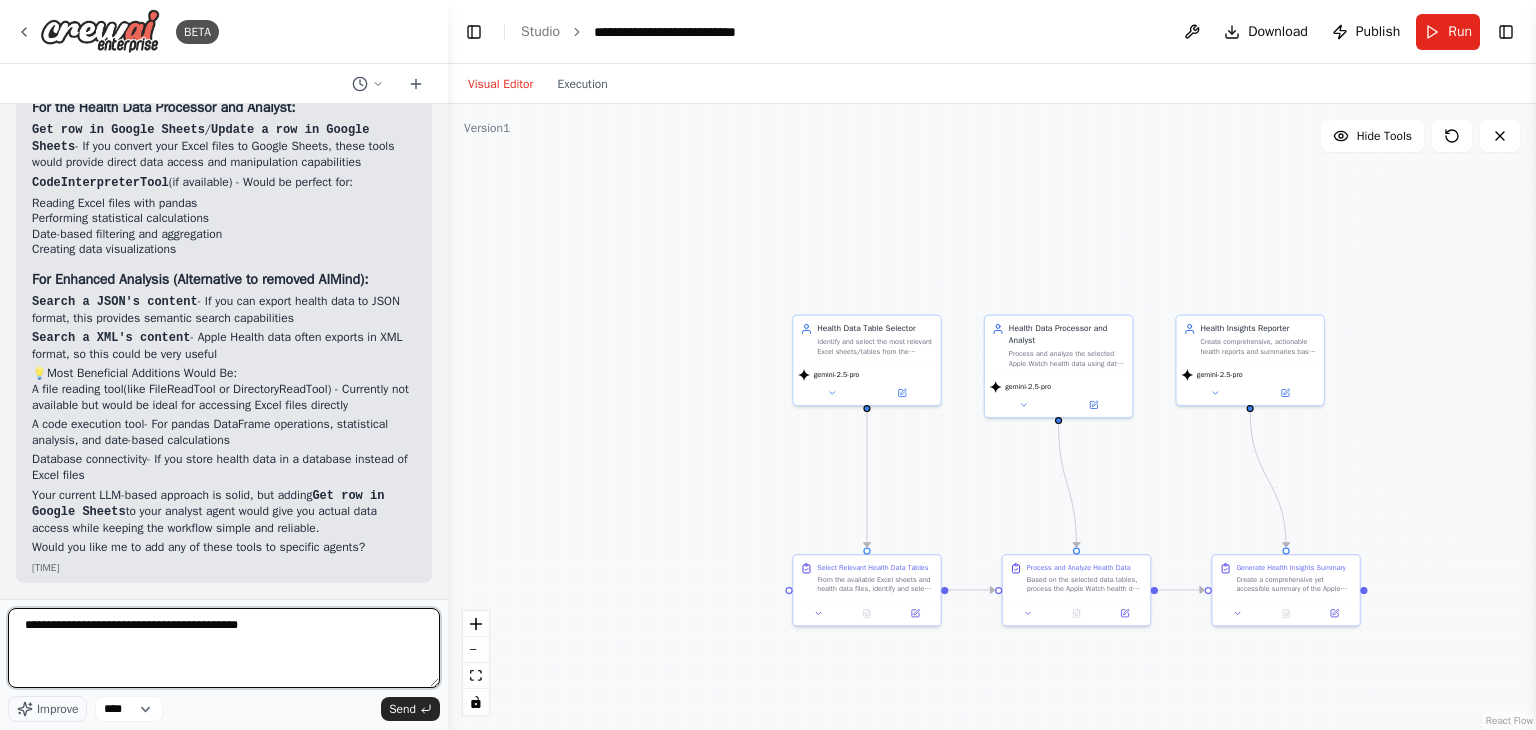 scroll, scrollTop: 4916, scrollLeft: 0, axis: vertical 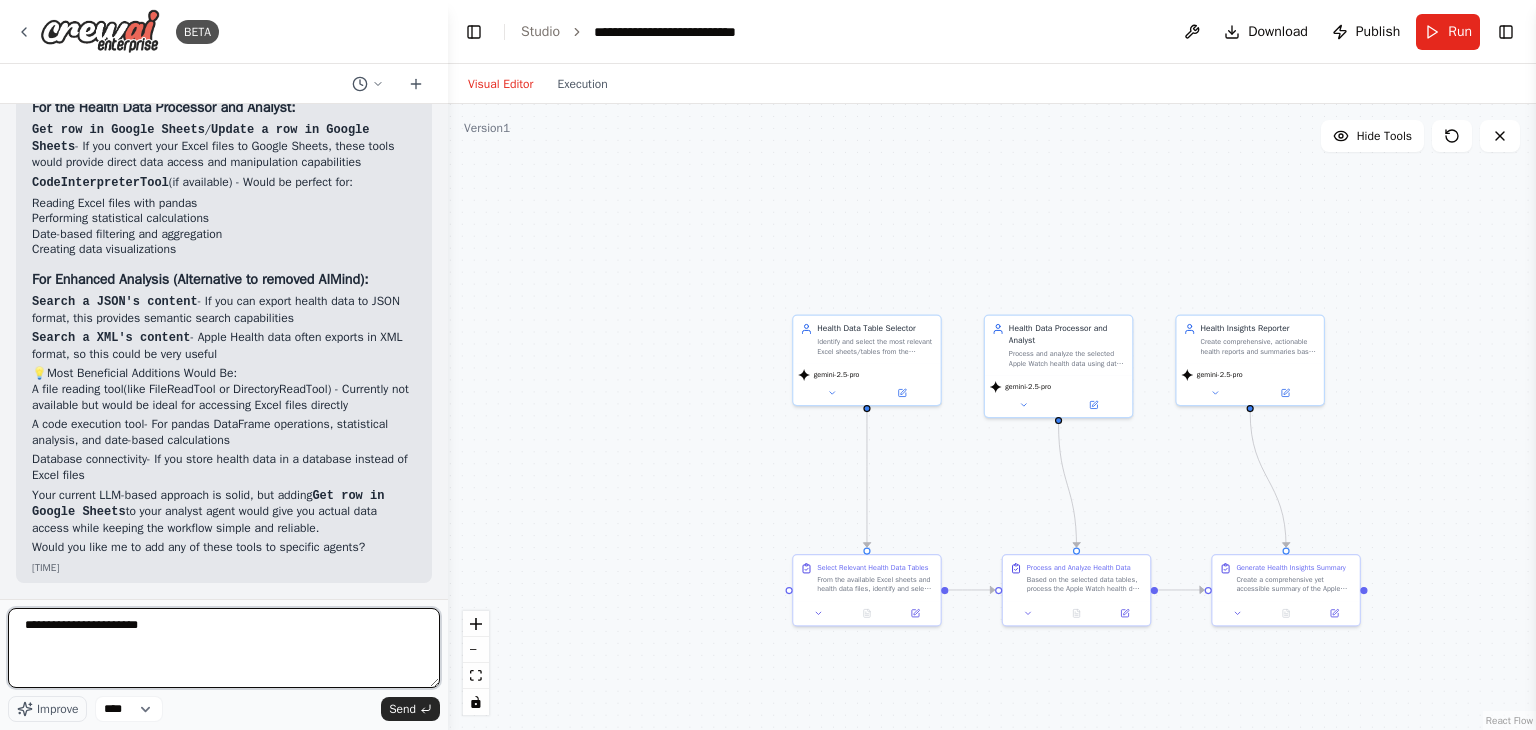type on "**********" 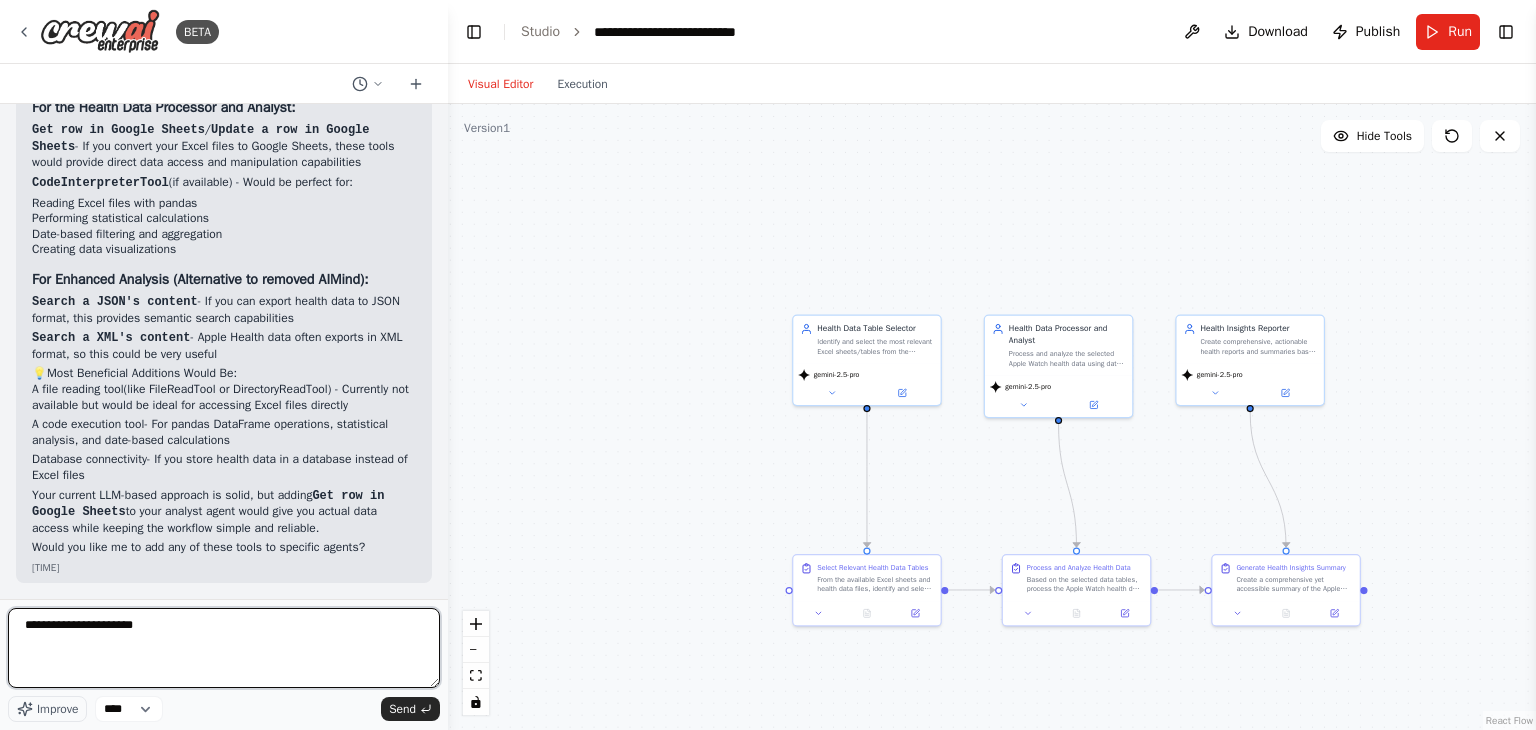 type 